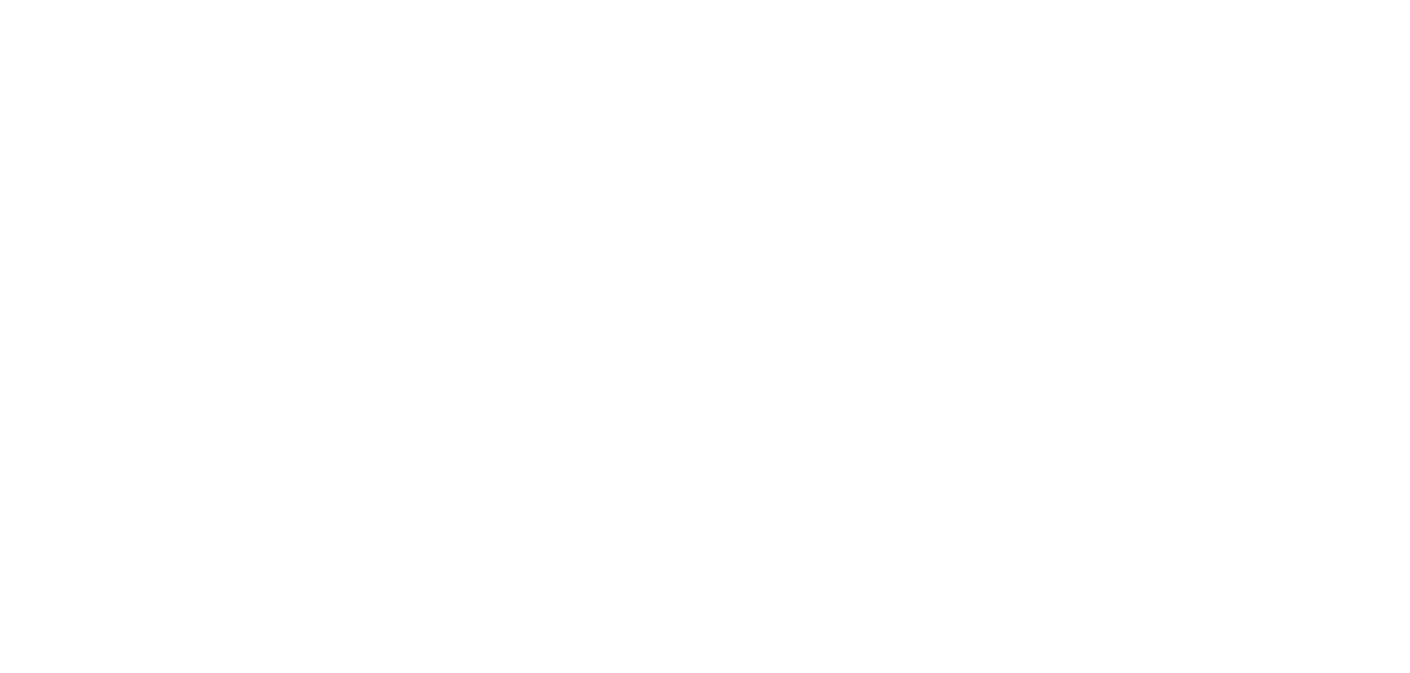 scroll, scrollTop: 0, scrollLeft: 0, axis: both 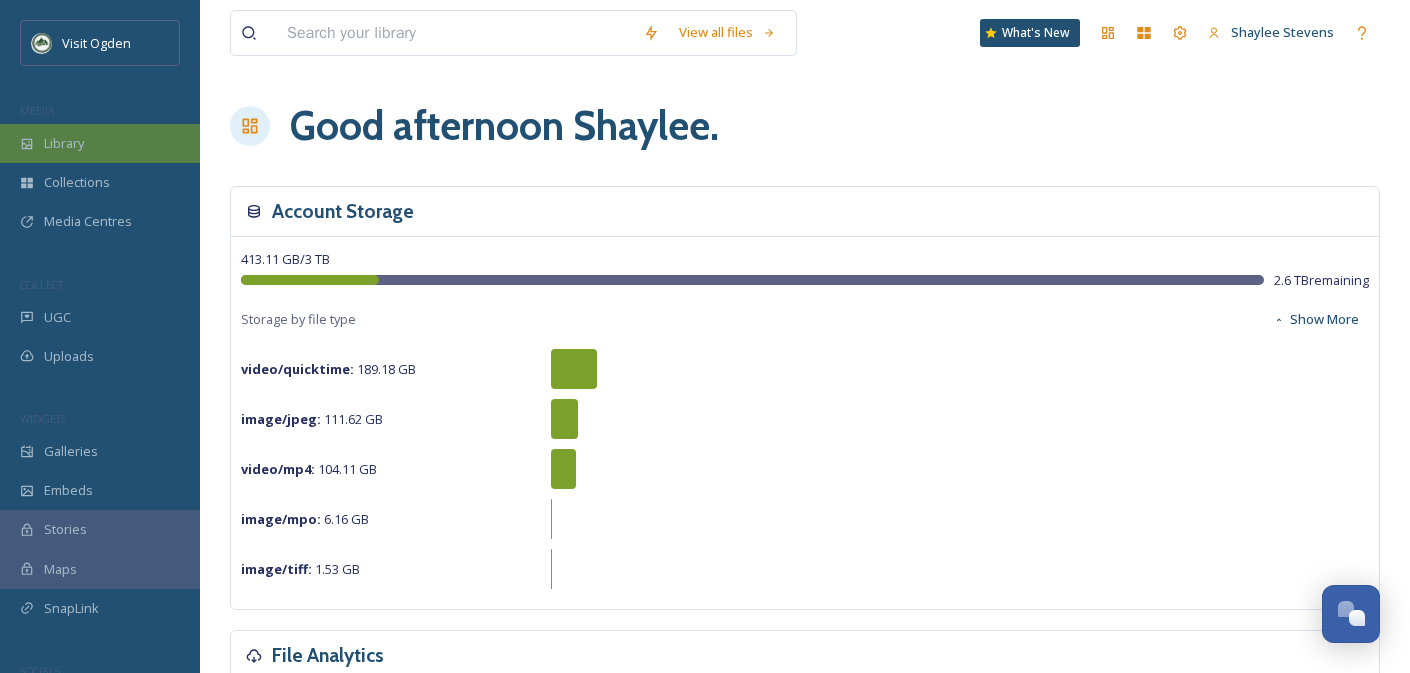 click on "Library" at bounding box center (100, 143) 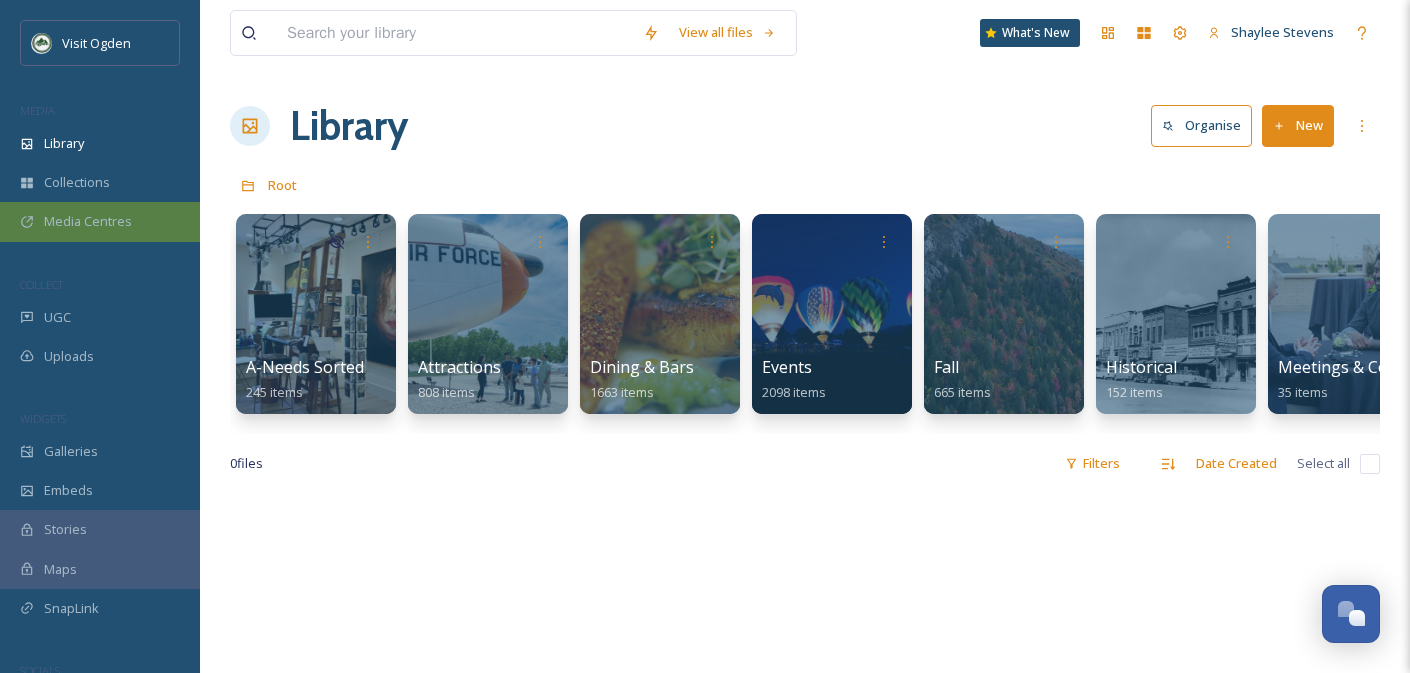 click on "Media Centres" at bounding box center [100, 221] 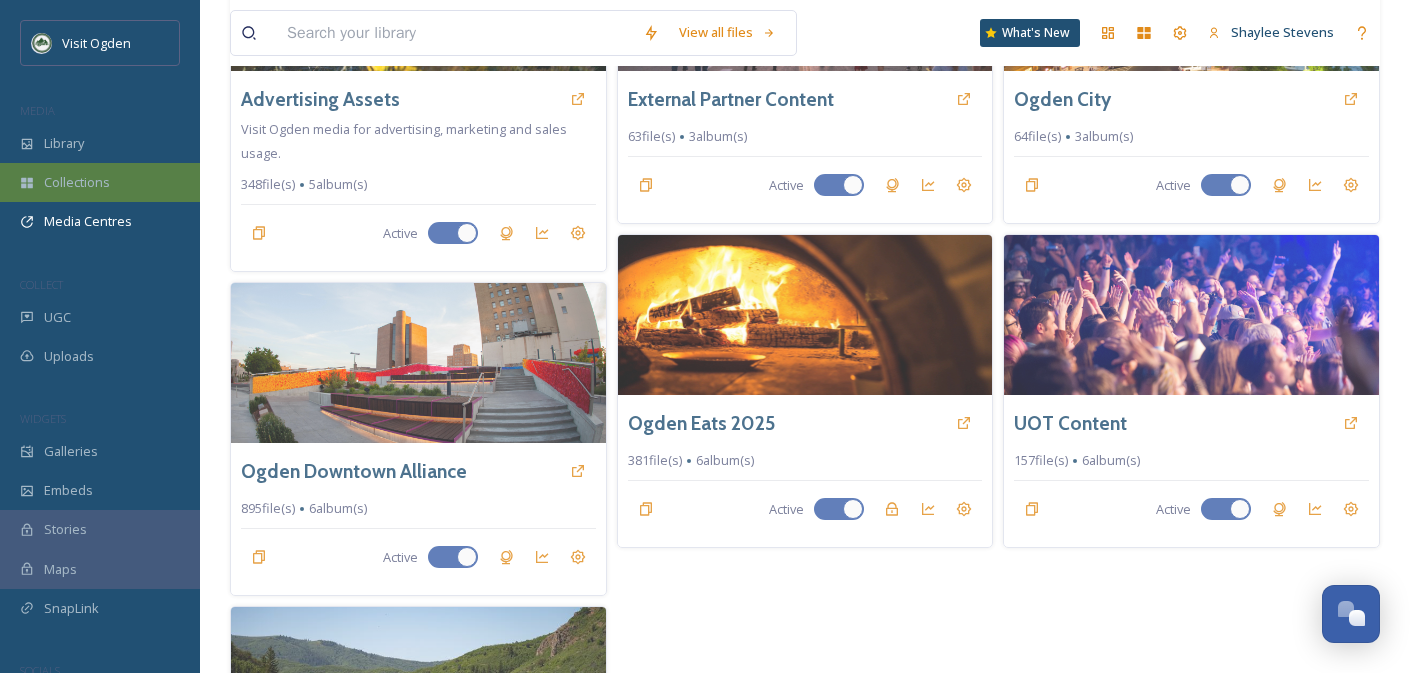 scroll, scrollTop: 293, scrollLeft: 0, axis: vertical 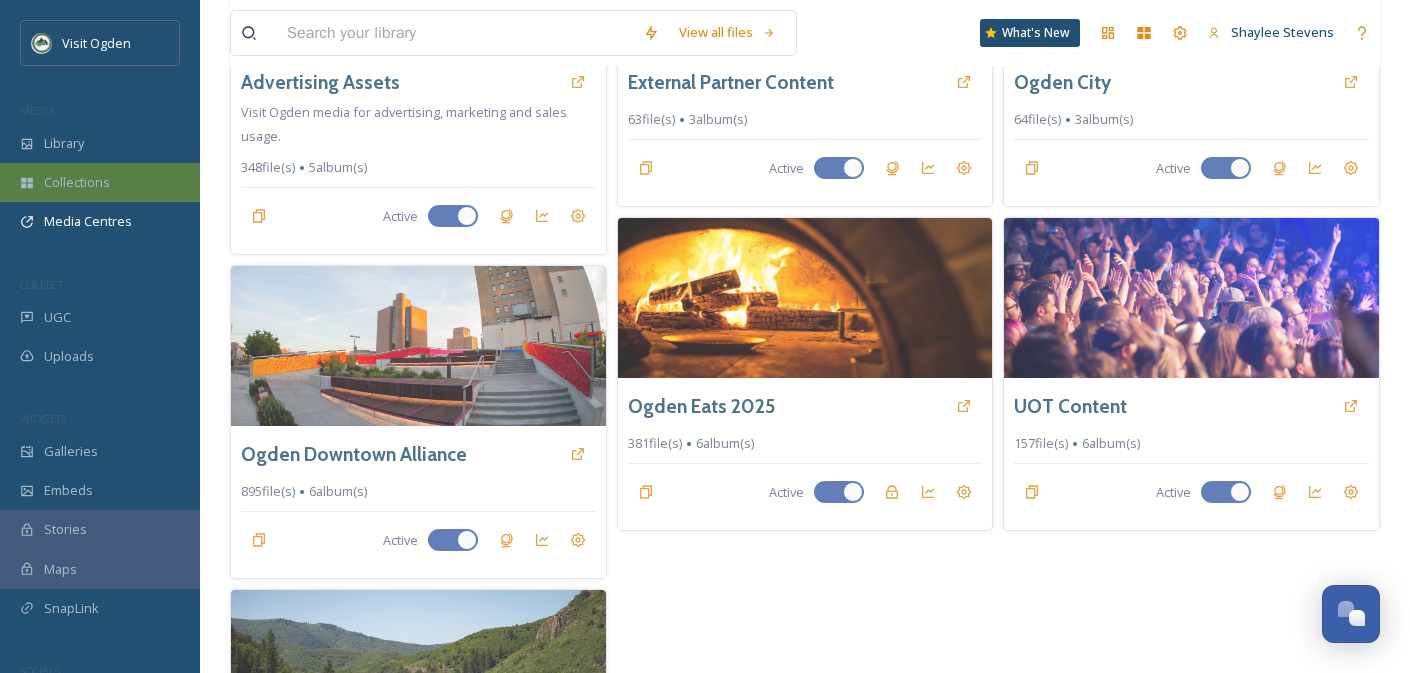 click on "Collections" at bounding box center (100, 182) 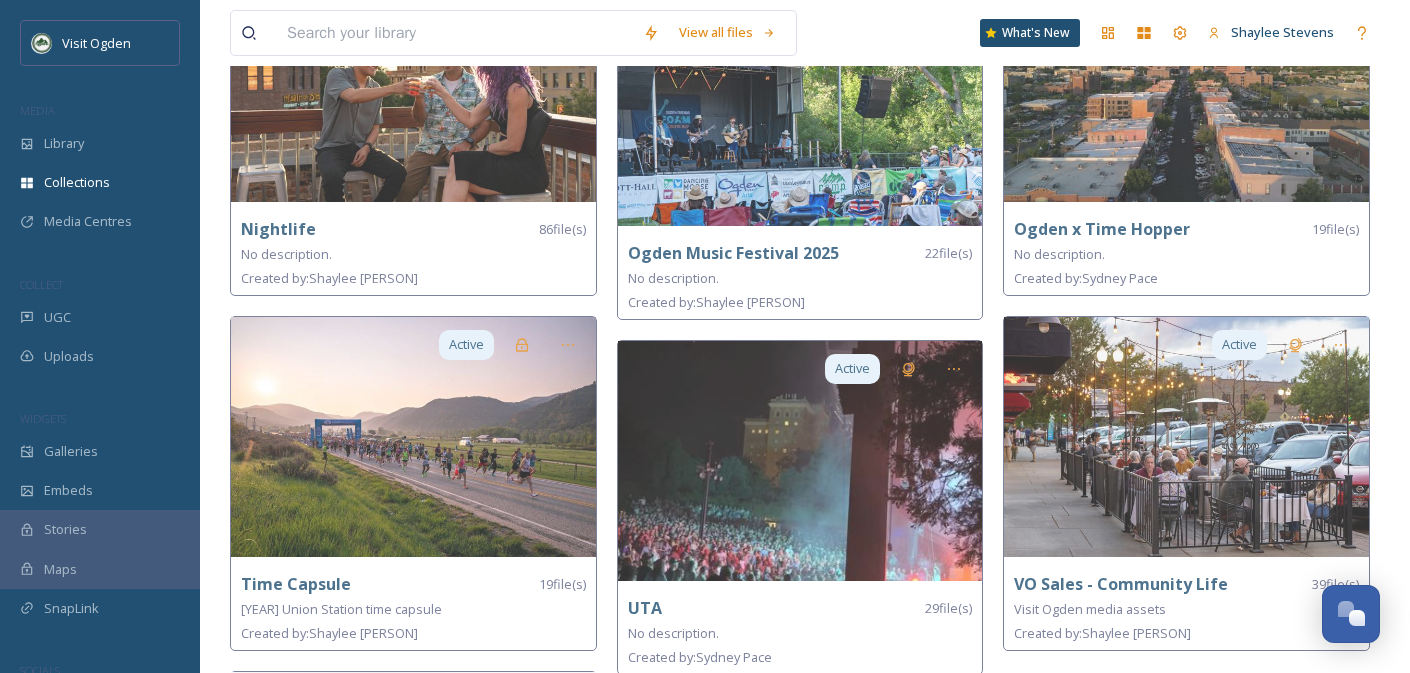 scroll, scrollTop: 1274, scrollLeft: 0, axis: vertical 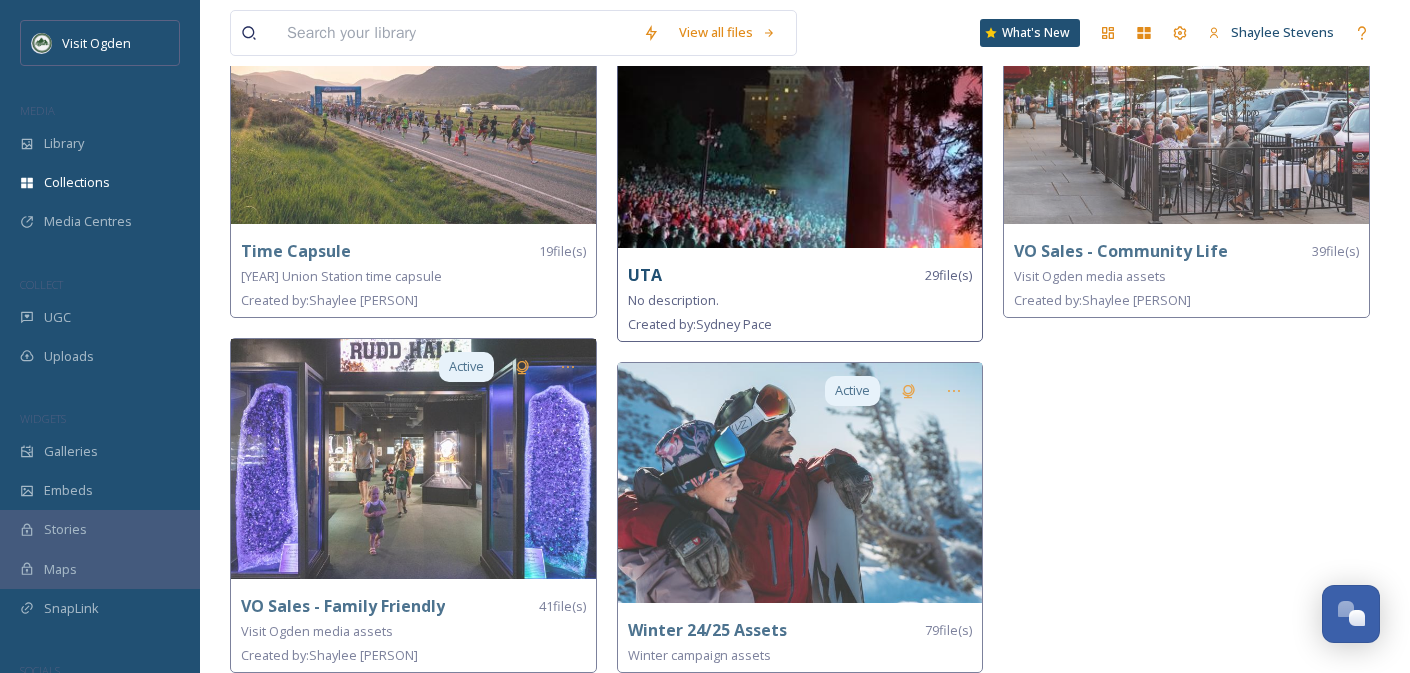 click at bounding box center (800, 128) 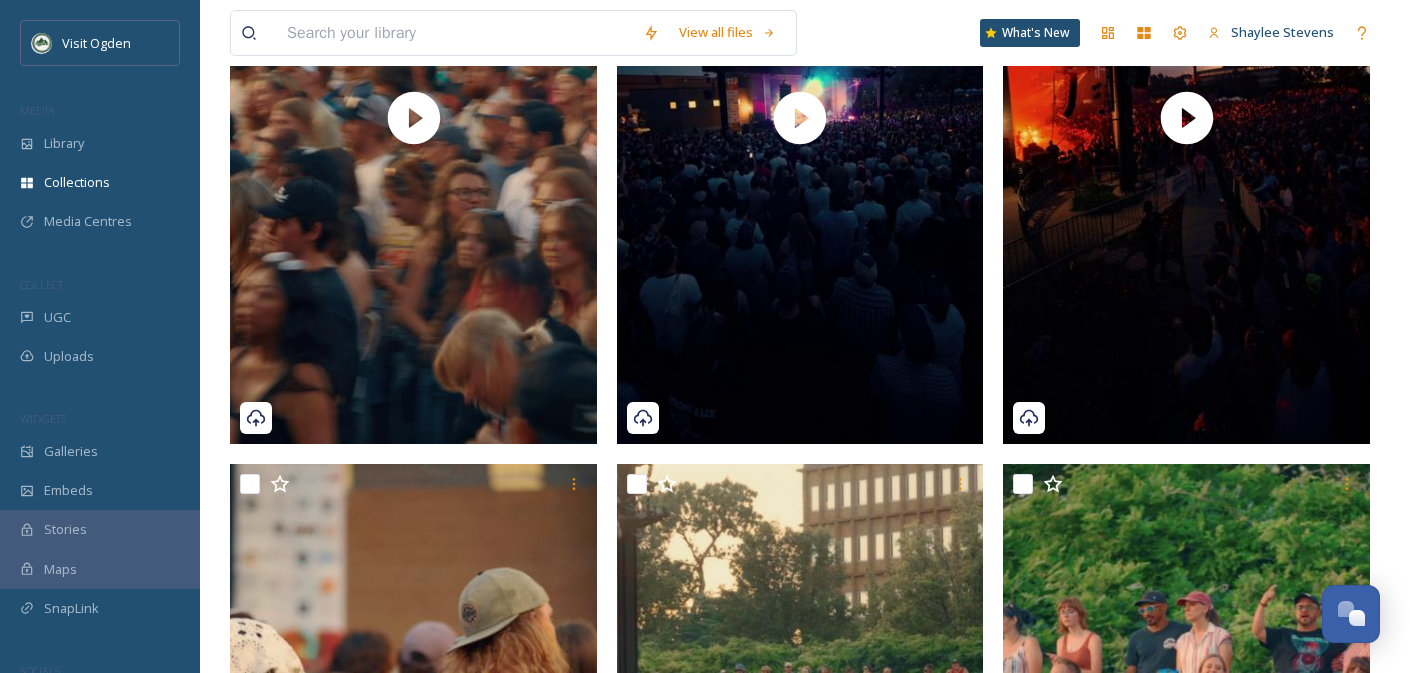 scroll, scrollTop: 525, scrollLeft: 0, axis: vertical 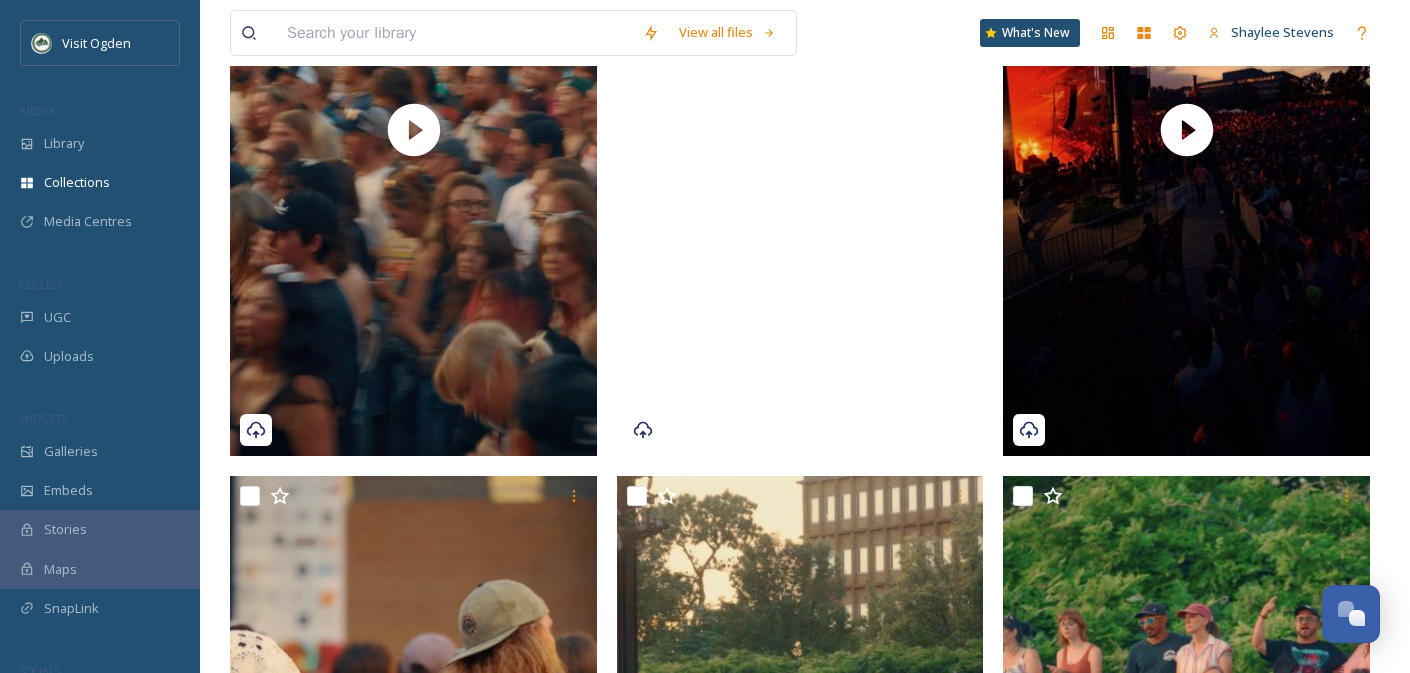 click at bounding box center (800, 130) 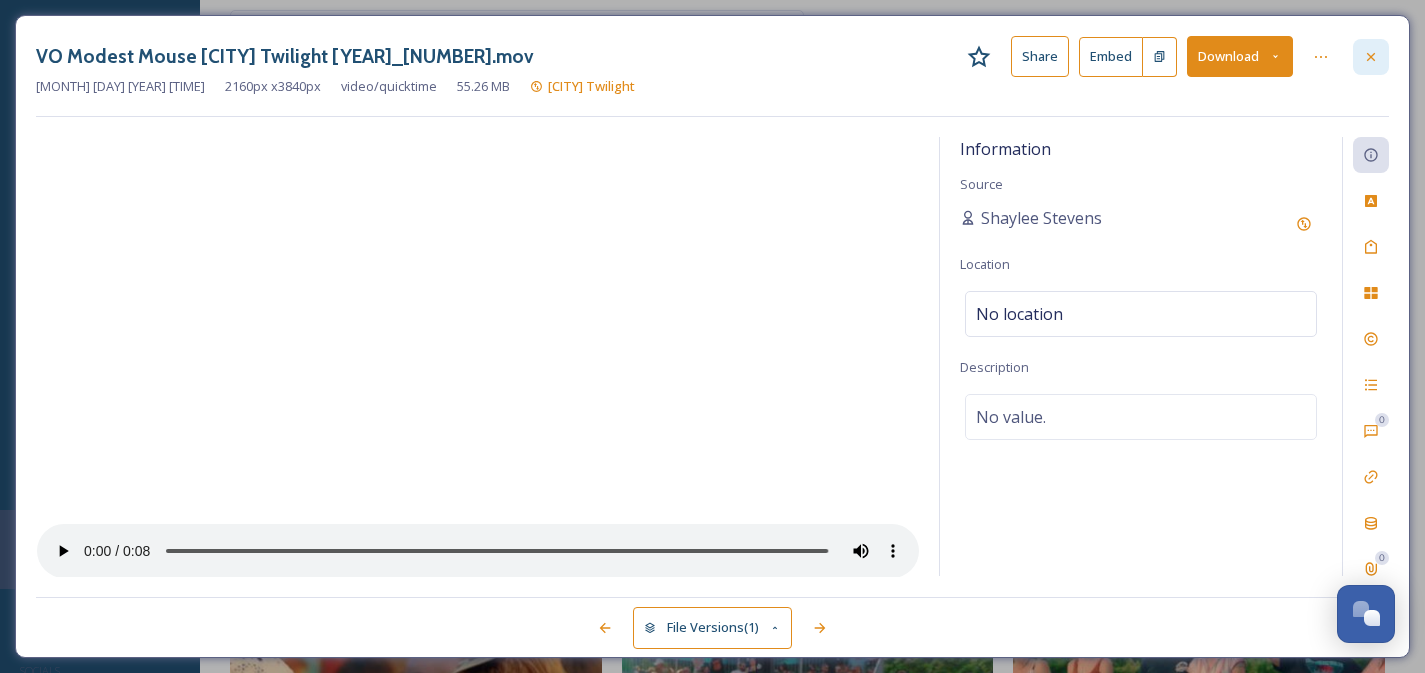 click 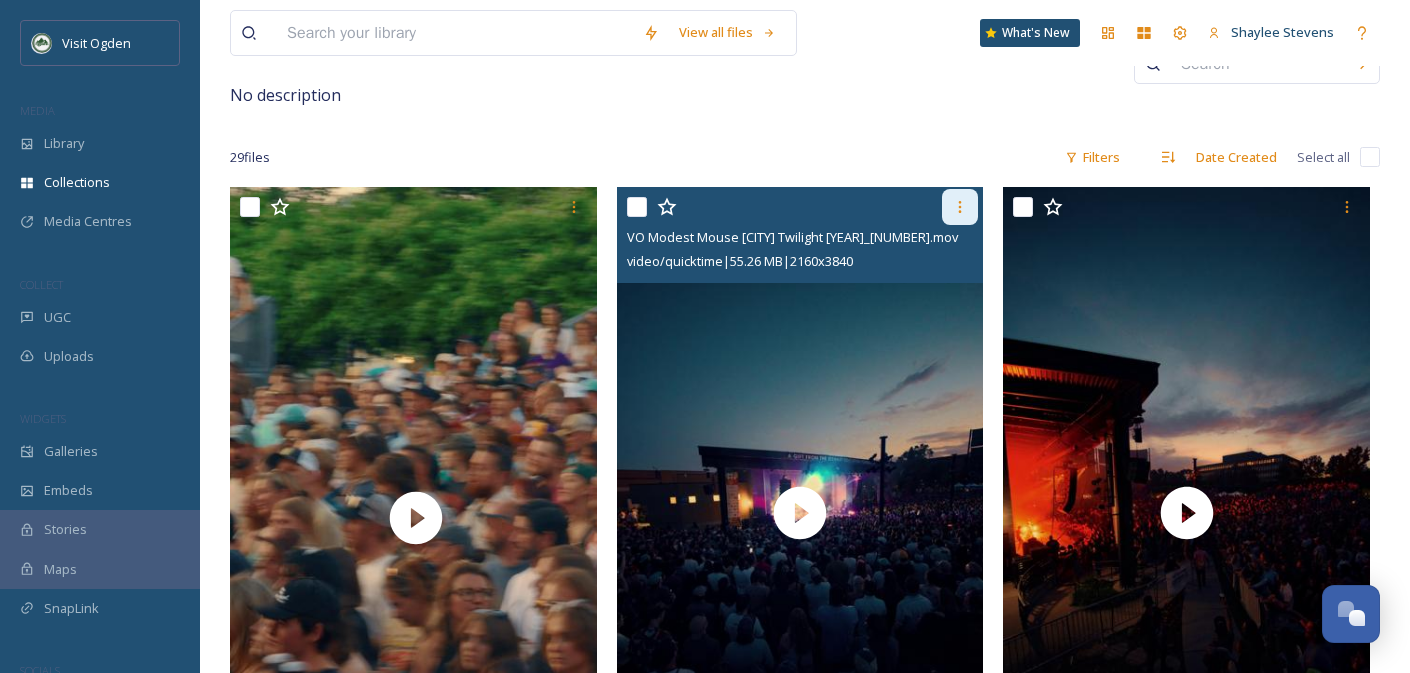 scroll, scrollTop: 70, scrollLeft: 0, axis: vertical 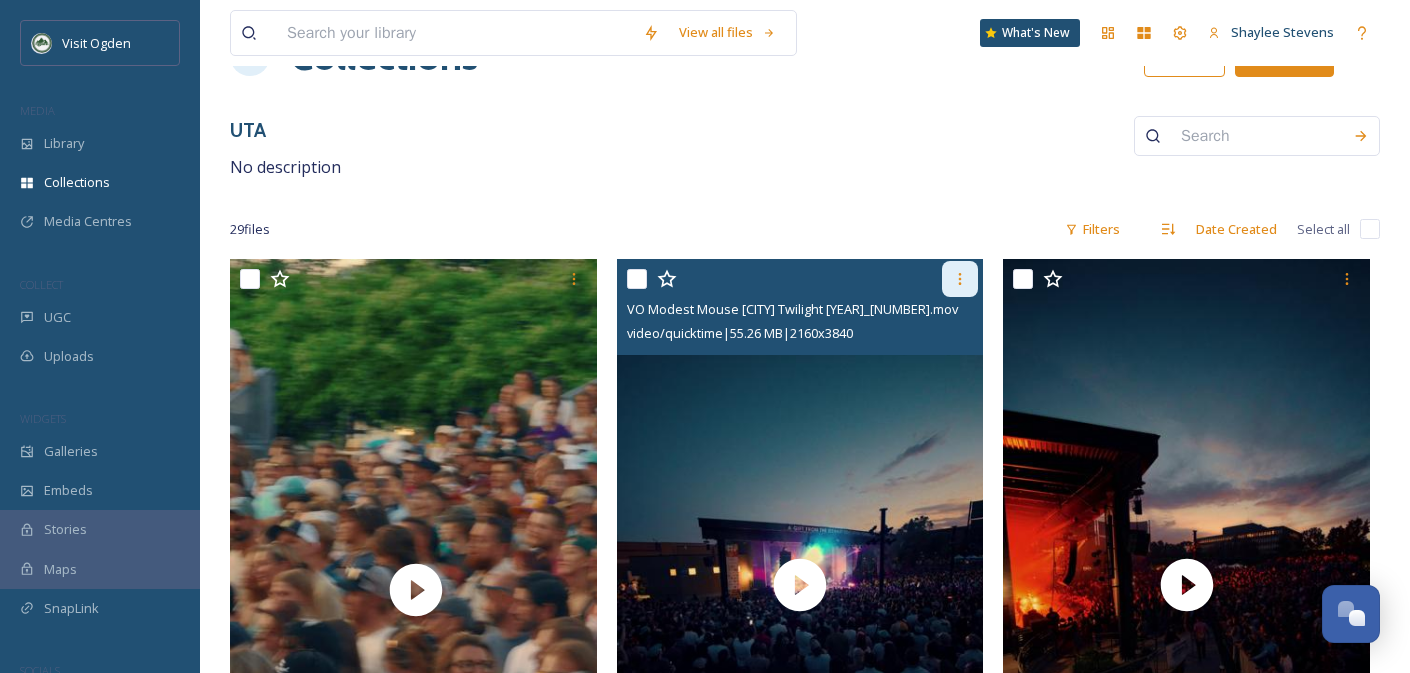 click 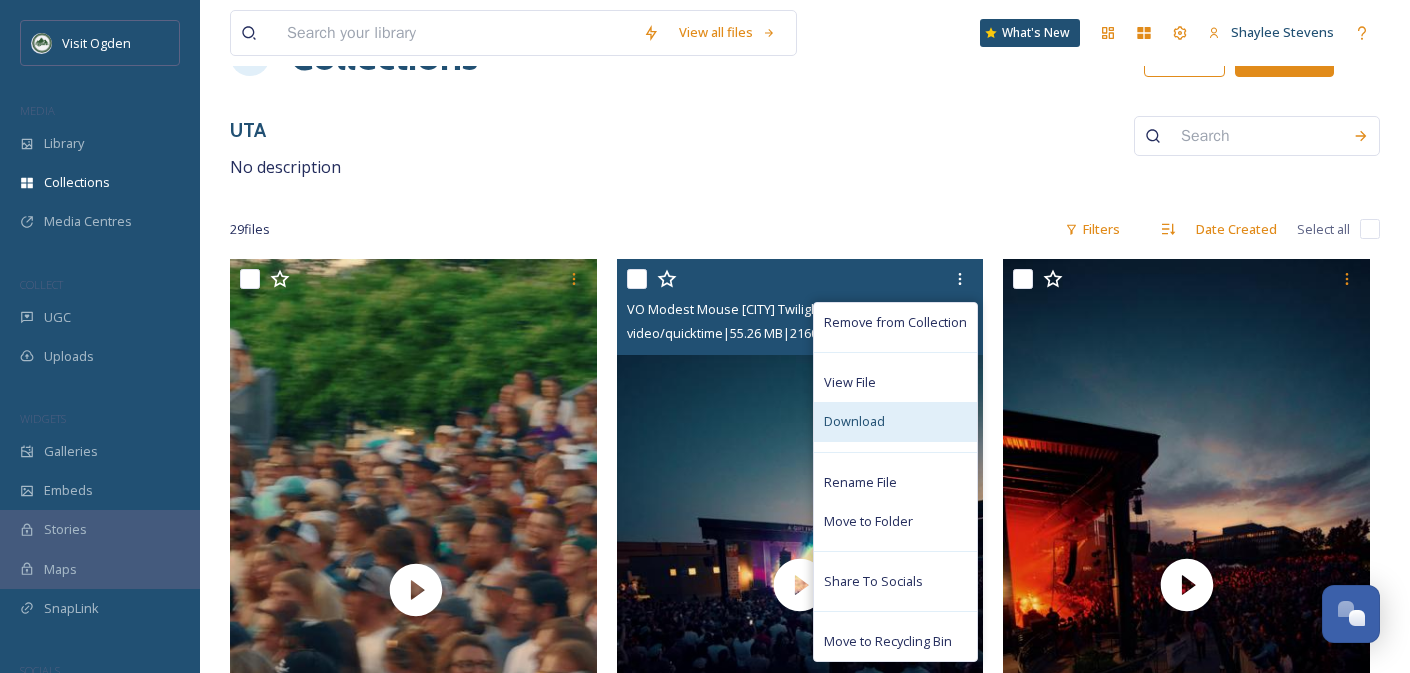 click on "Download" at bounding box center (854, 421) 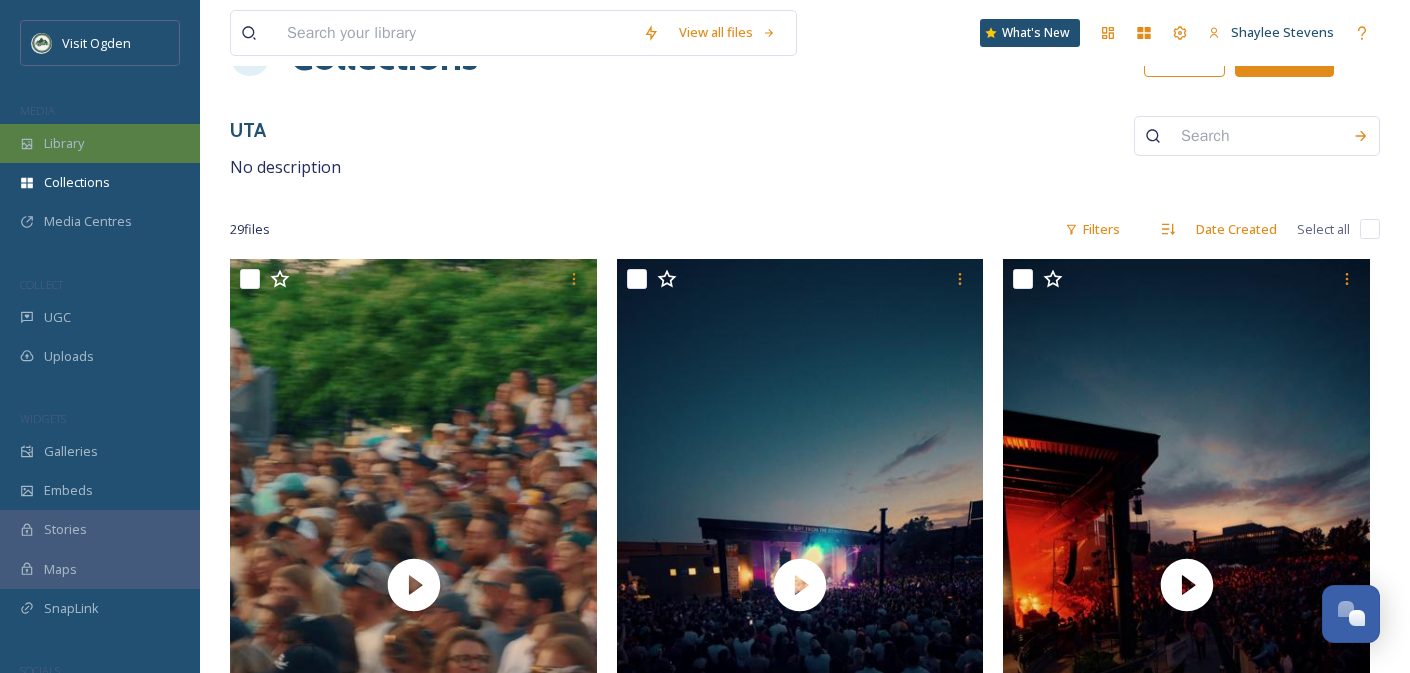 click on "Library" at bounding box center (100, 143) 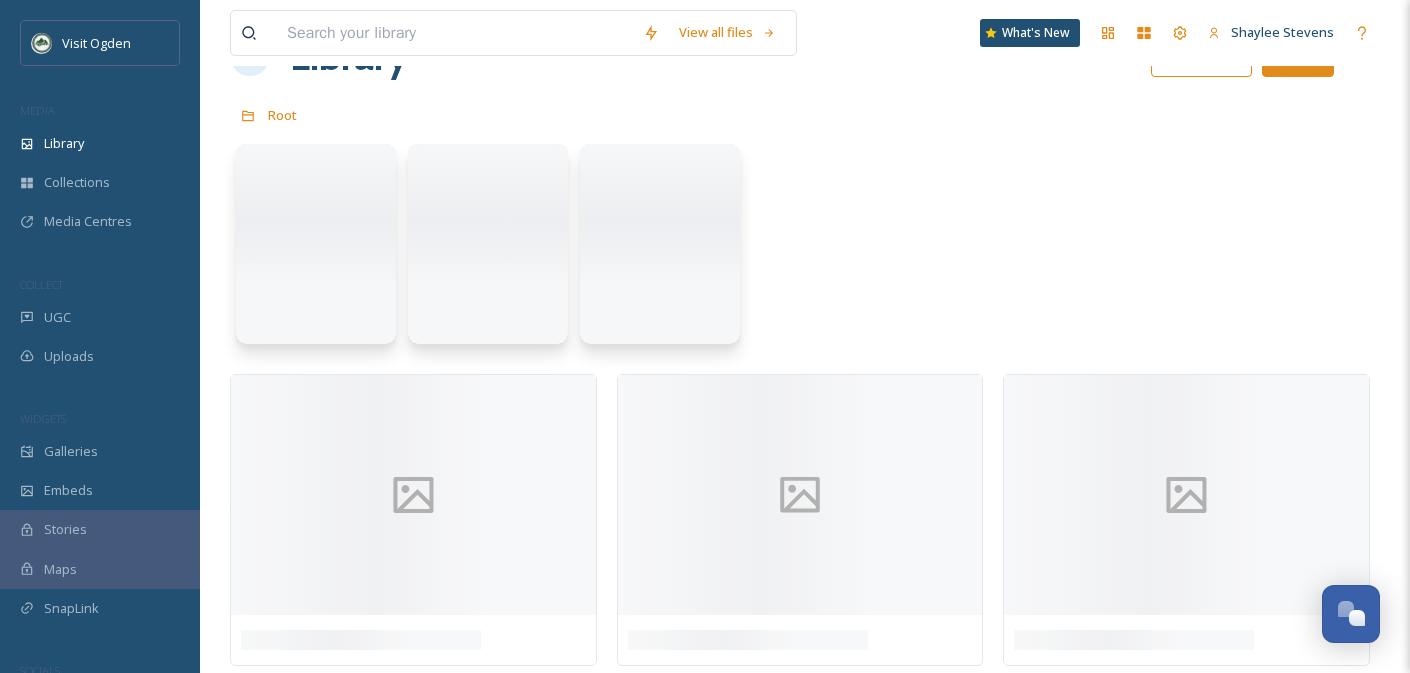 scroll, scrollTop: 0, scrollLeft: 0, axis: both 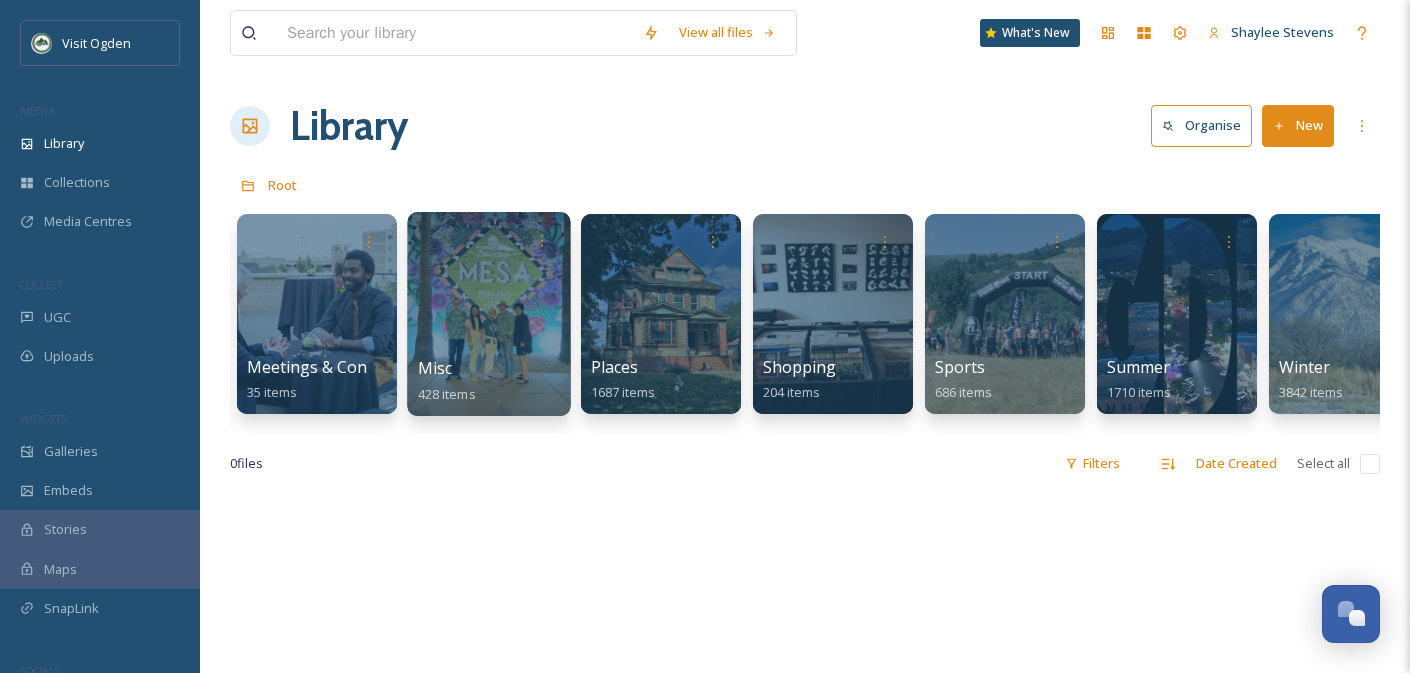 click at bounding box center (488, 314) 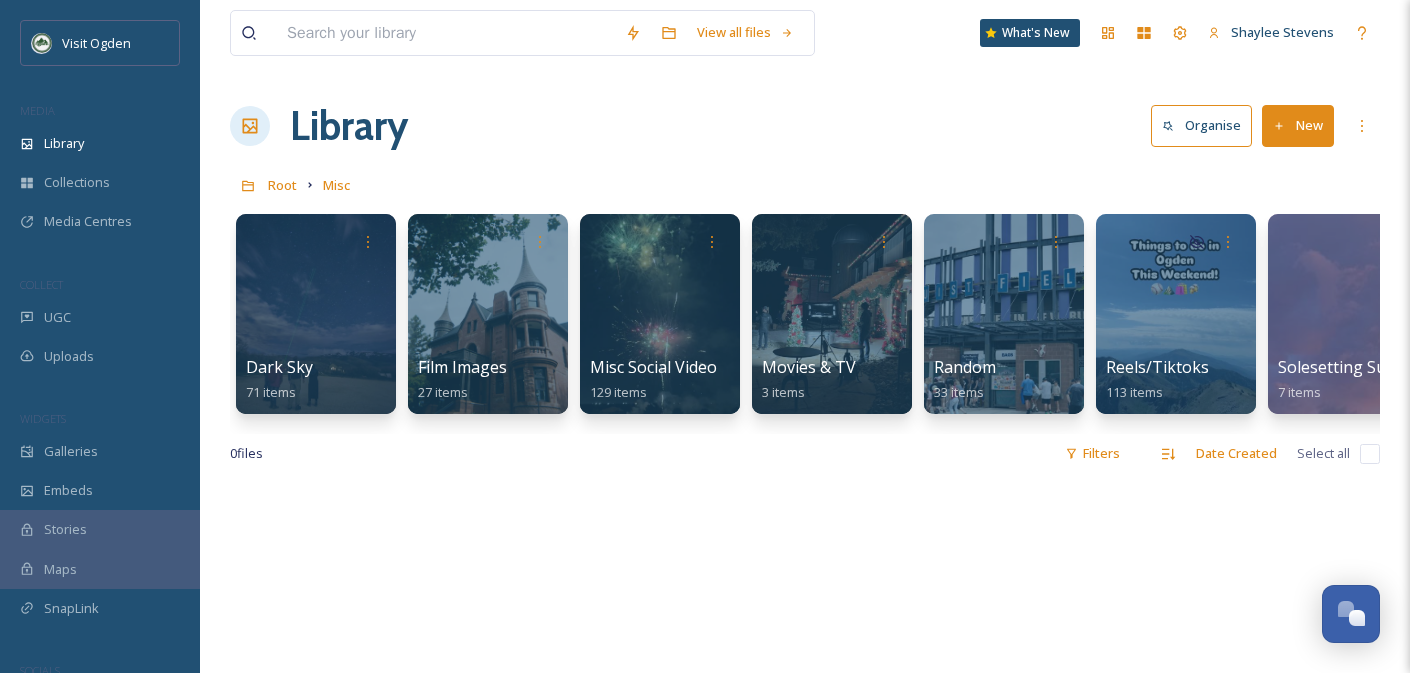click on "Library Organise New" at bounding box center [805, 126] 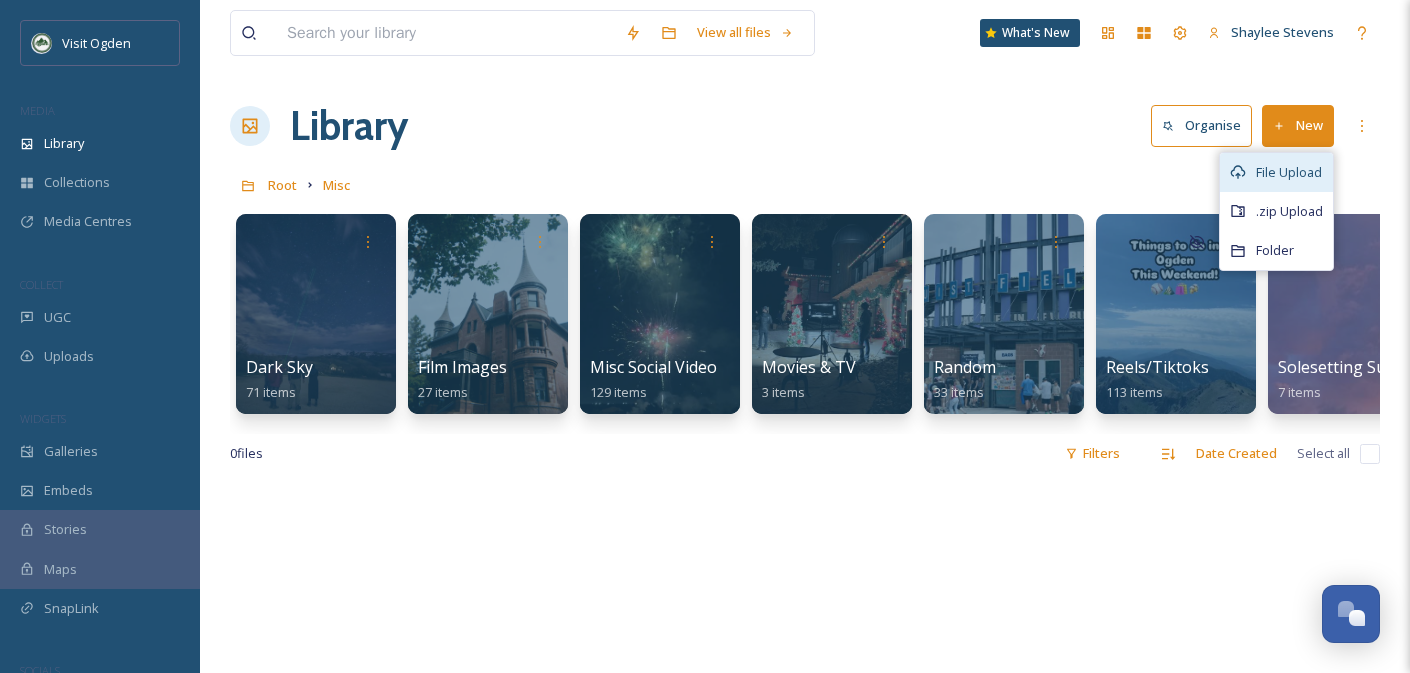 click on "File Upload" at bounding box center [1289, 172] 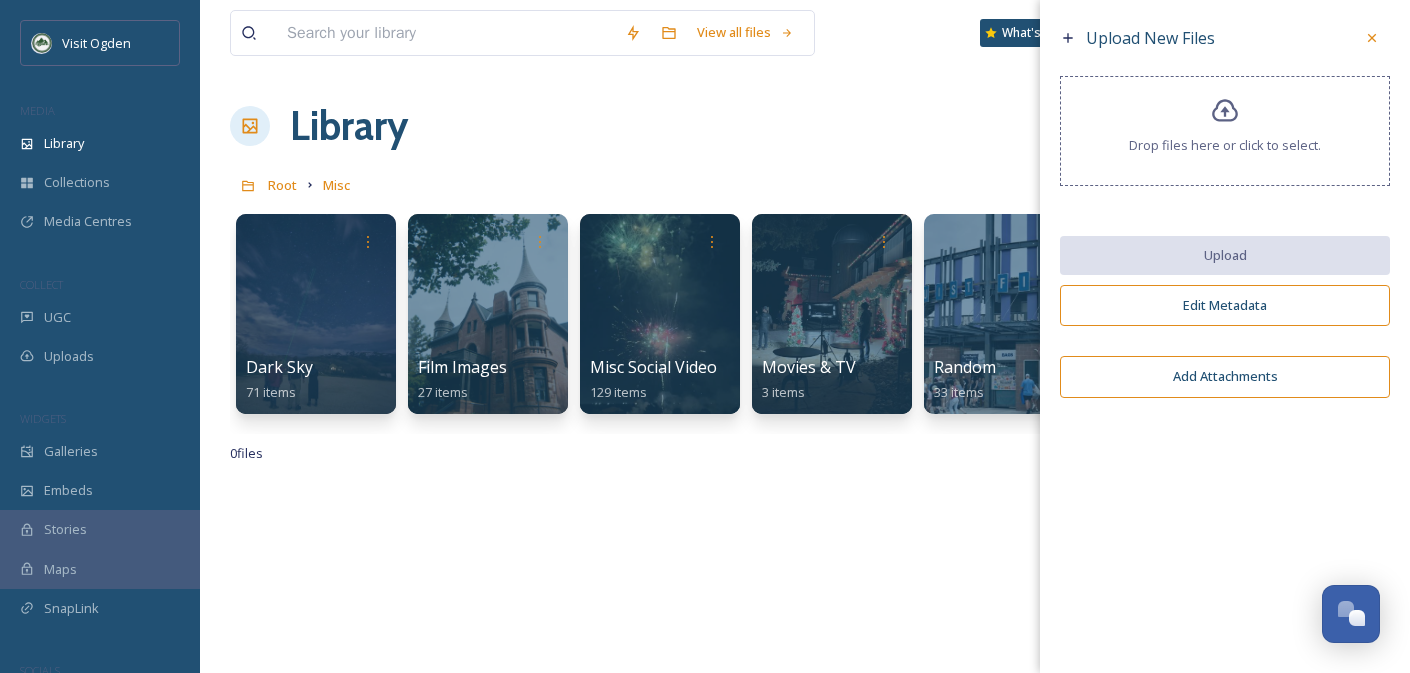 click on "Drop files here or click to select." at bounding box center [1225, 131] 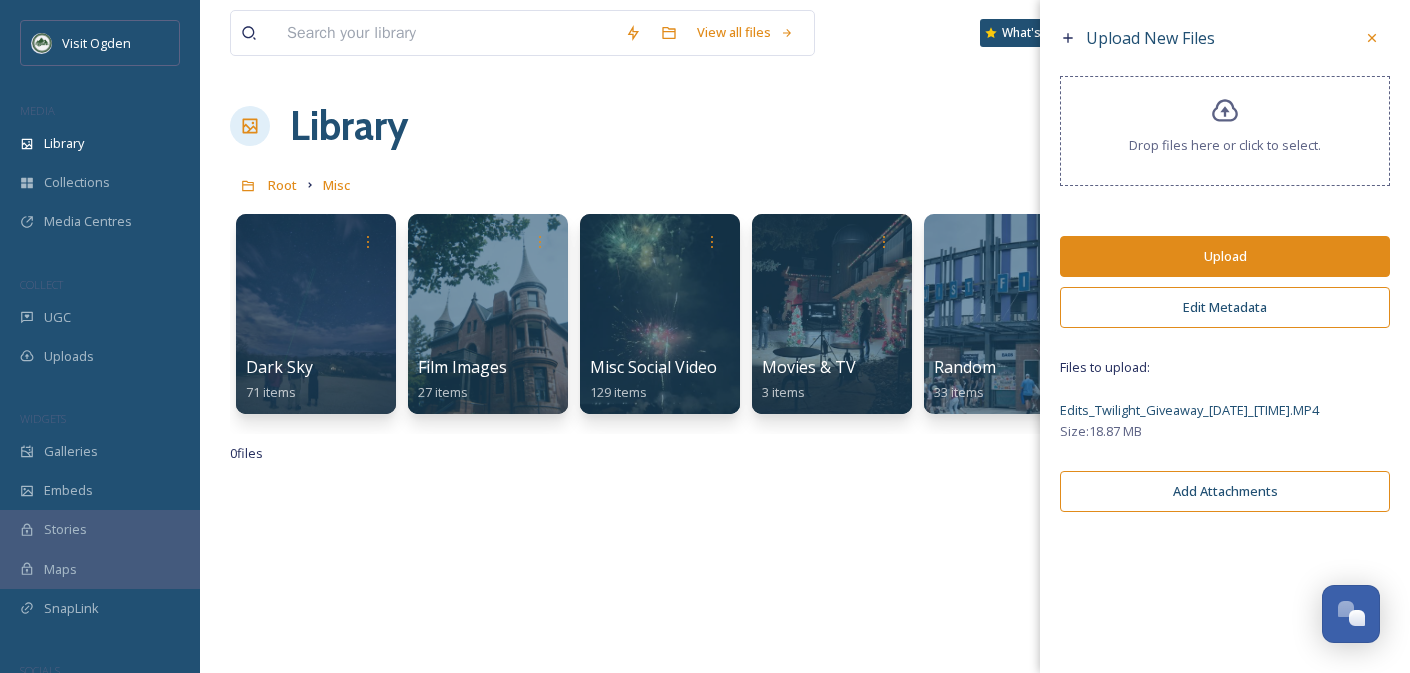 click on "Upload" at bounding box center (1225, 256) 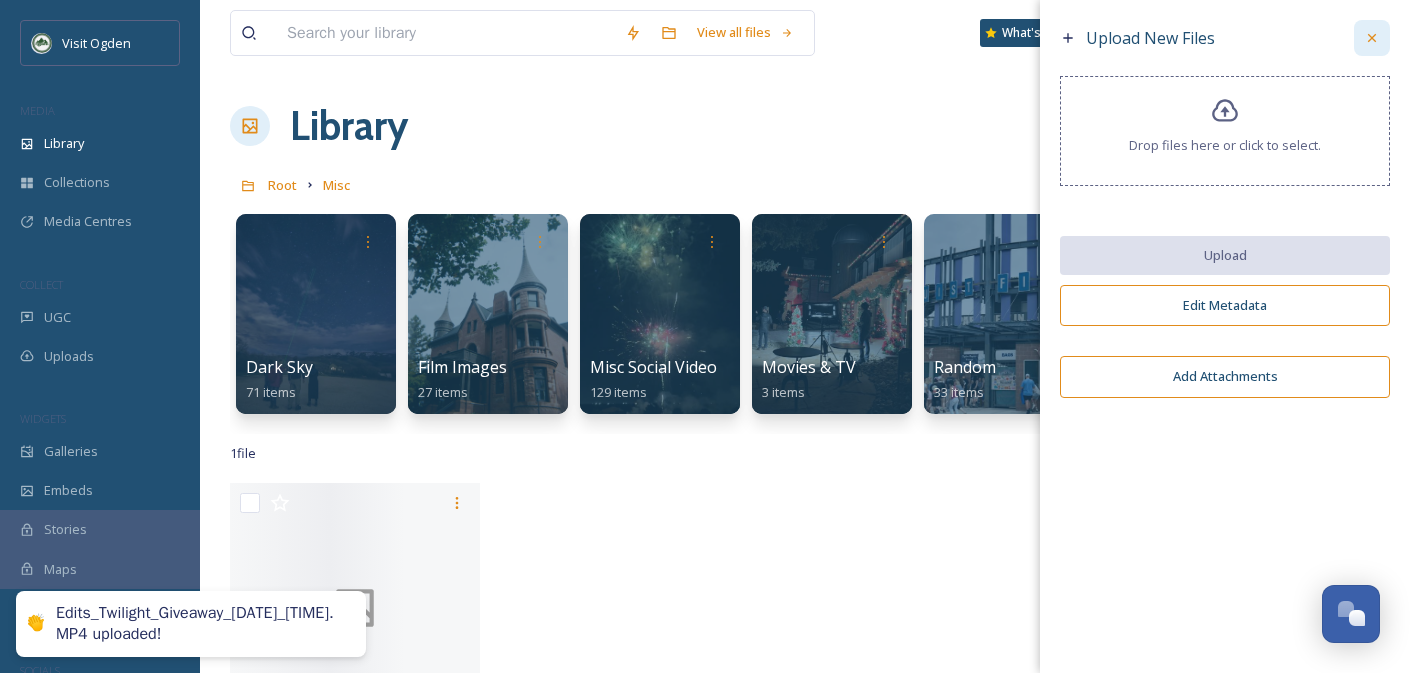 click 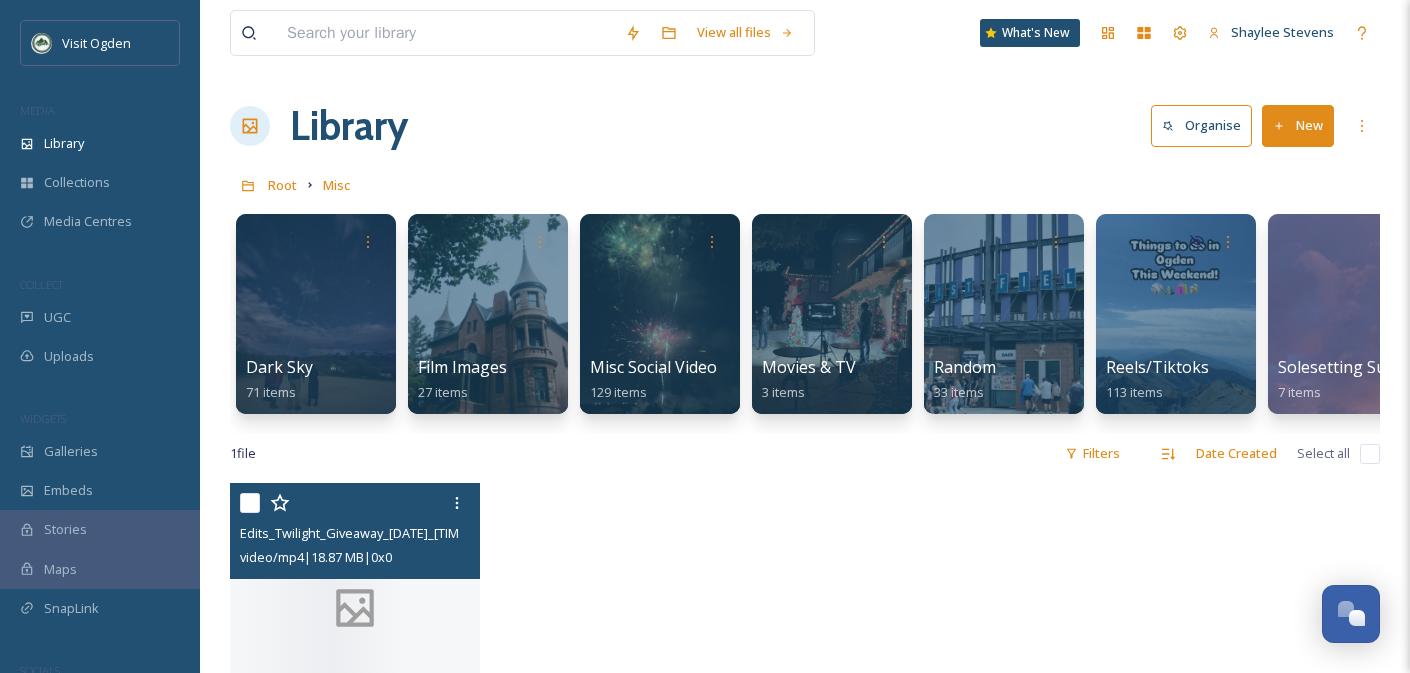 click at bounding box center [250, 503] 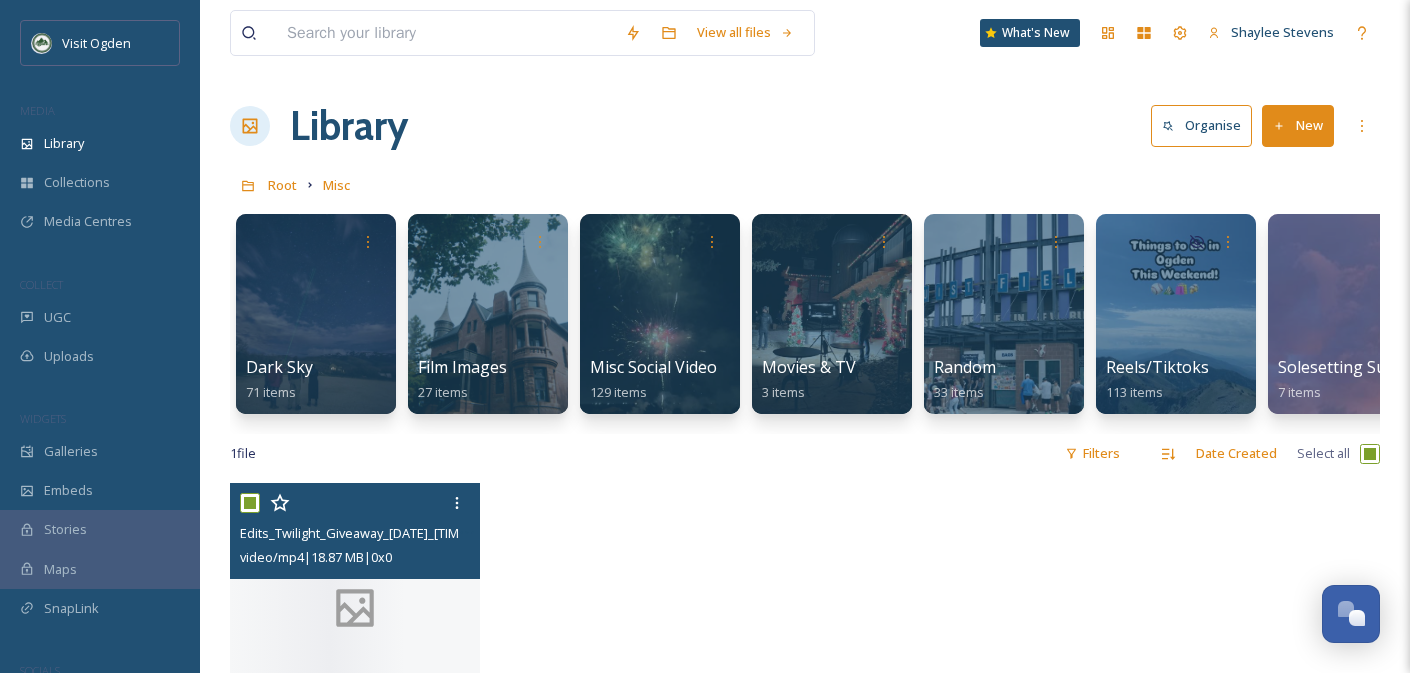 checkbox on "true" 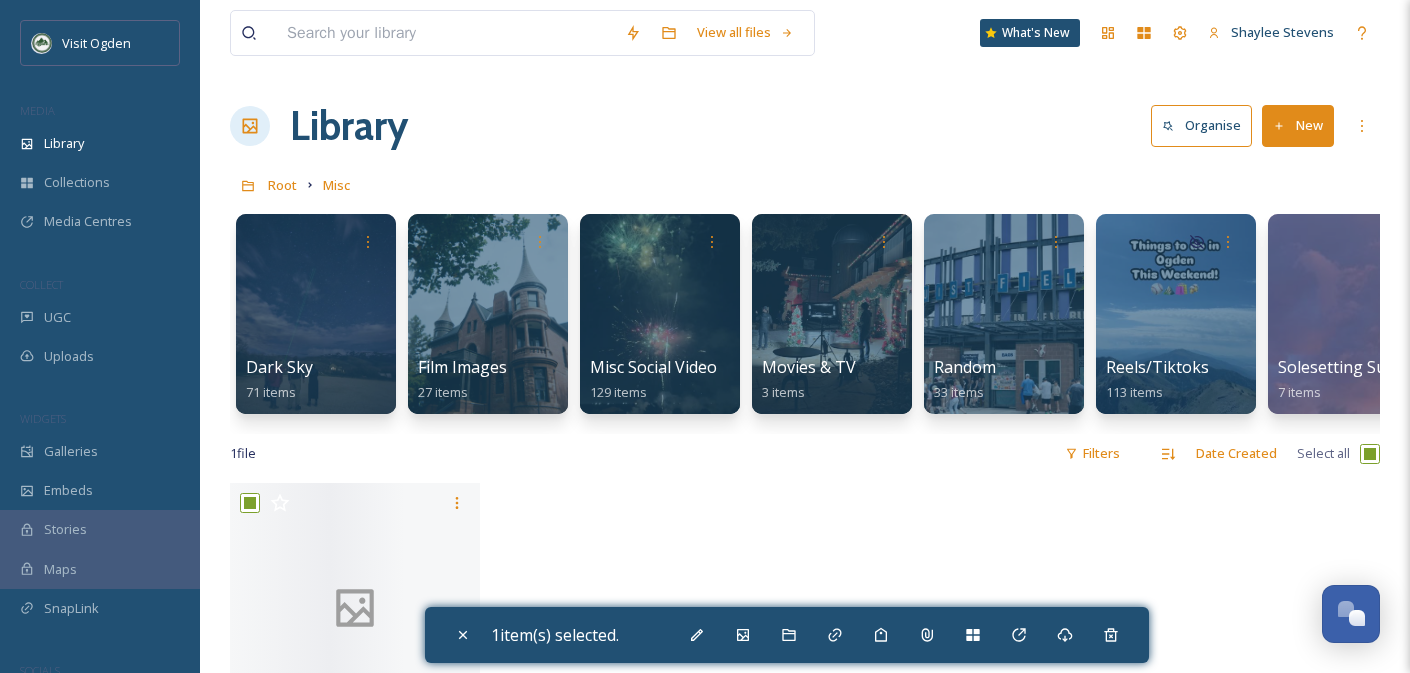 click on "1  file Filters Date Created Select all" at bounding box center [805, 453] 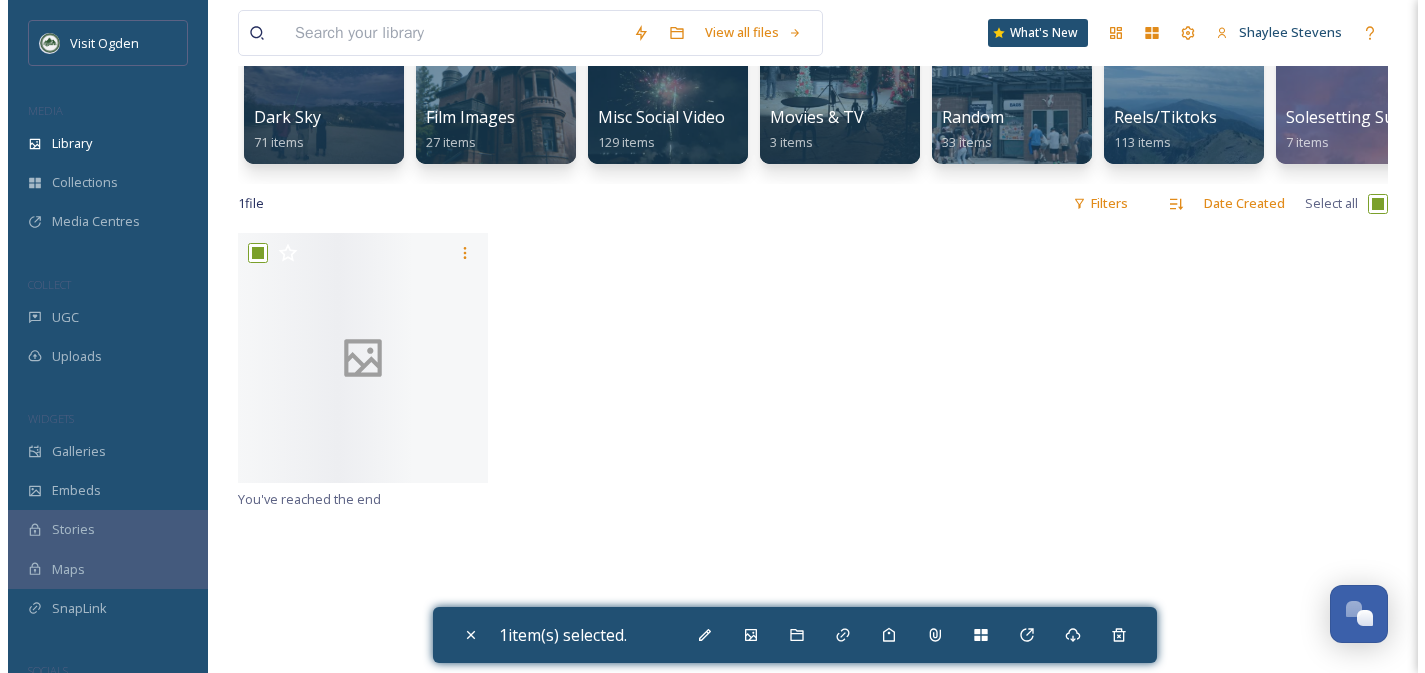 scroll, scrollTop: 267, scrollLeft: 0, axis: vertical 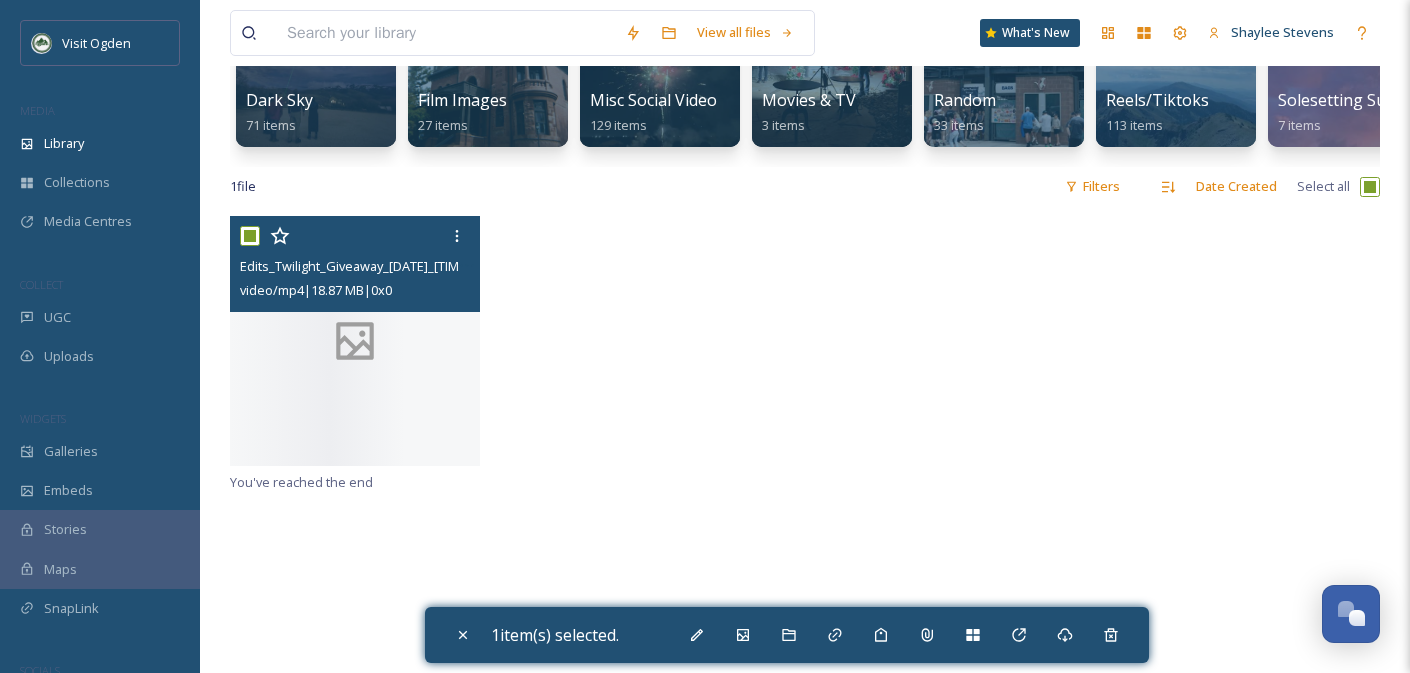 click 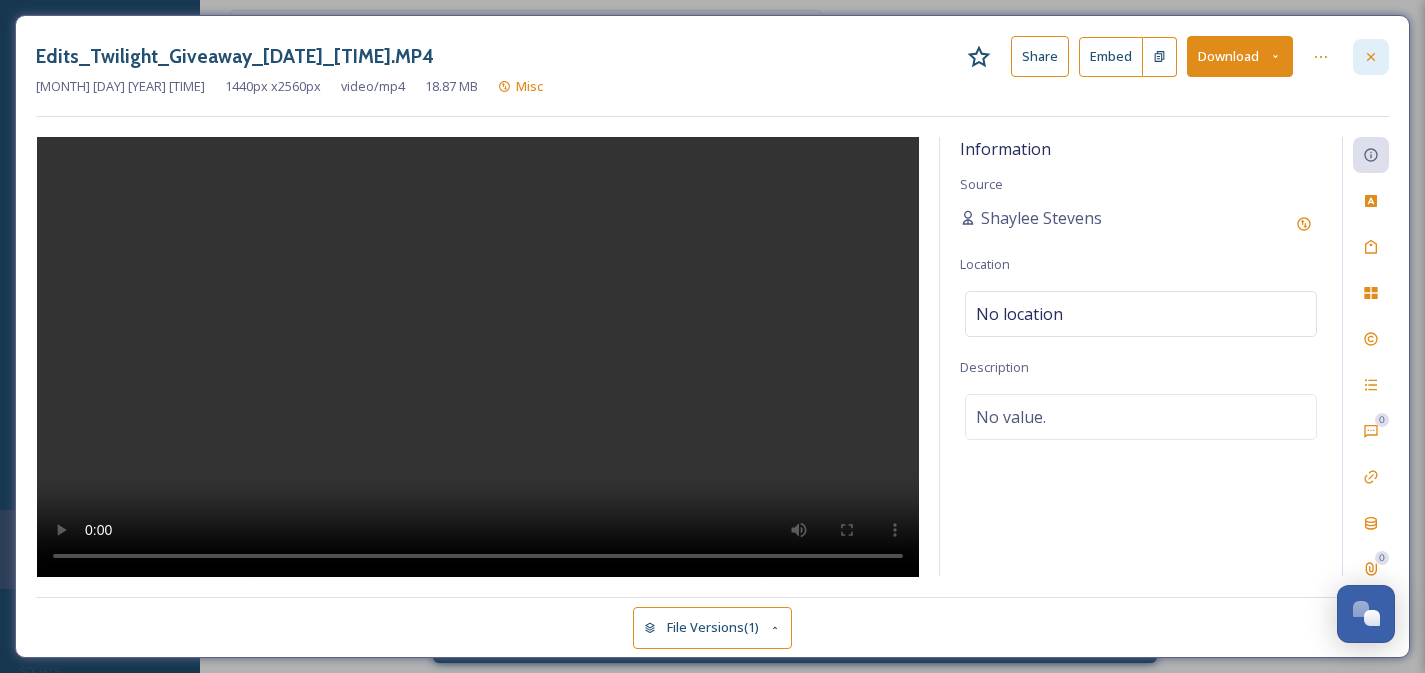 click at bounding box center [1371, 57] 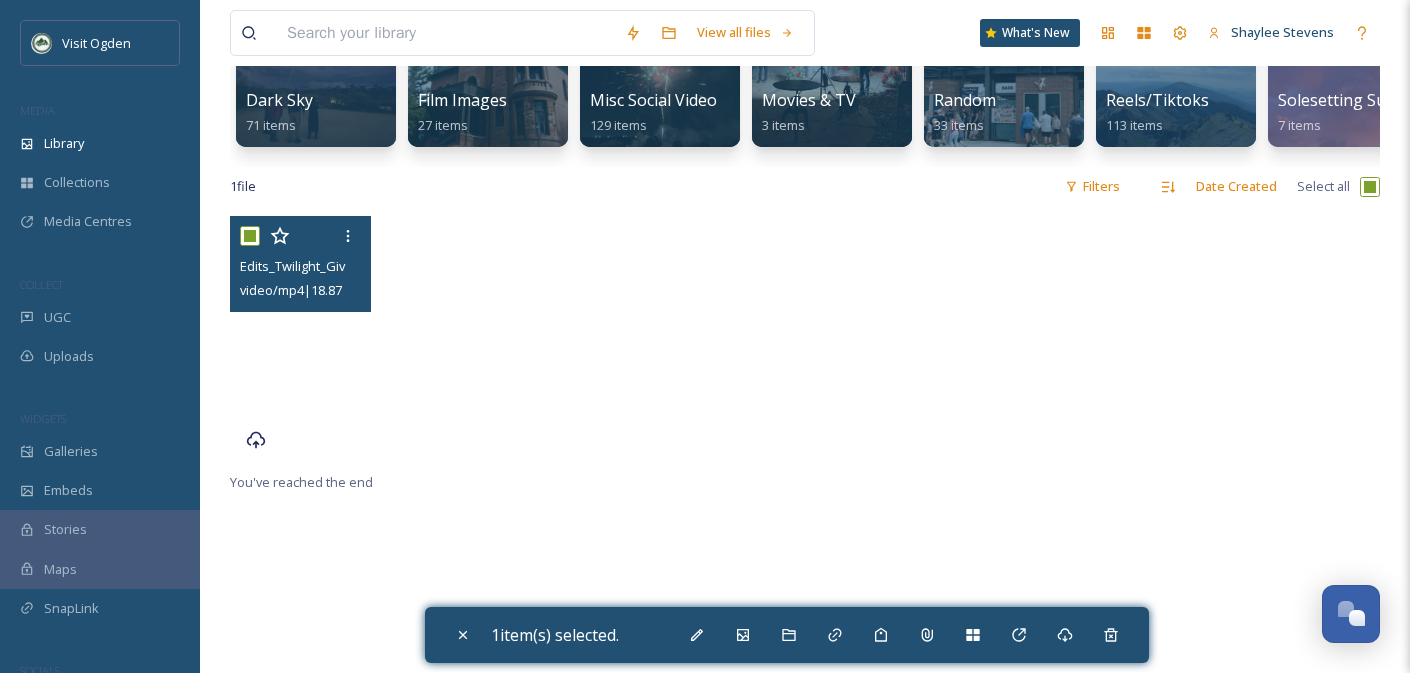 click at bounding box center [300, 341] 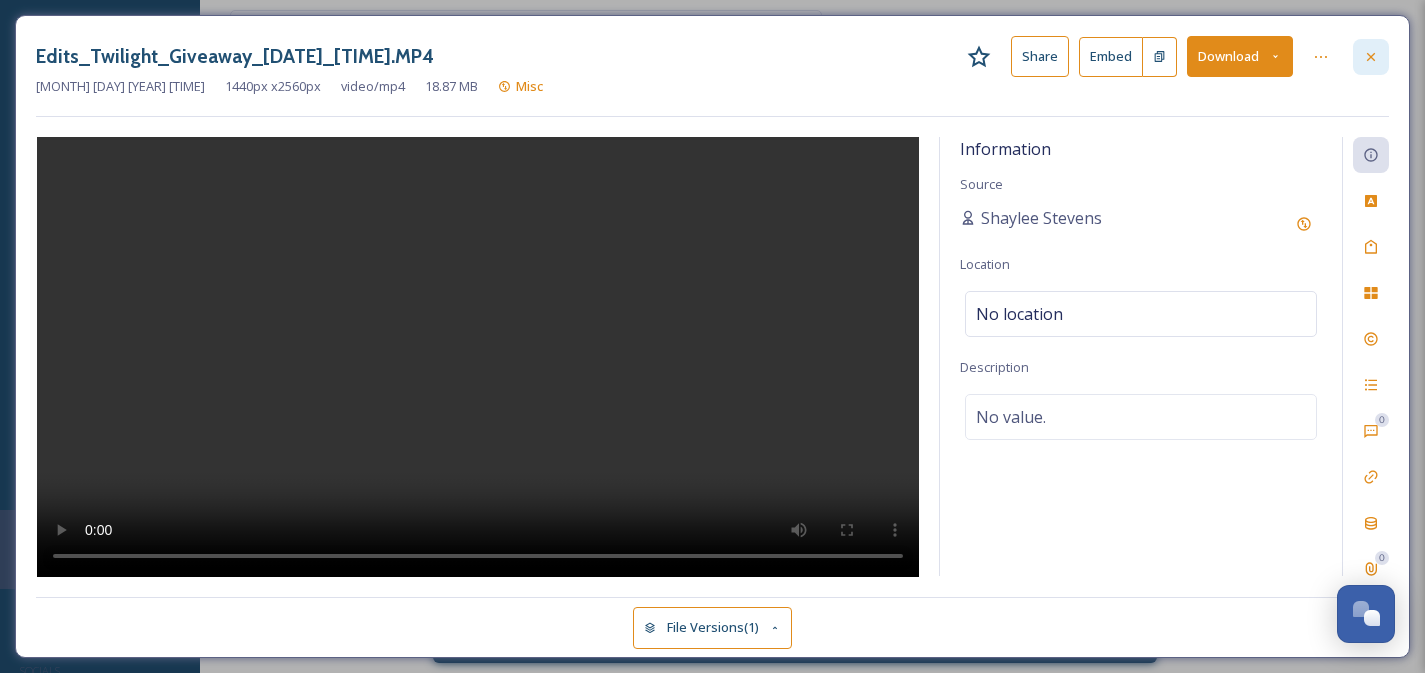 click at bounding box center [1371, 57] 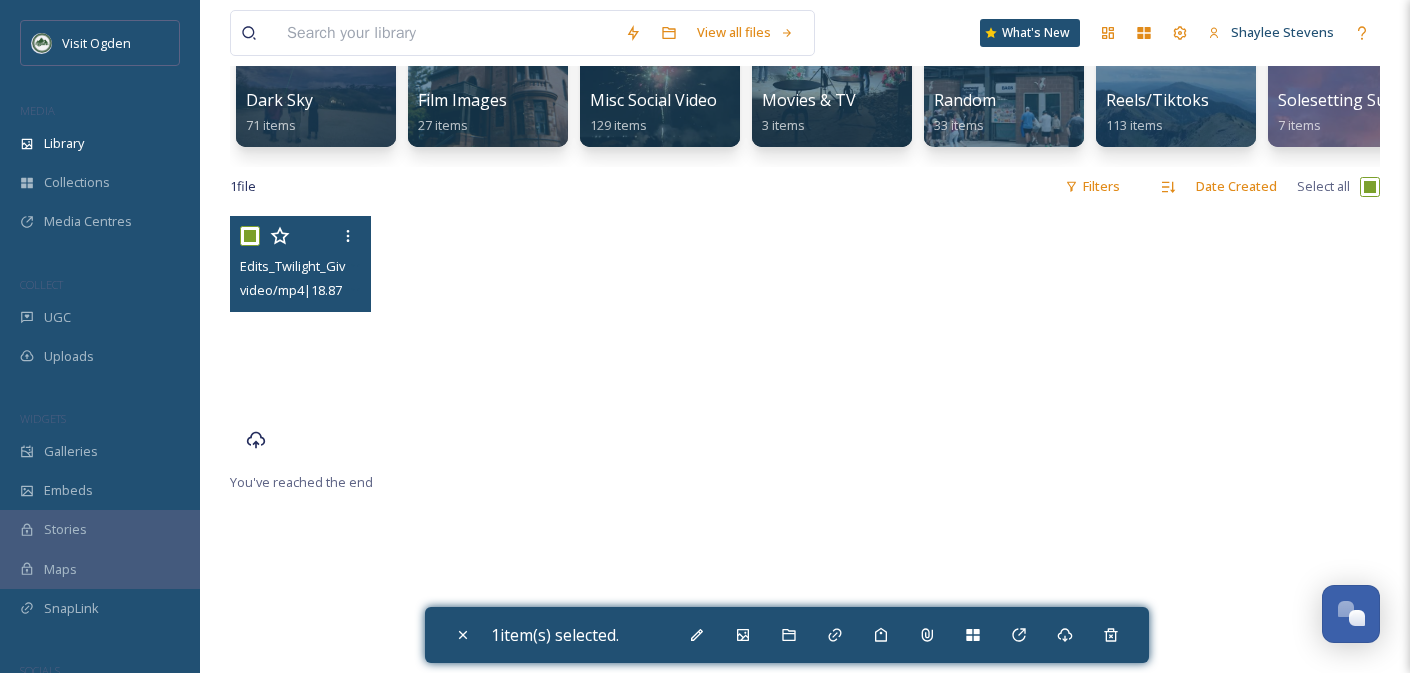 click at bounding box center (300, 341) 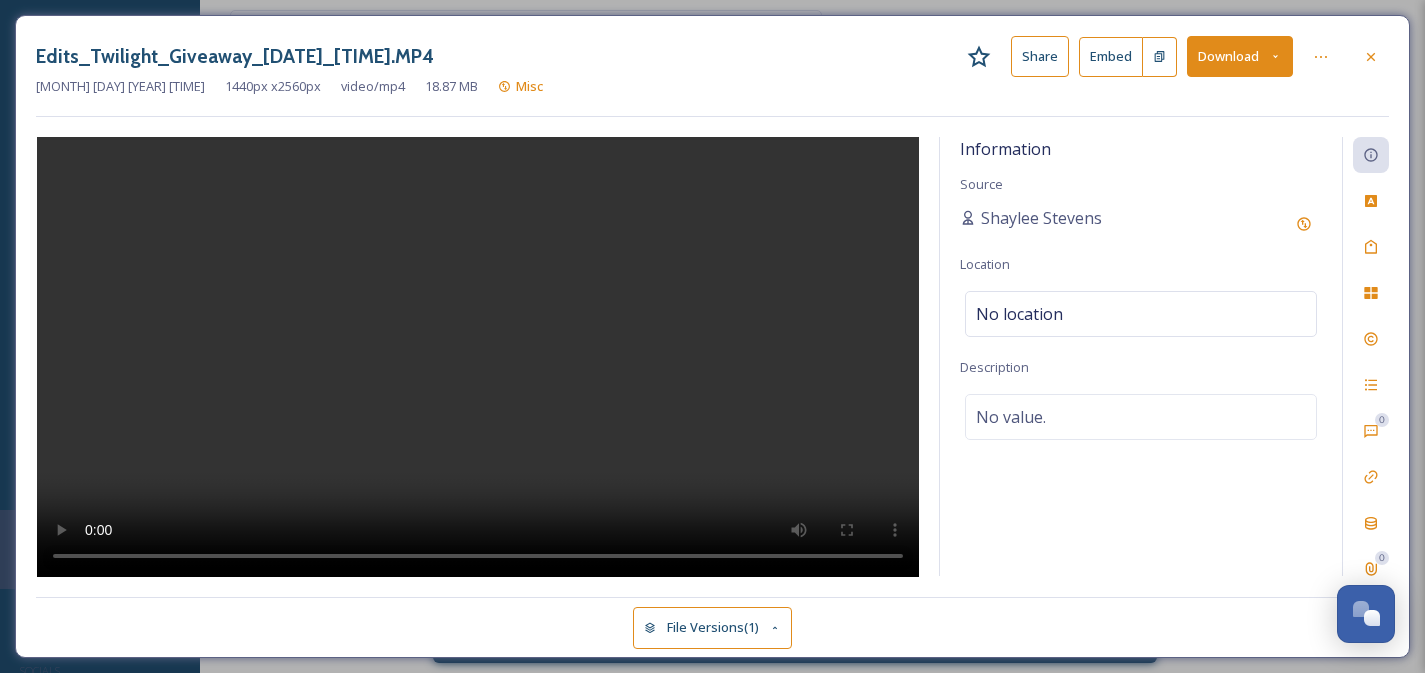 click on "Edits_Twilight_Giveaway_[DATE]_[TIME].MP4 Share Embed Download" at bounding box center [712, 56] 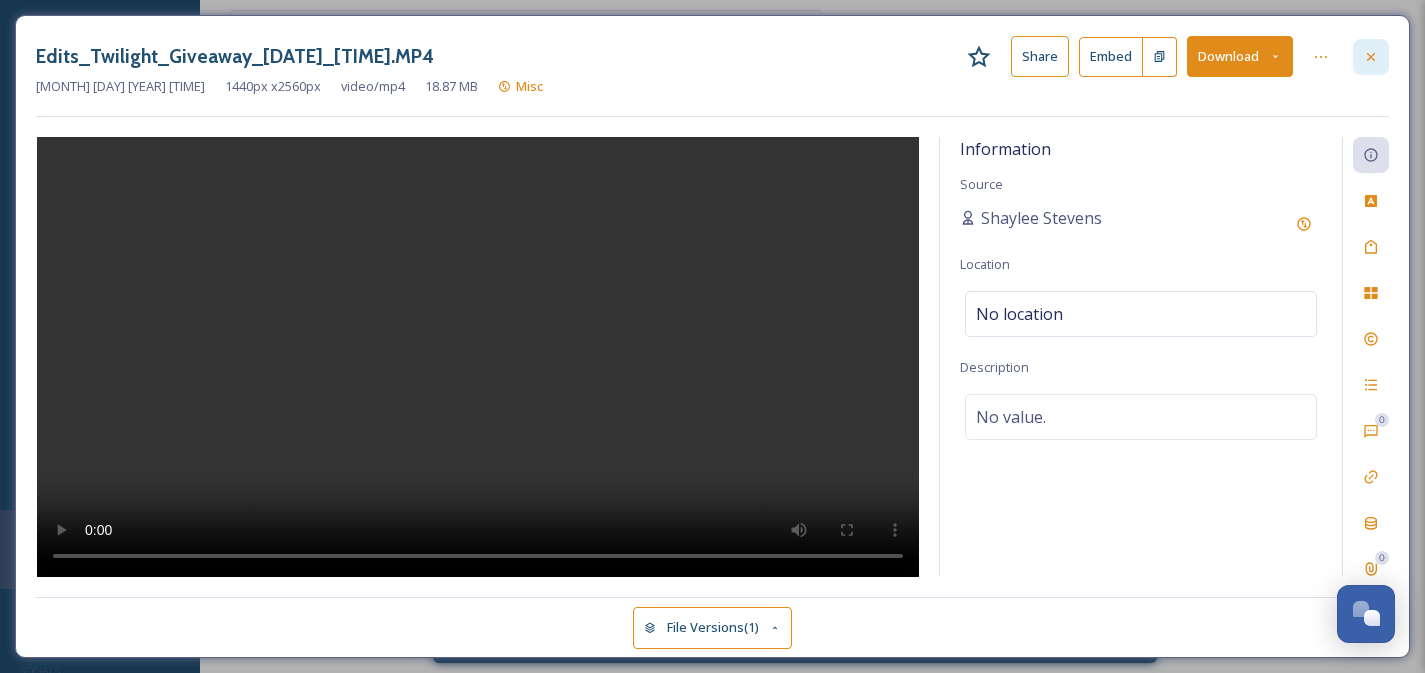 click 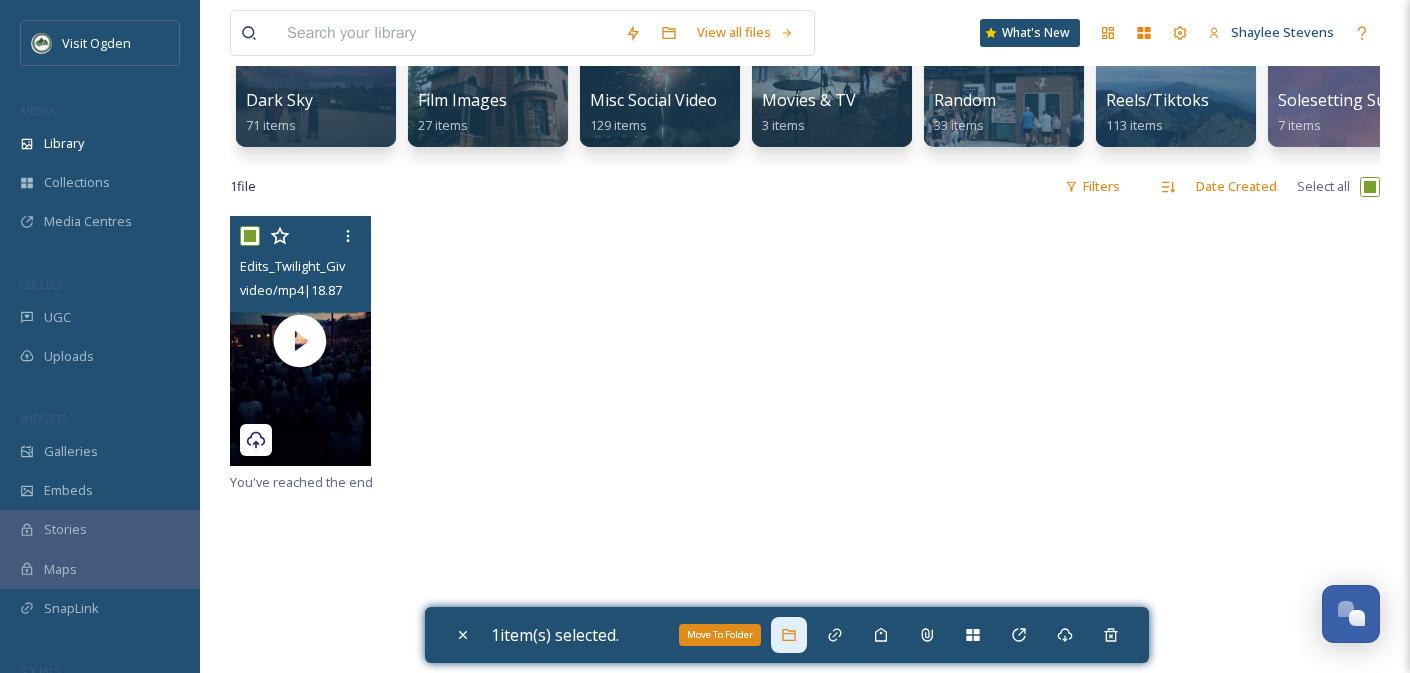 click 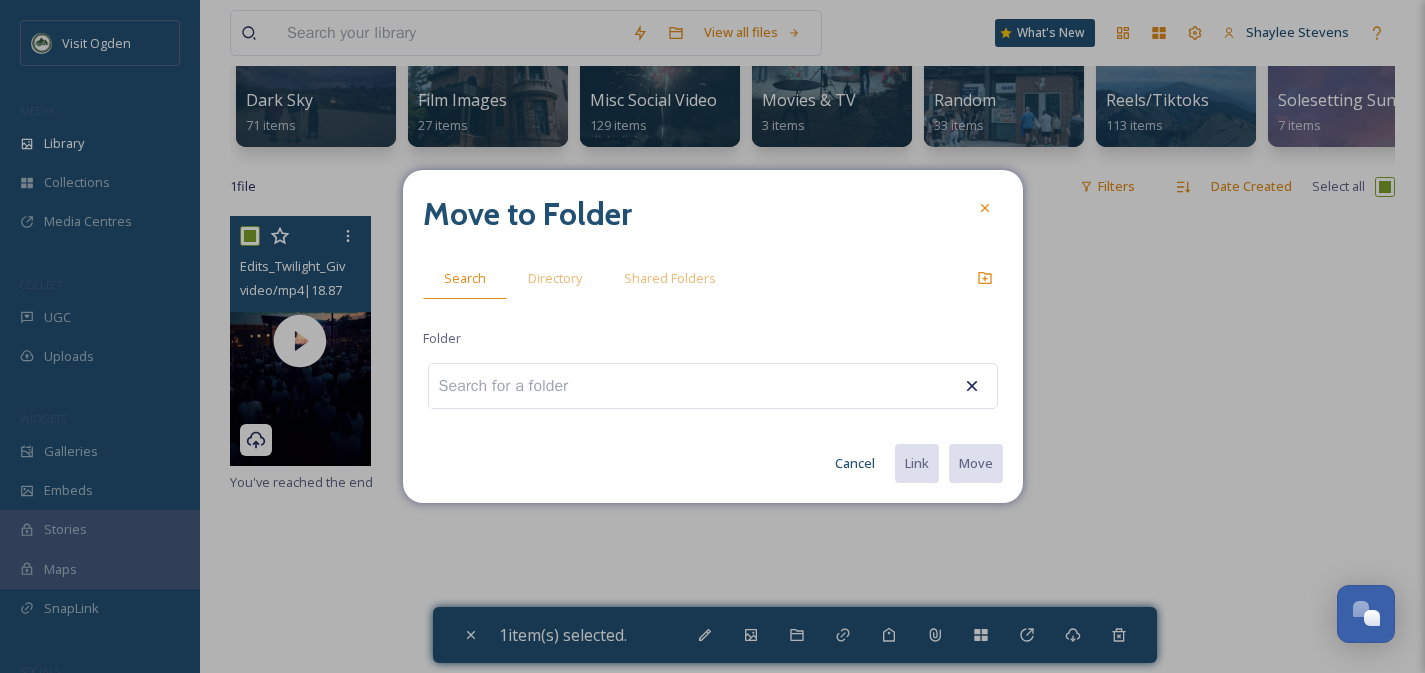 click at bounding box center [515, 386] 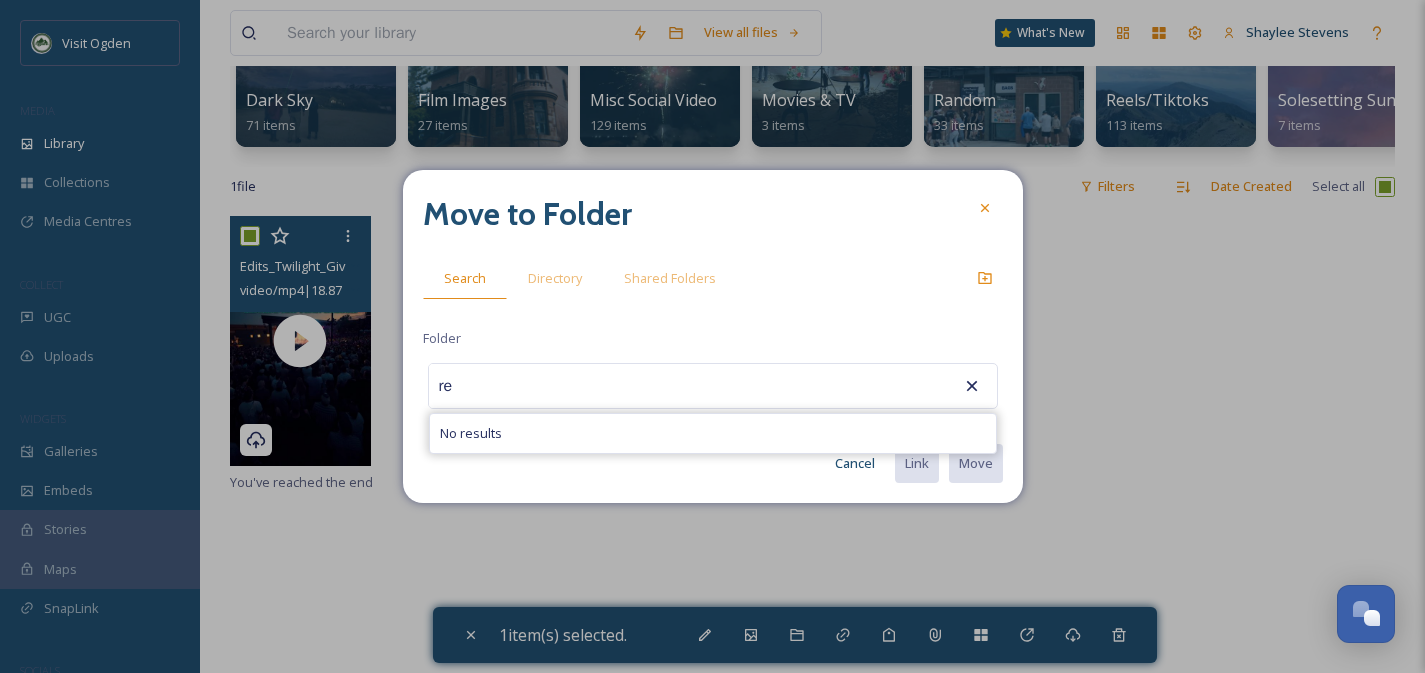 type on "r" 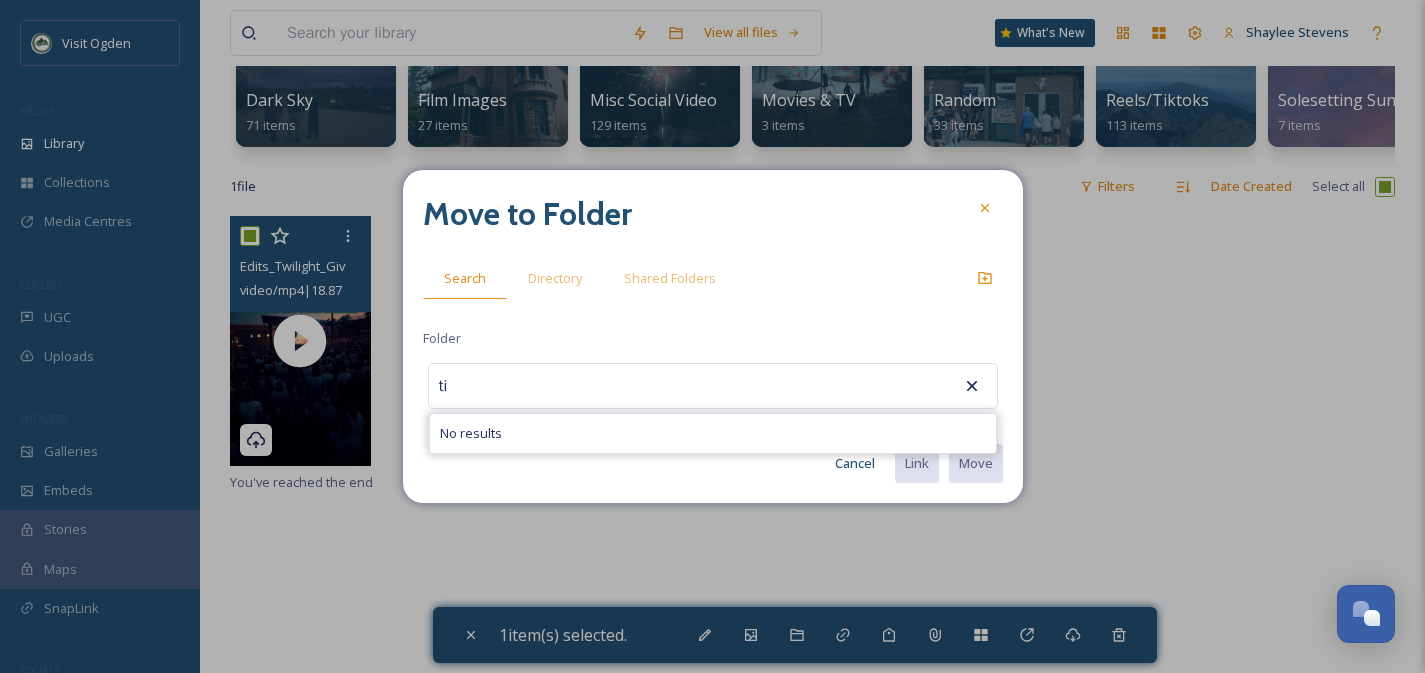 type on "t" 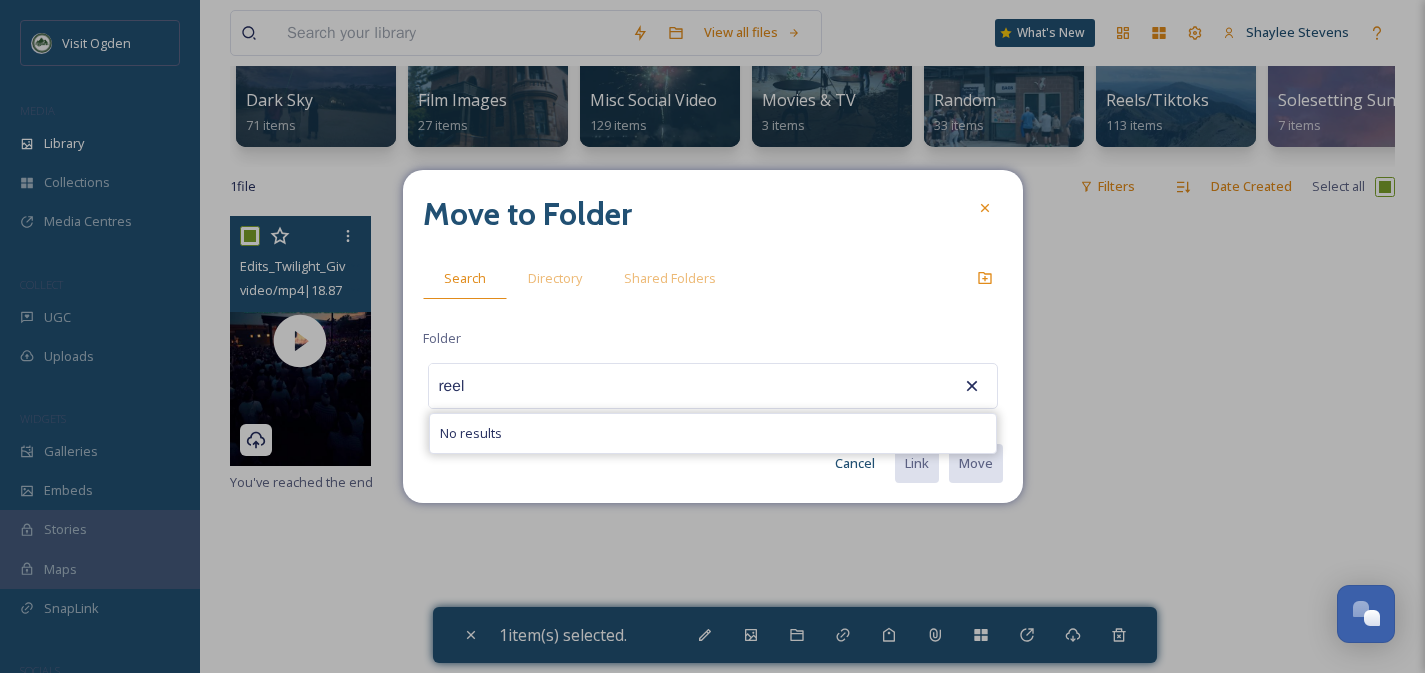 type on "reel" 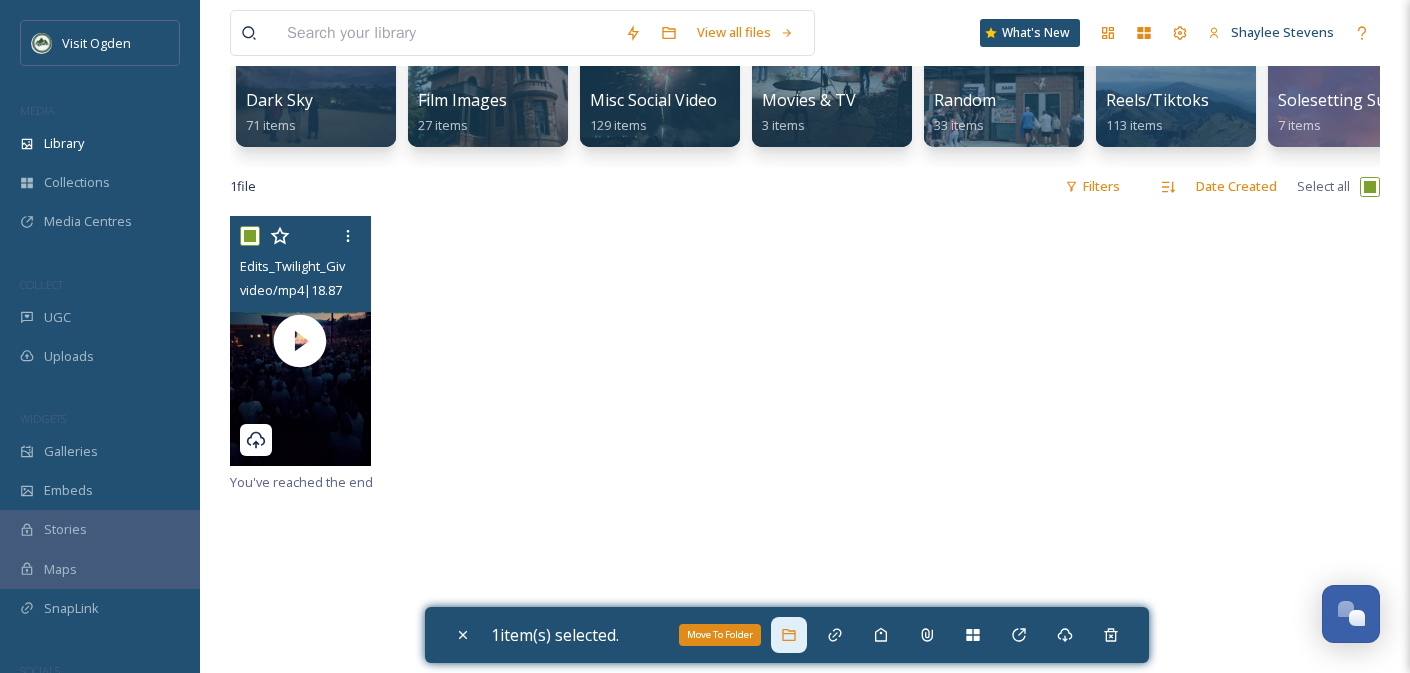 click 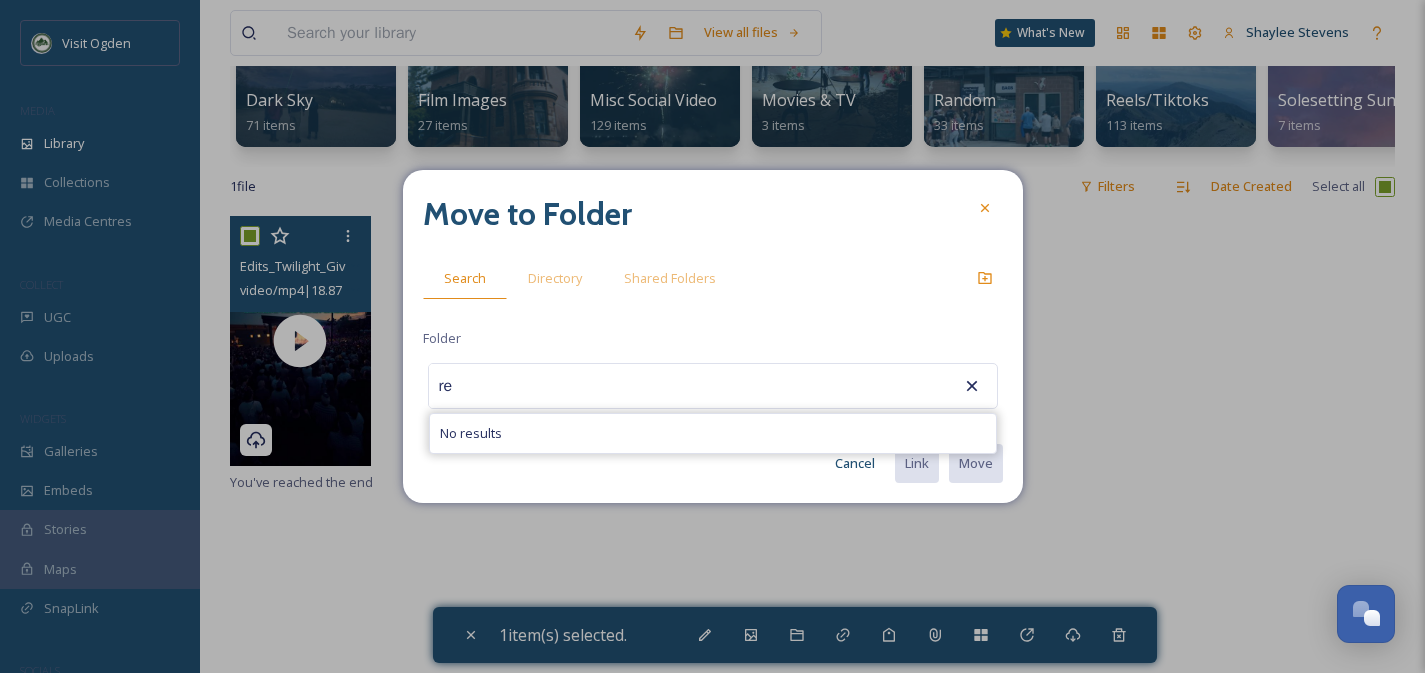 type on "r" 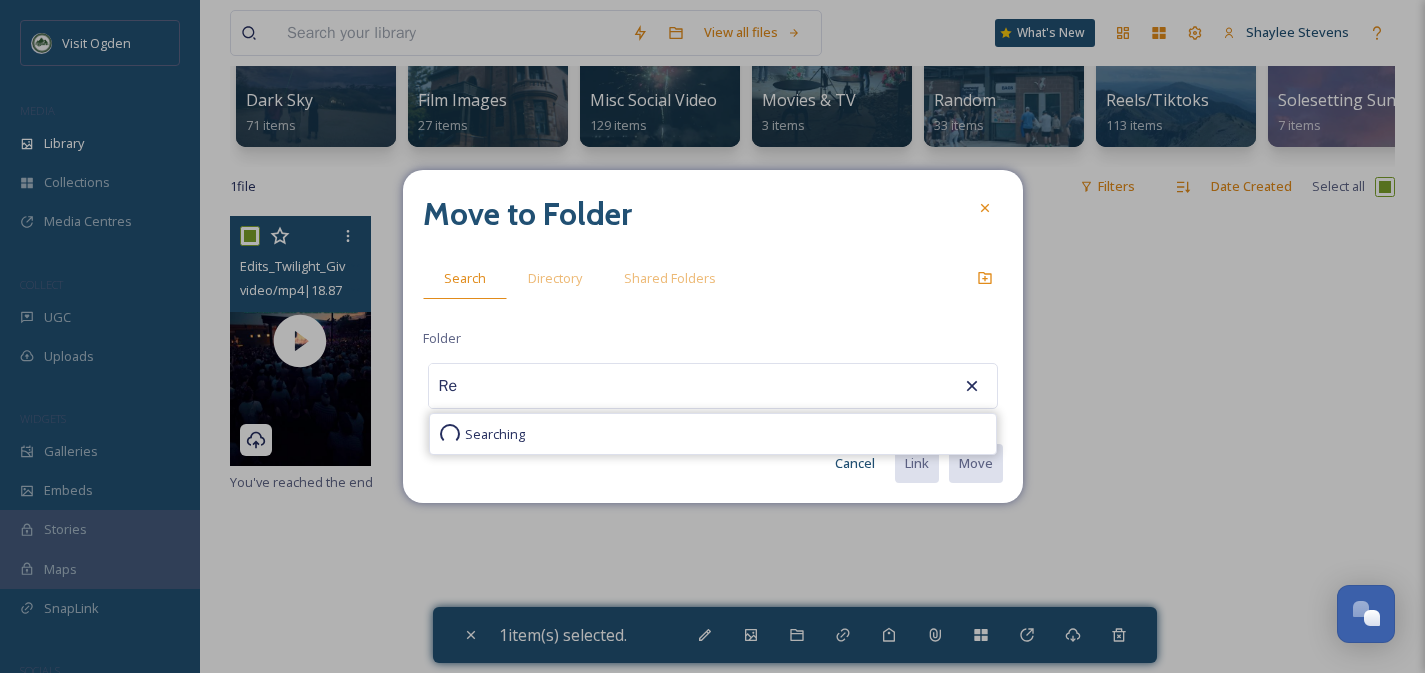 type on "R" 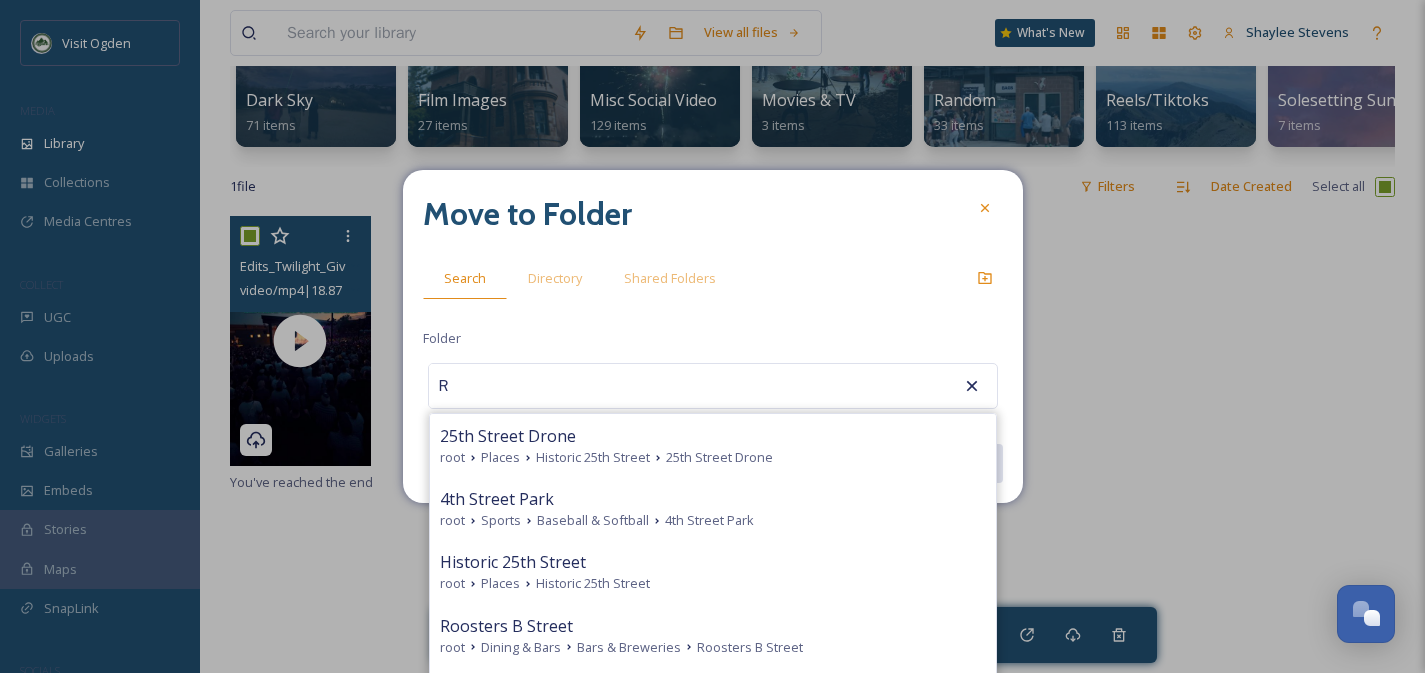 type 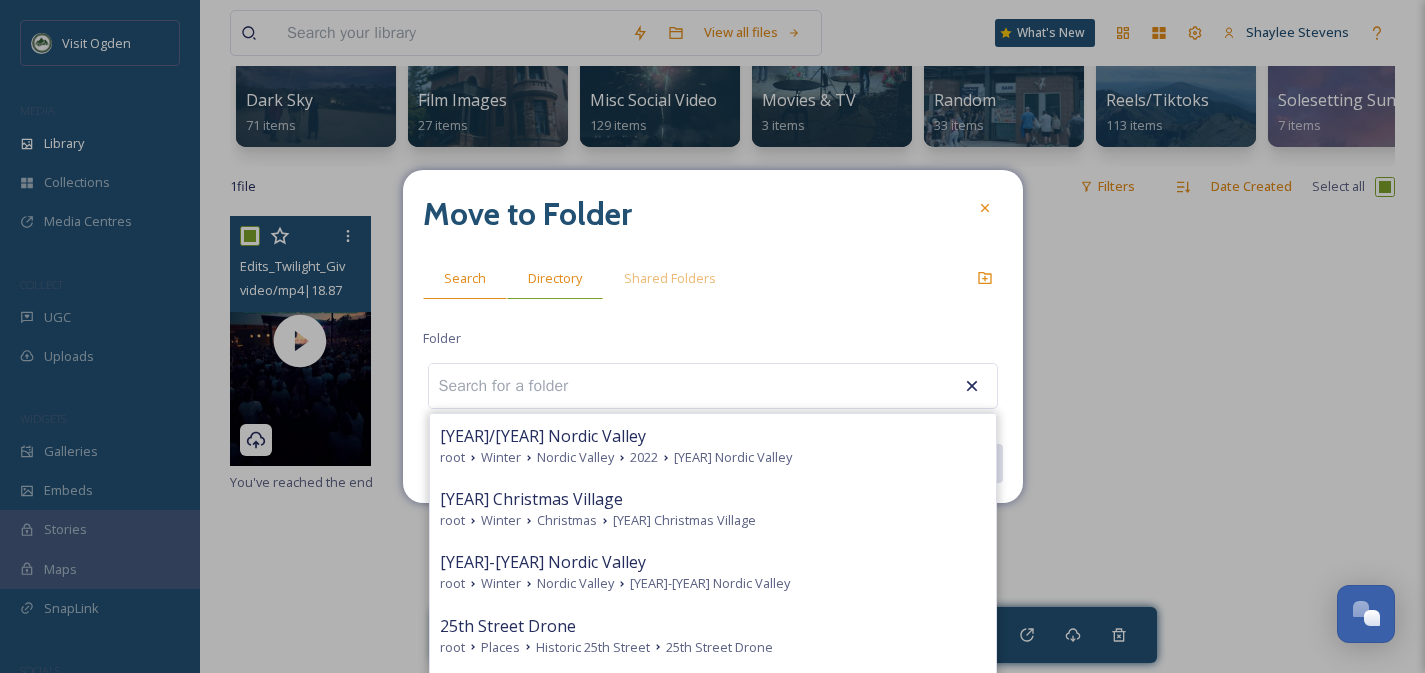 click on "Directory" at bounding box center (555, 278) 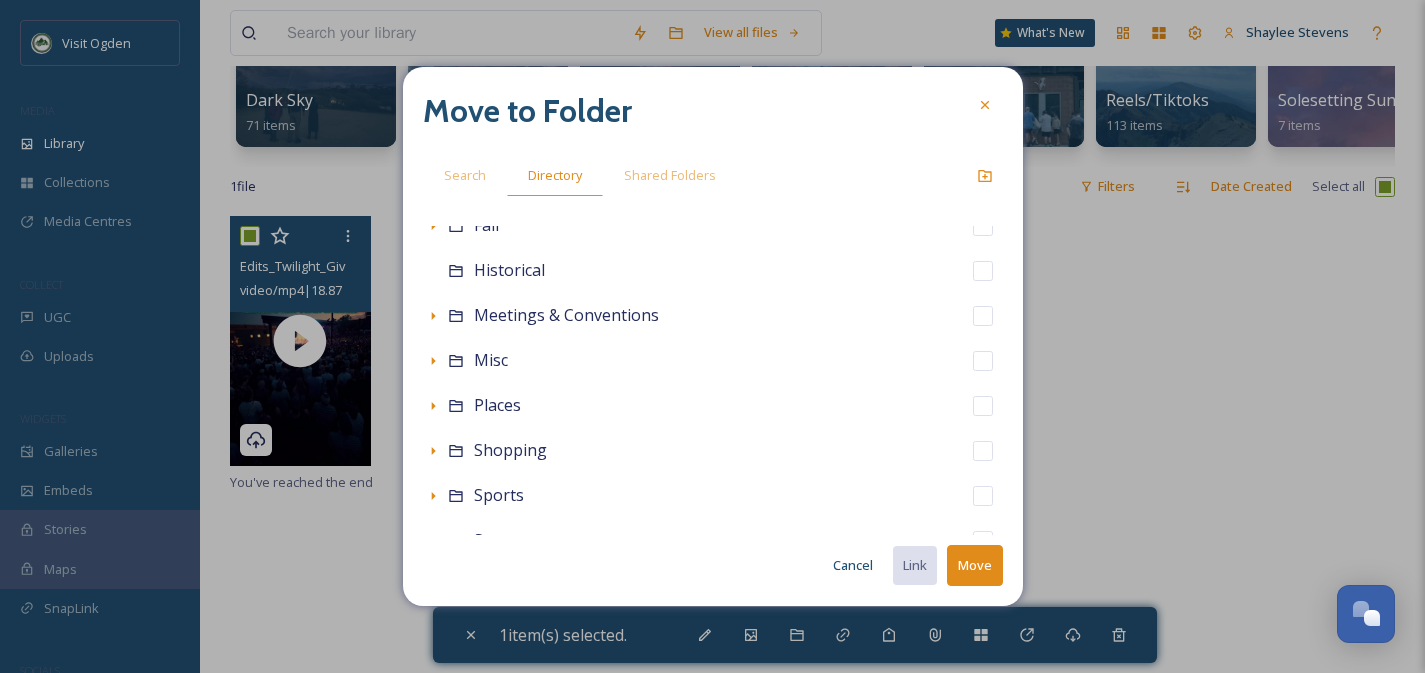 scroll, scrollTop: 255, scrollLeft: 0, axis: vertical 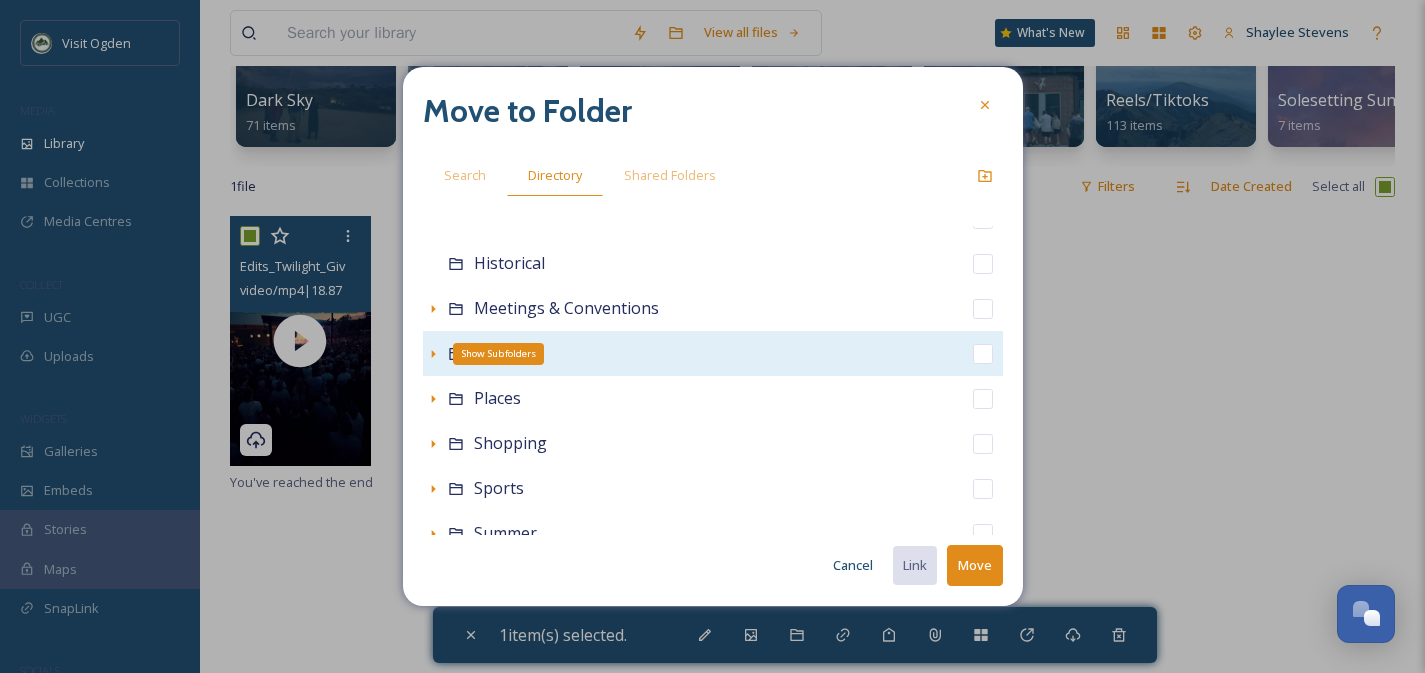 click 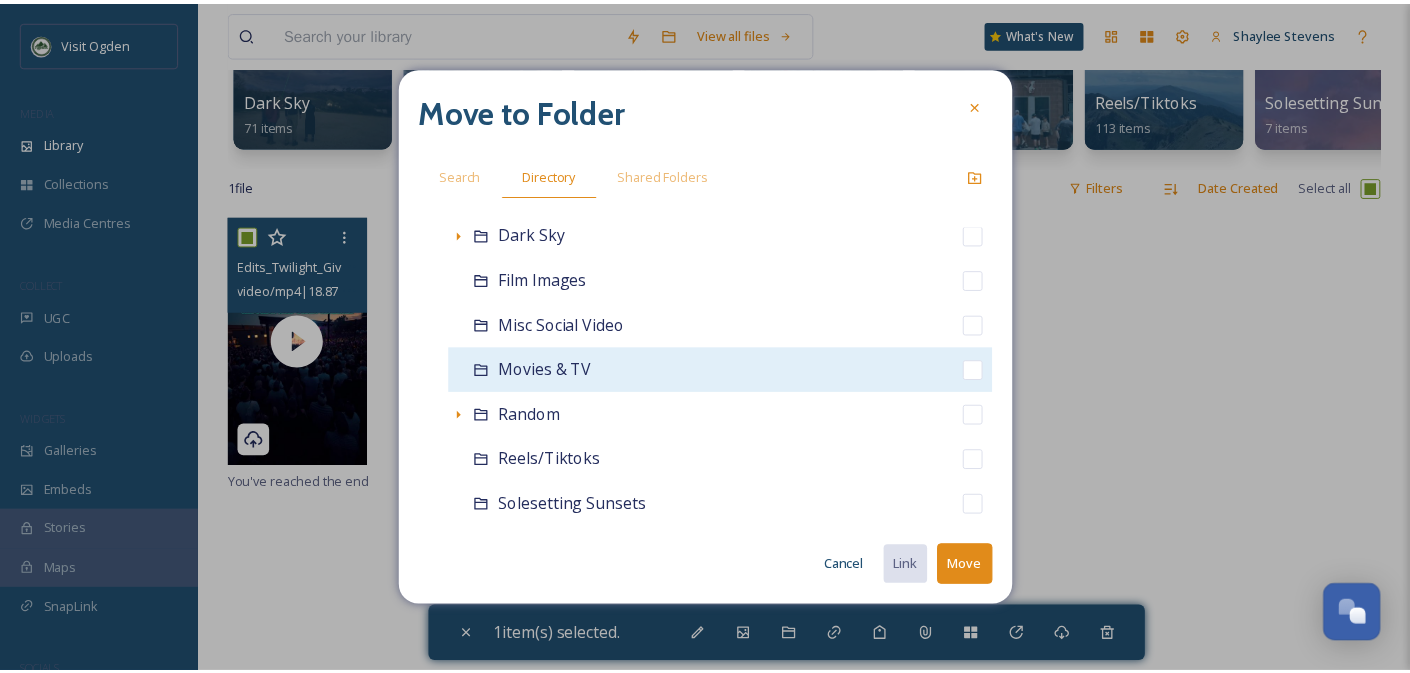 scroll, scrollTop: 477, scrollLeft: 0, axis: vertical 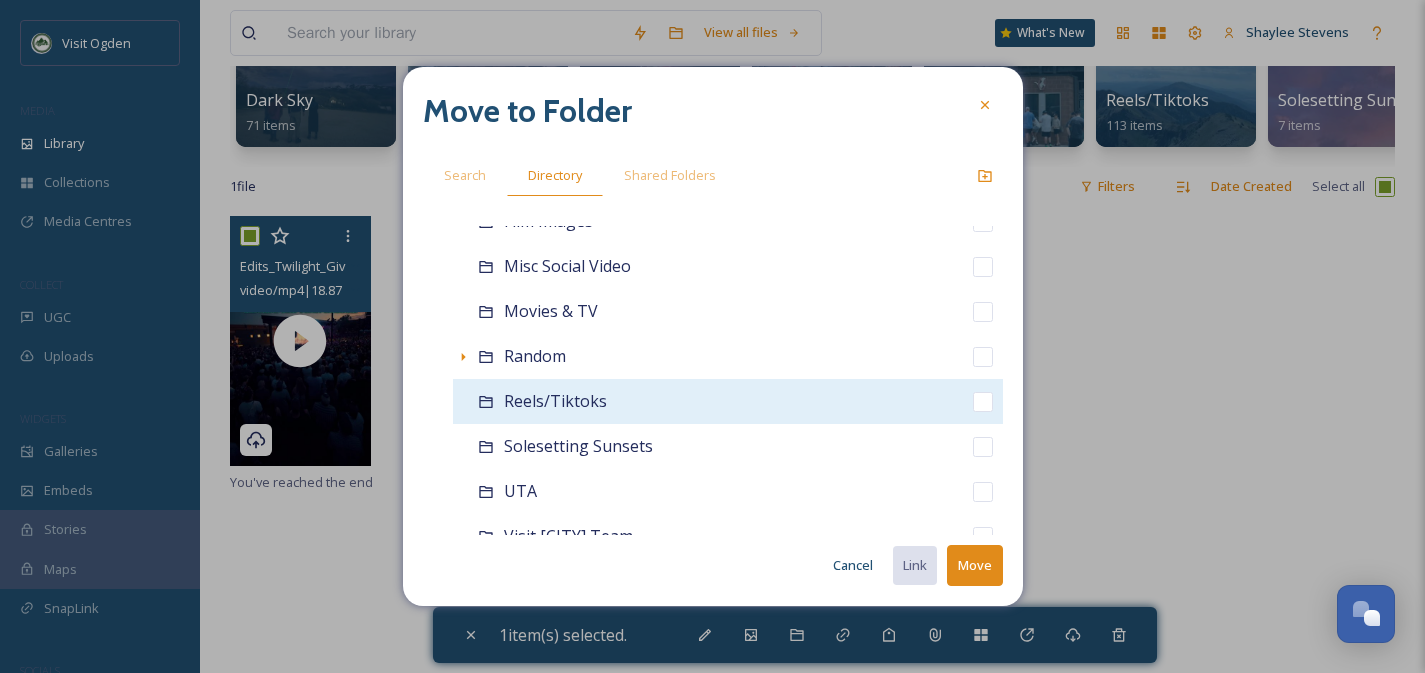 click at bounding box center [983, 402] 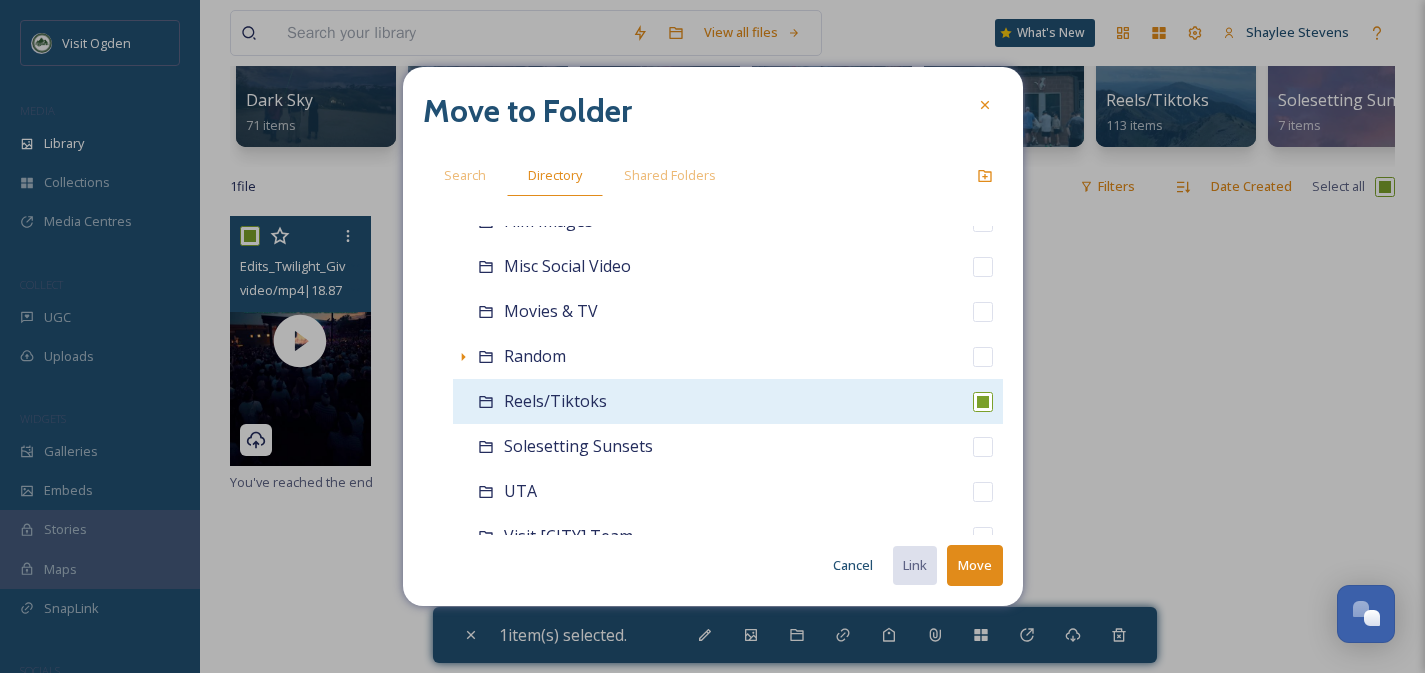checkbox on "true" 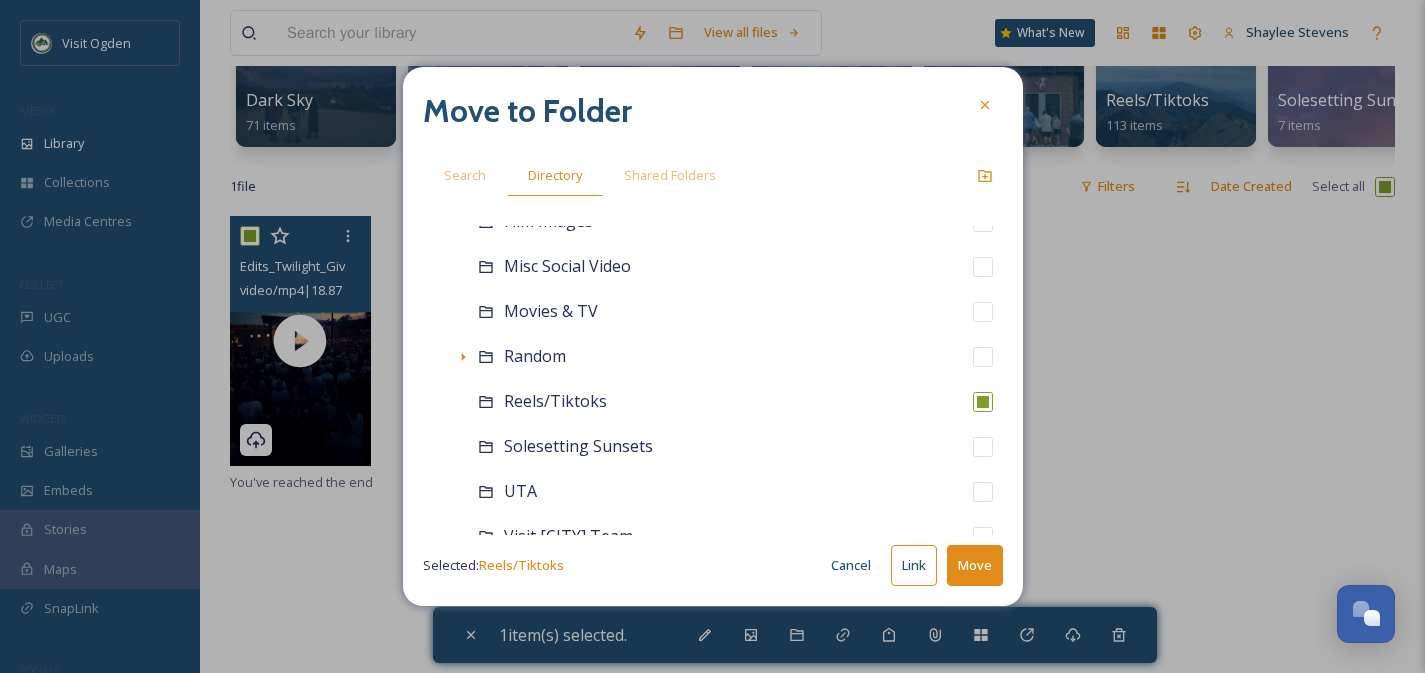 click on "Move" at bounding box center (975, 565) 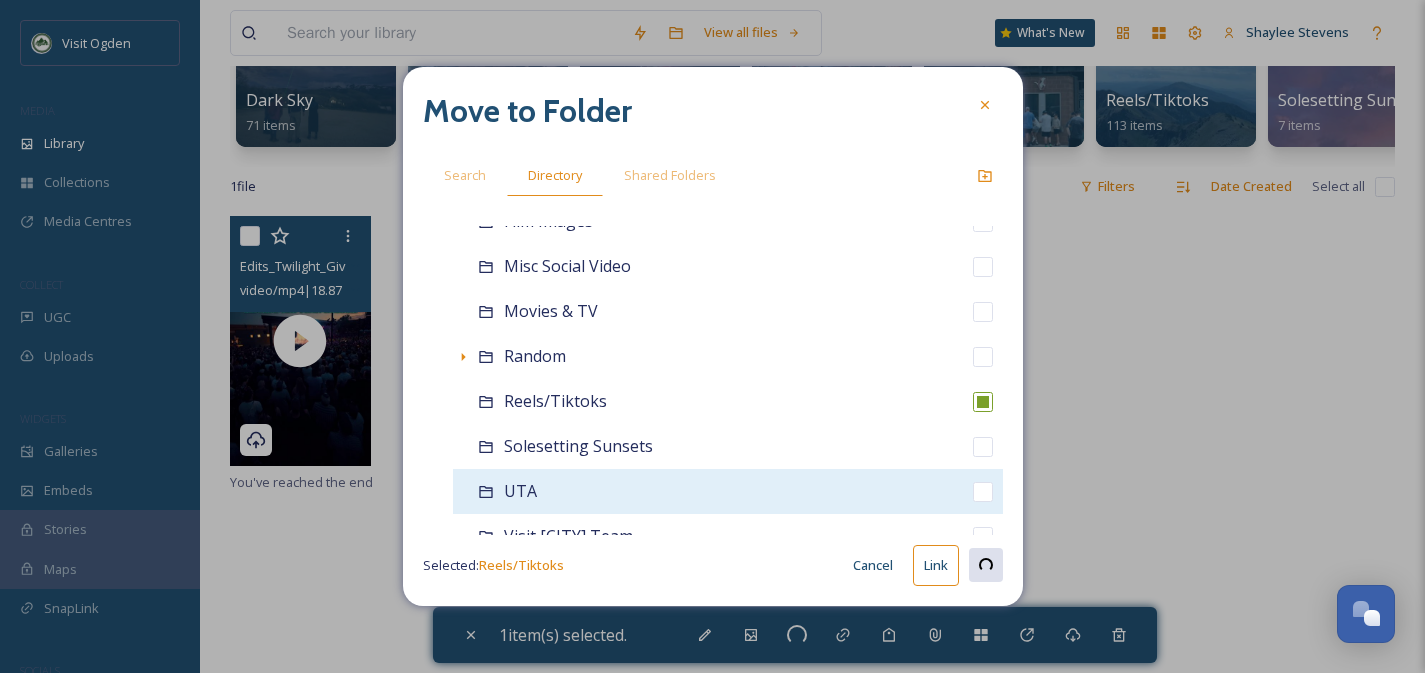 checkbox on "false" 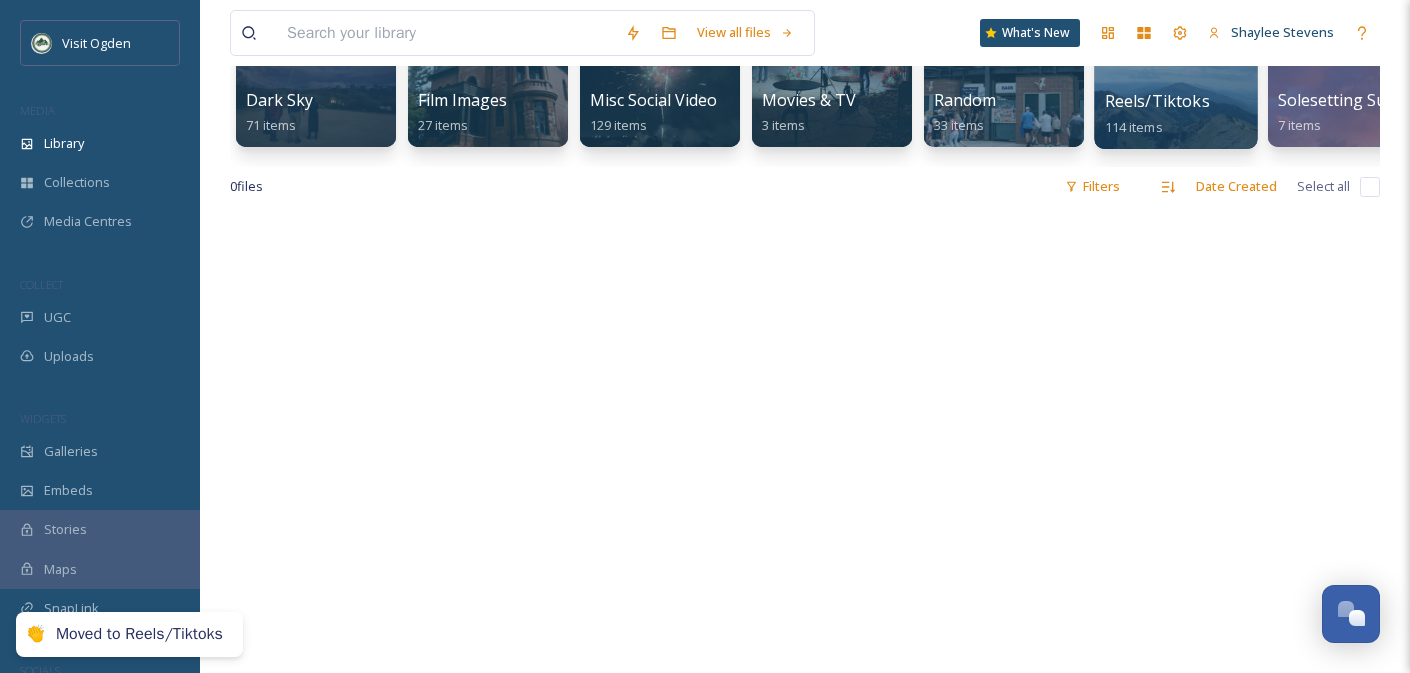click on "Reels/Tiktoks 114   items" at bounding box center [1176, 114] 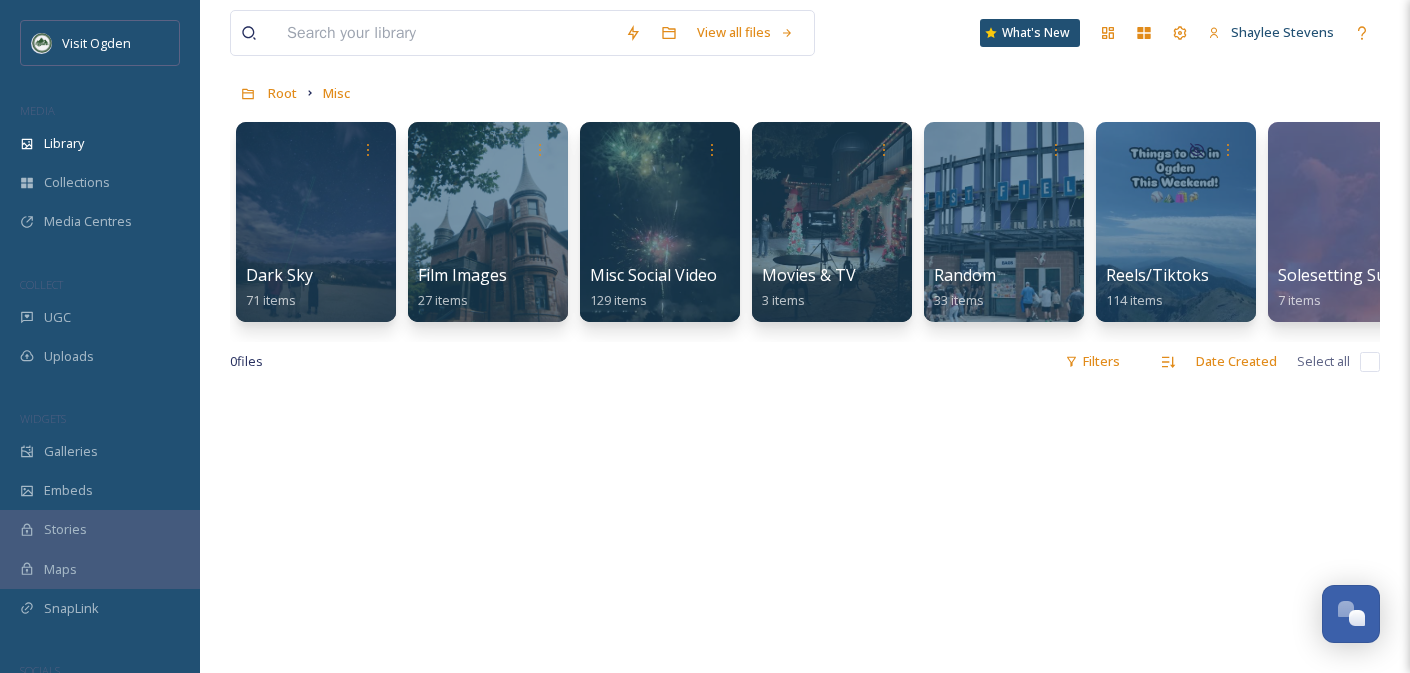 scroll, scrollTop: 62, scrollLeft: 0, axis: vertical 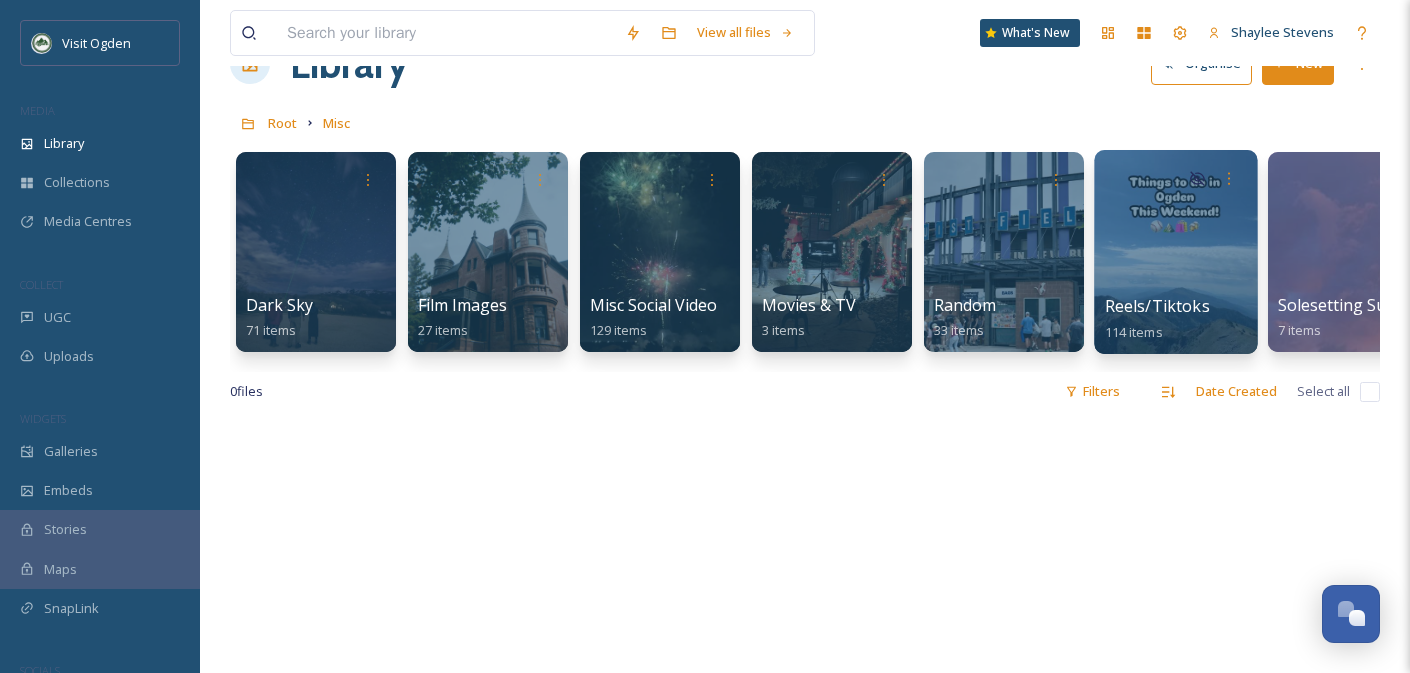 click at bounding box center (1175, 252) 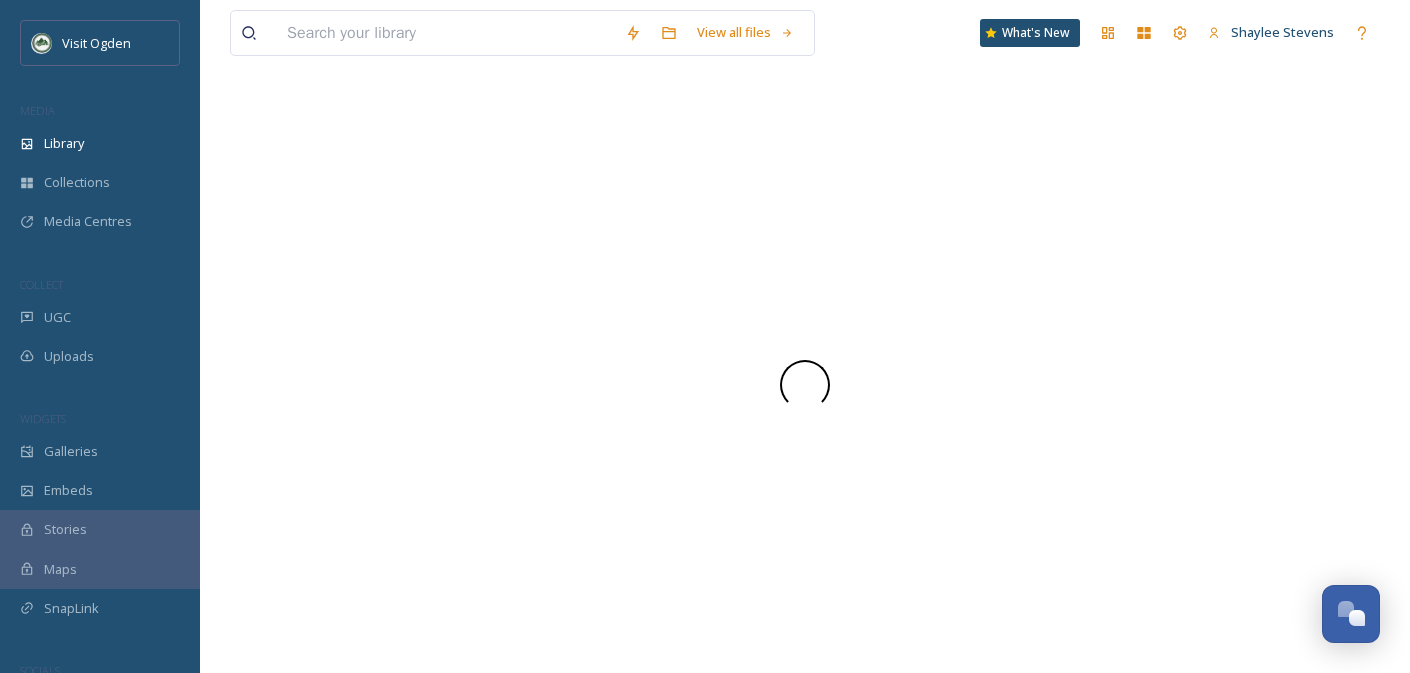 scroll, scrollTop: 0, scrollLeft: 0, axis: both 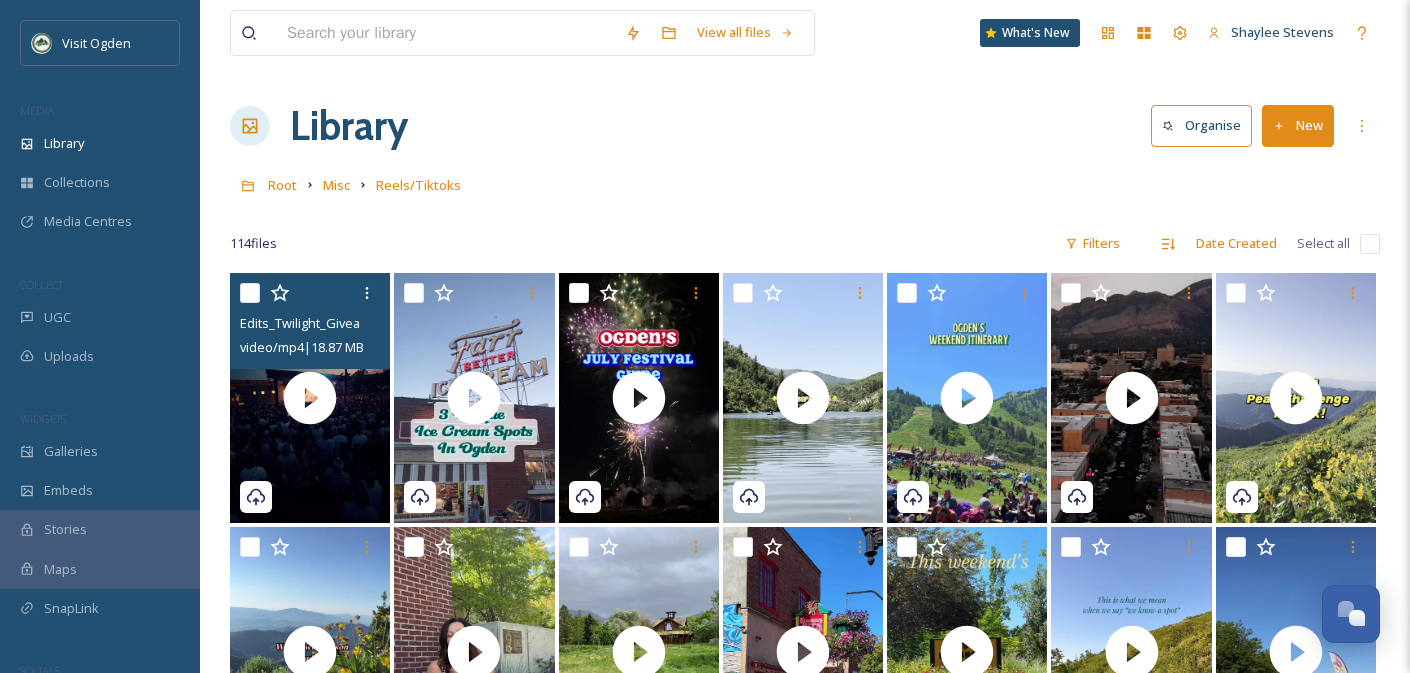 click at bounding box center [250, 293] 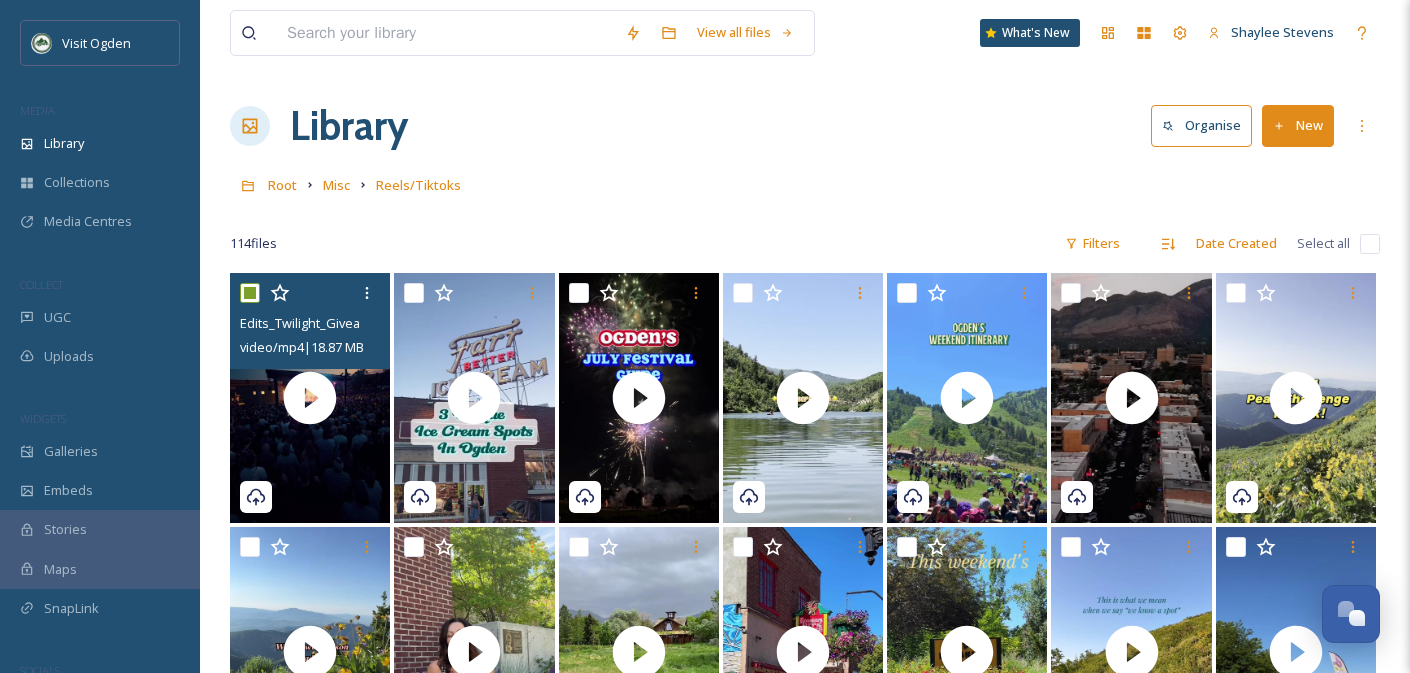 checkbox on "true" 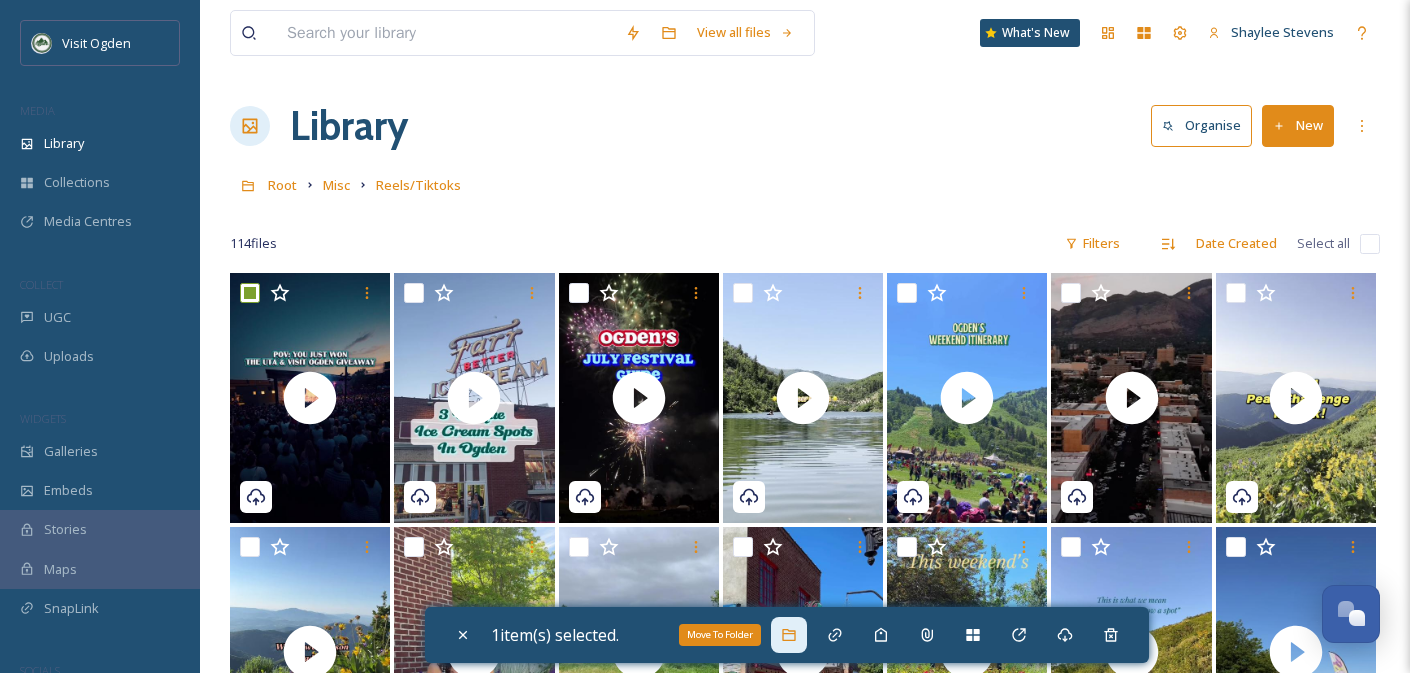 click on "Move To Folder" at bounding box center [789, 635] 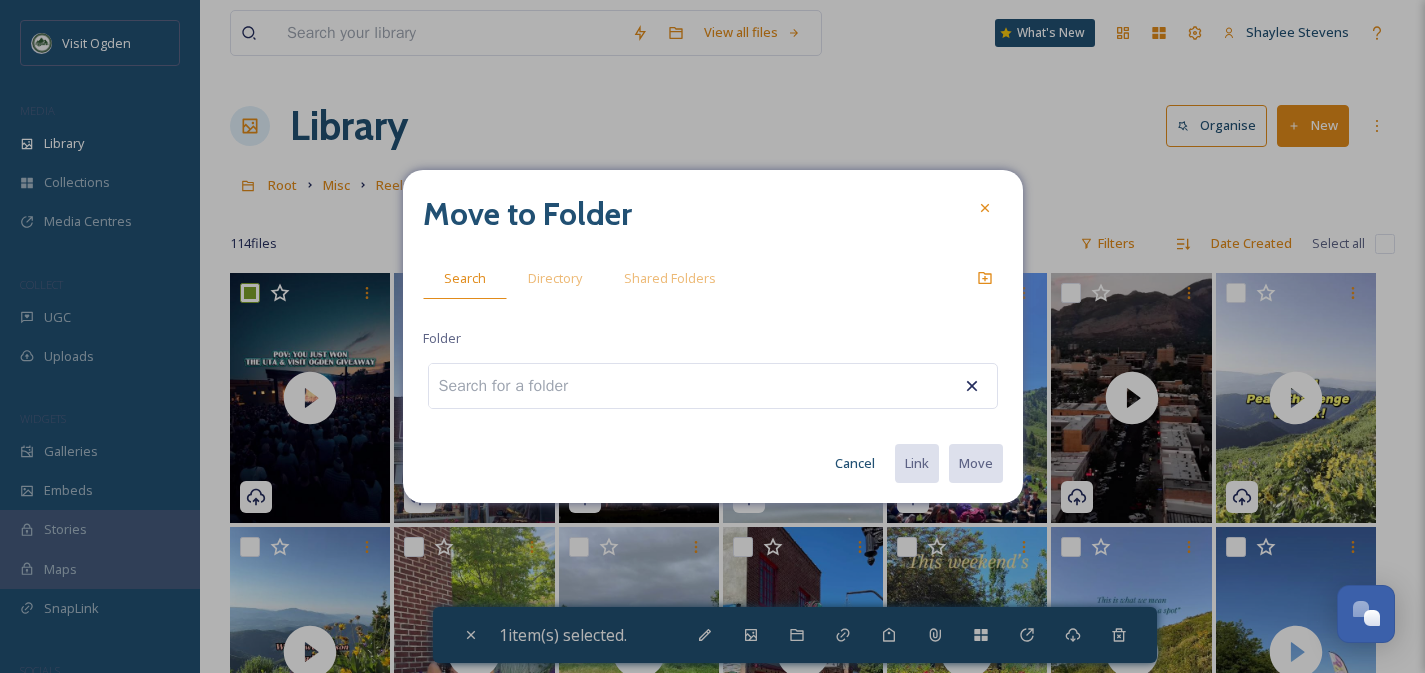 click on "Cancel" at bounding box center (855, 463) 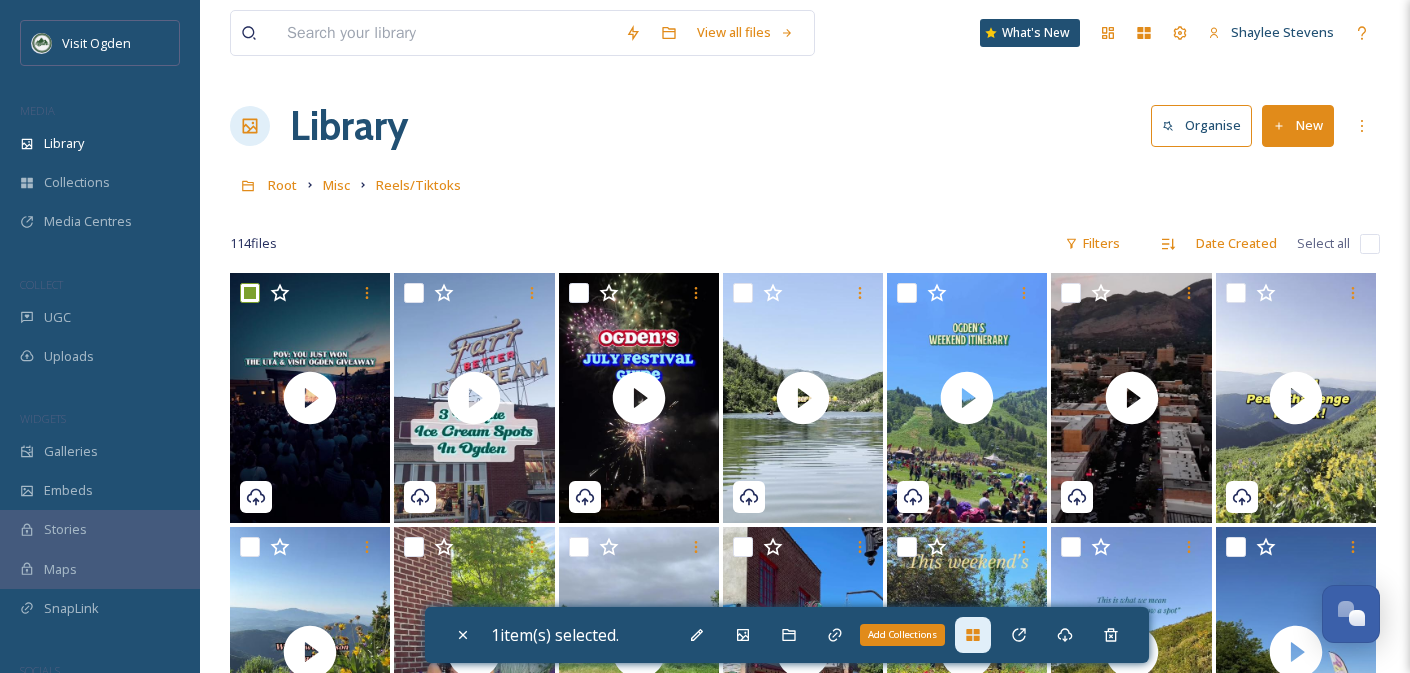 click 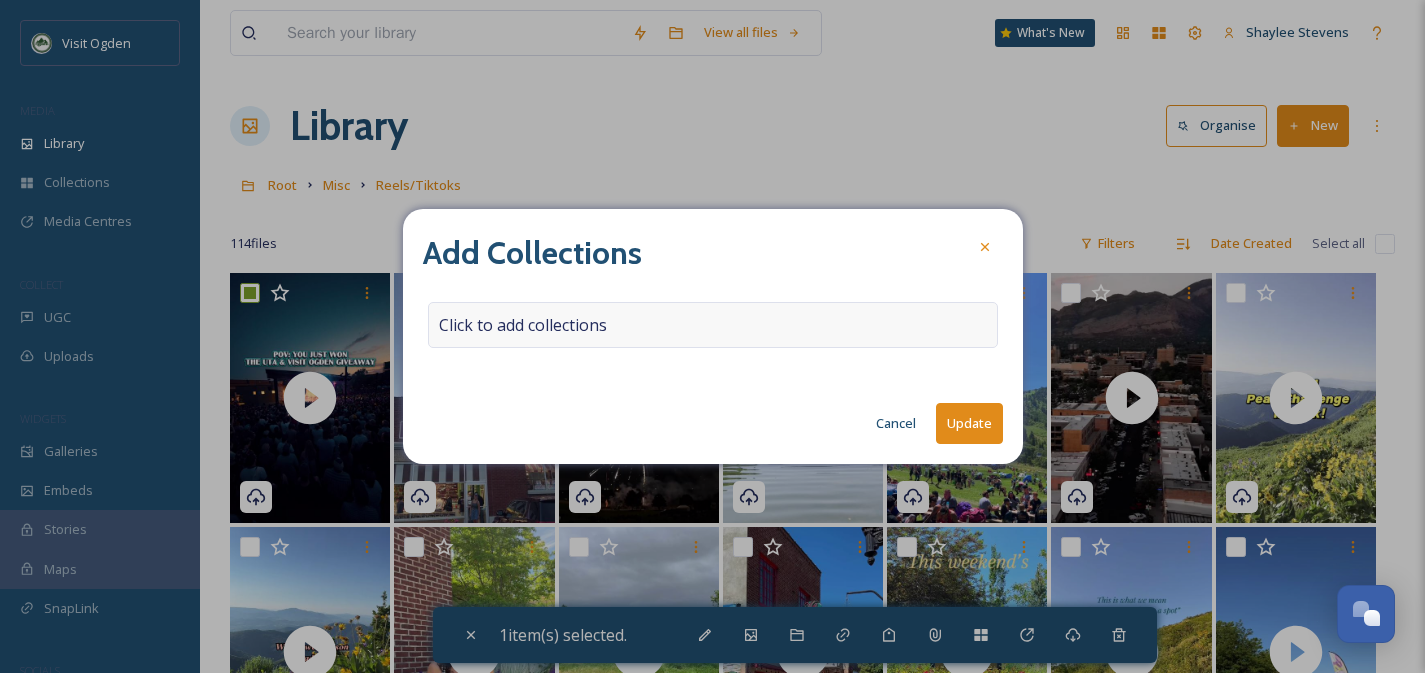 click on "Click to add collections" at bounding box center (523, 325) 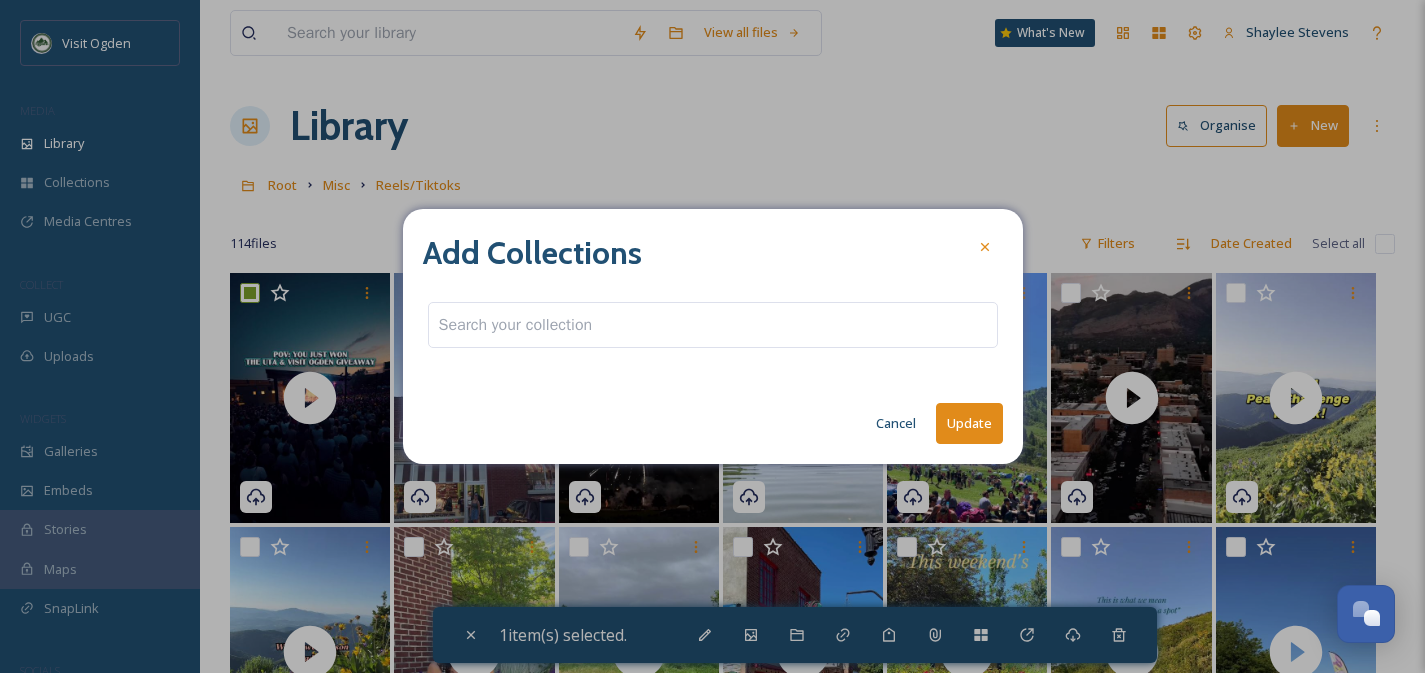 click at bounding box center [515, 325] 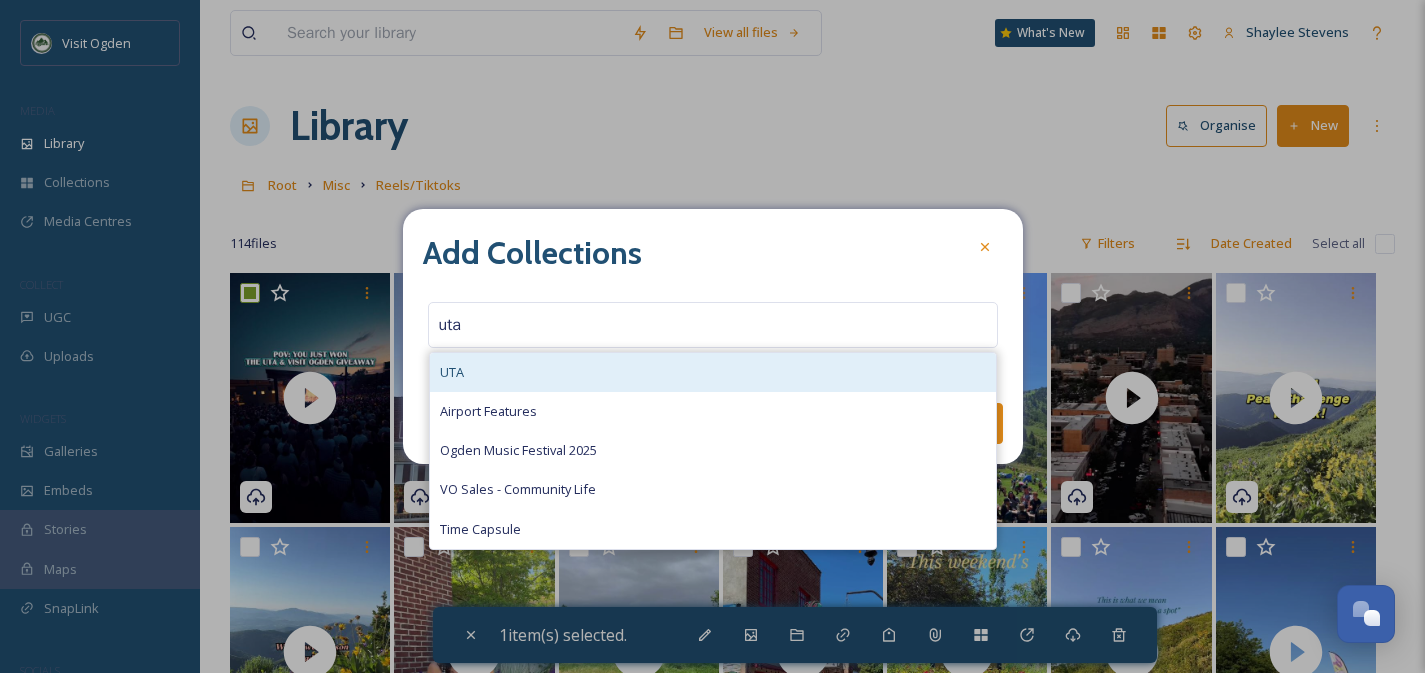 type on "uta" 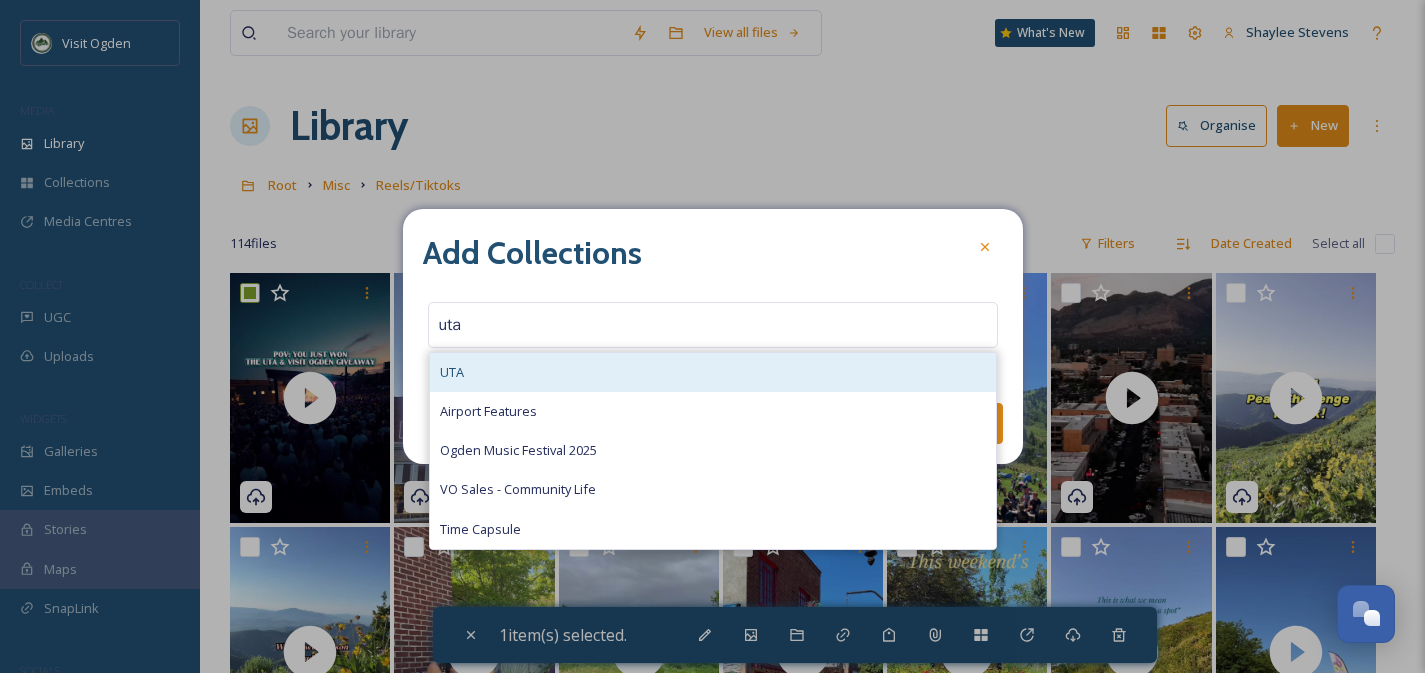 click on "UTA" at bounding box center (713, 372) 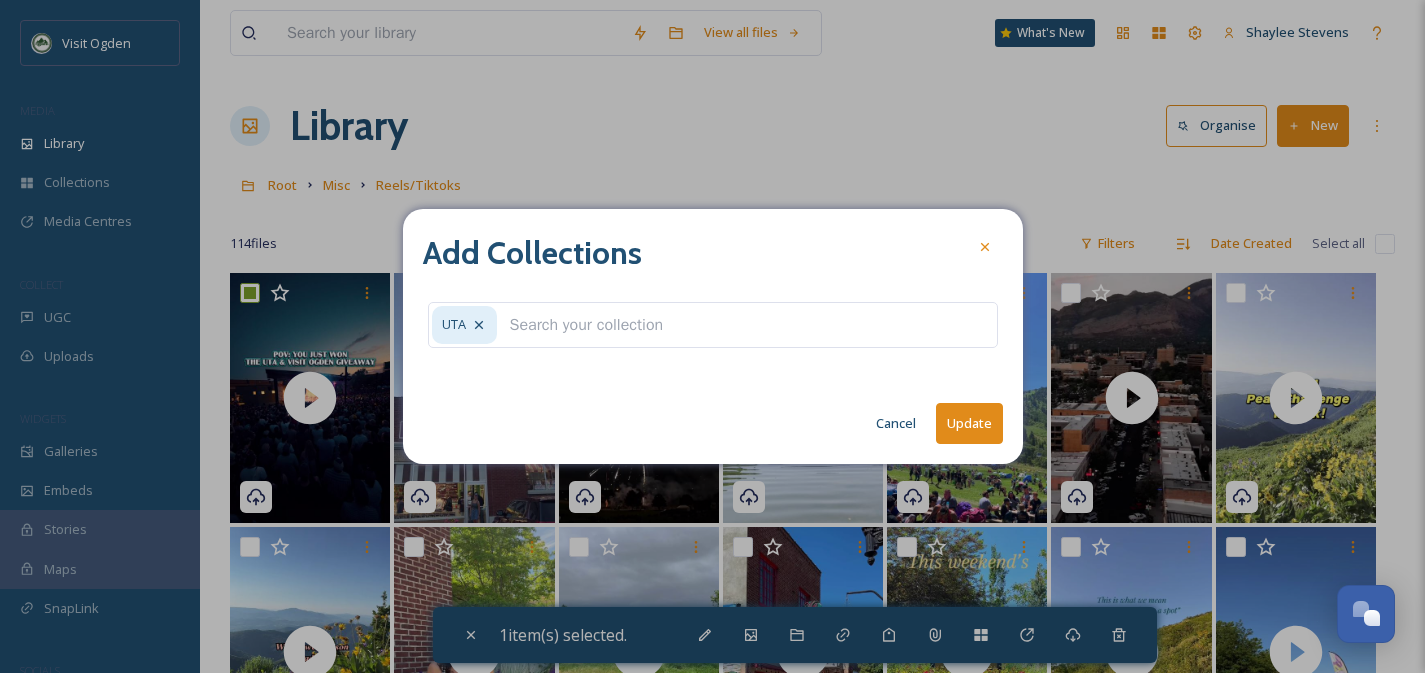 click on "Update" at bounding box center (969, 423) 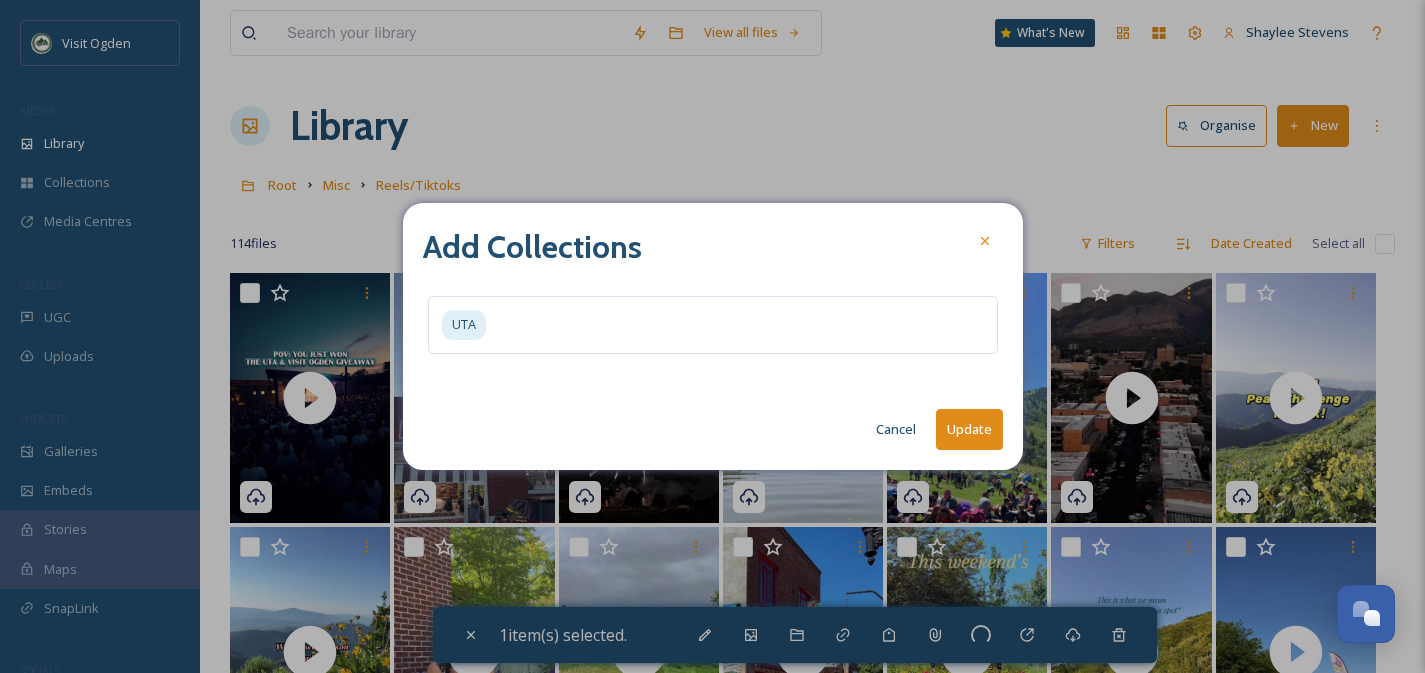 checkbox on "false" 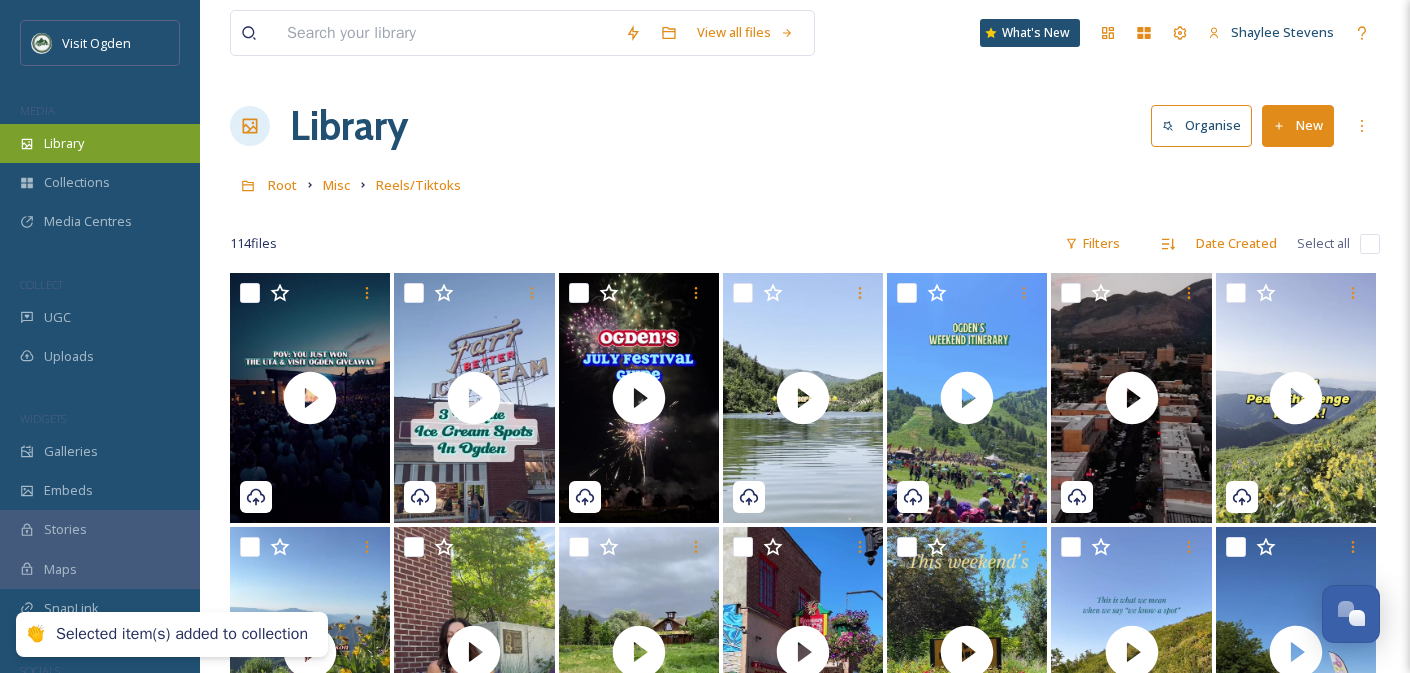 click on "Library" at bounding box center (64, 143) 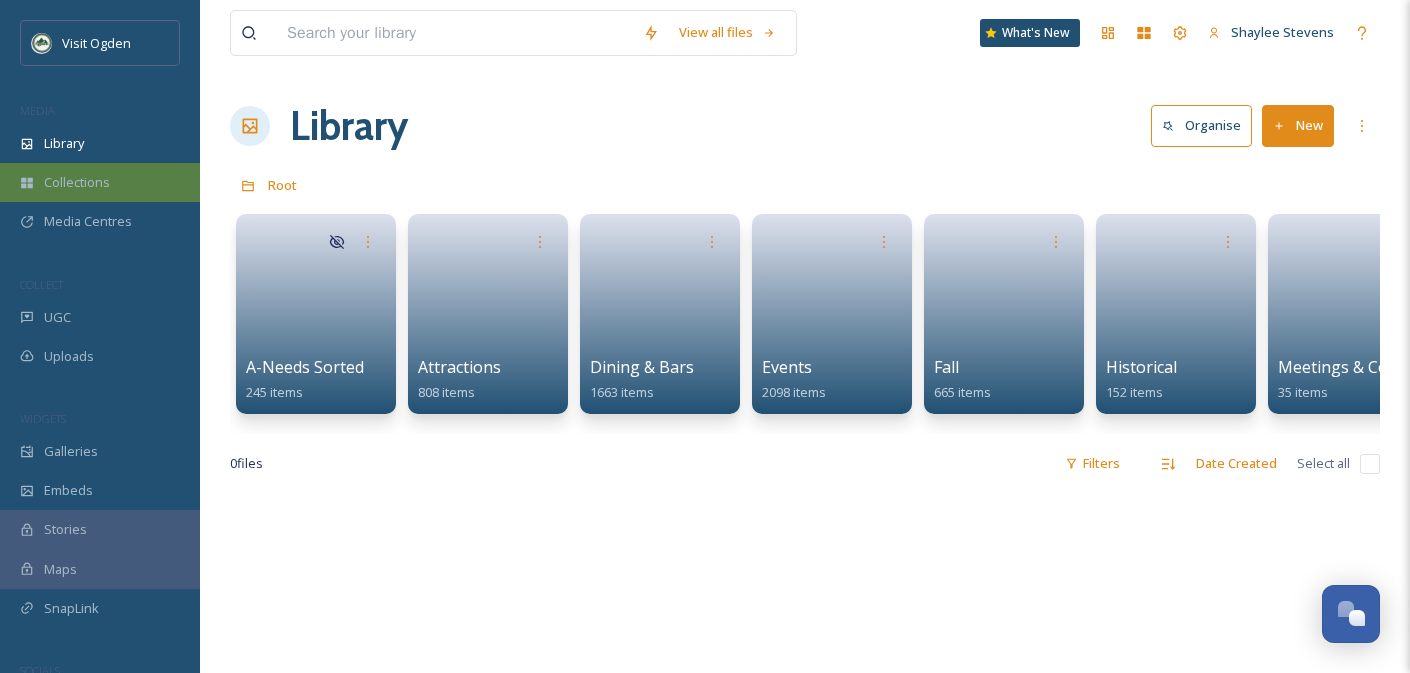 click on "Collections" at bounding box center [77, 182] 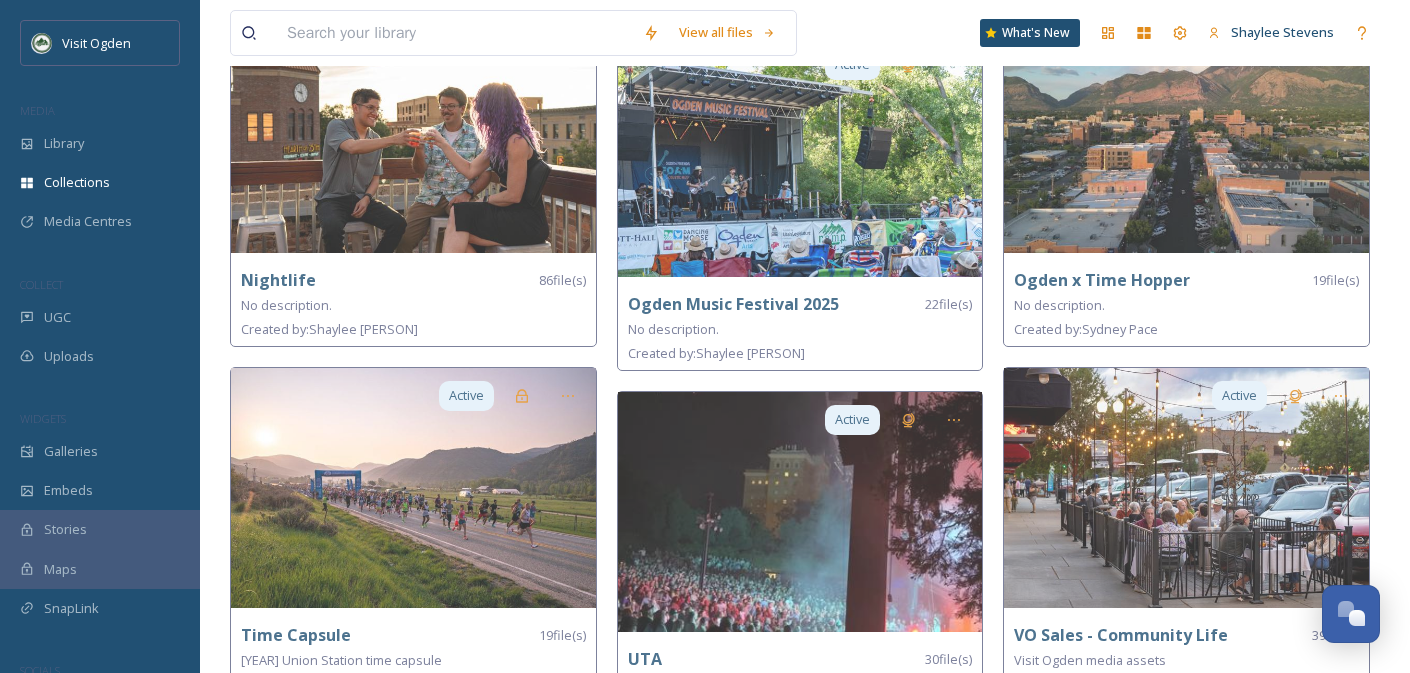 scroll, scrollTop: 880, scrollLeft: 0, axis: vertical 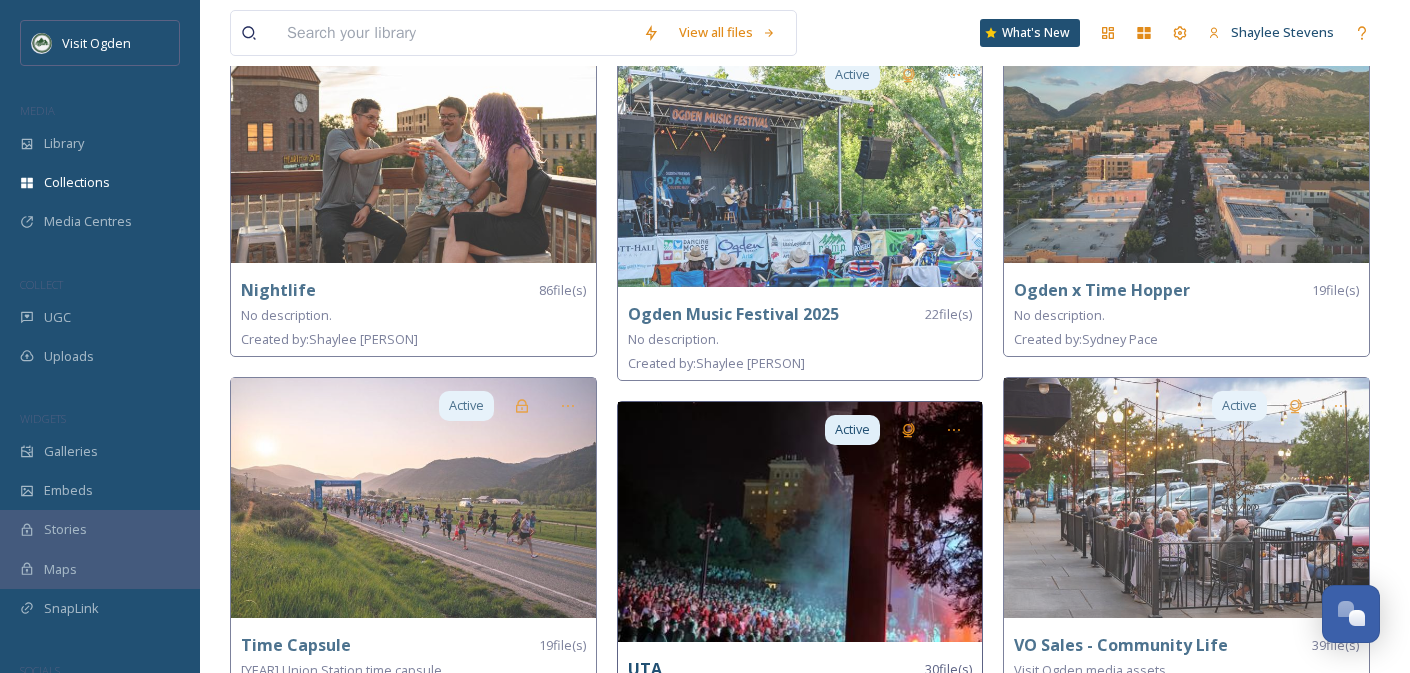click at bounding box center (800, 522) 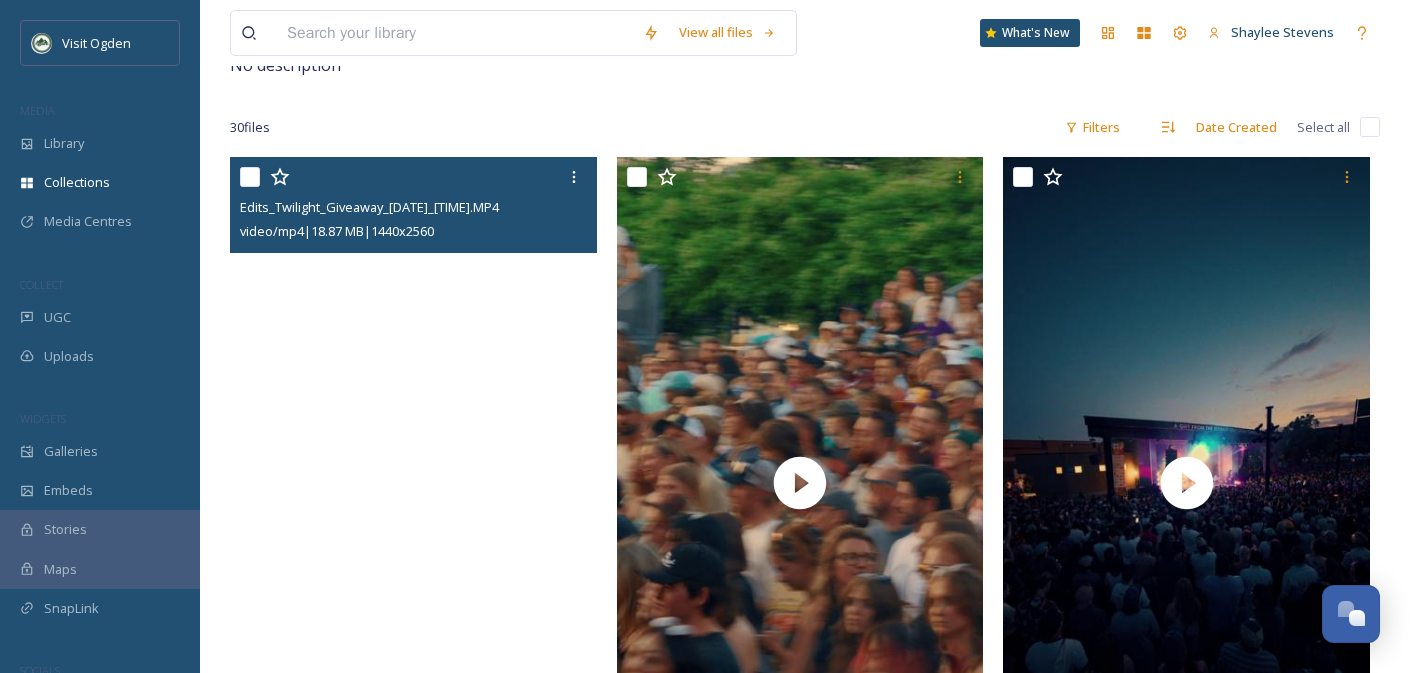 scroll, scrollTop: 187, scrollLeft: 0, axis: vertical 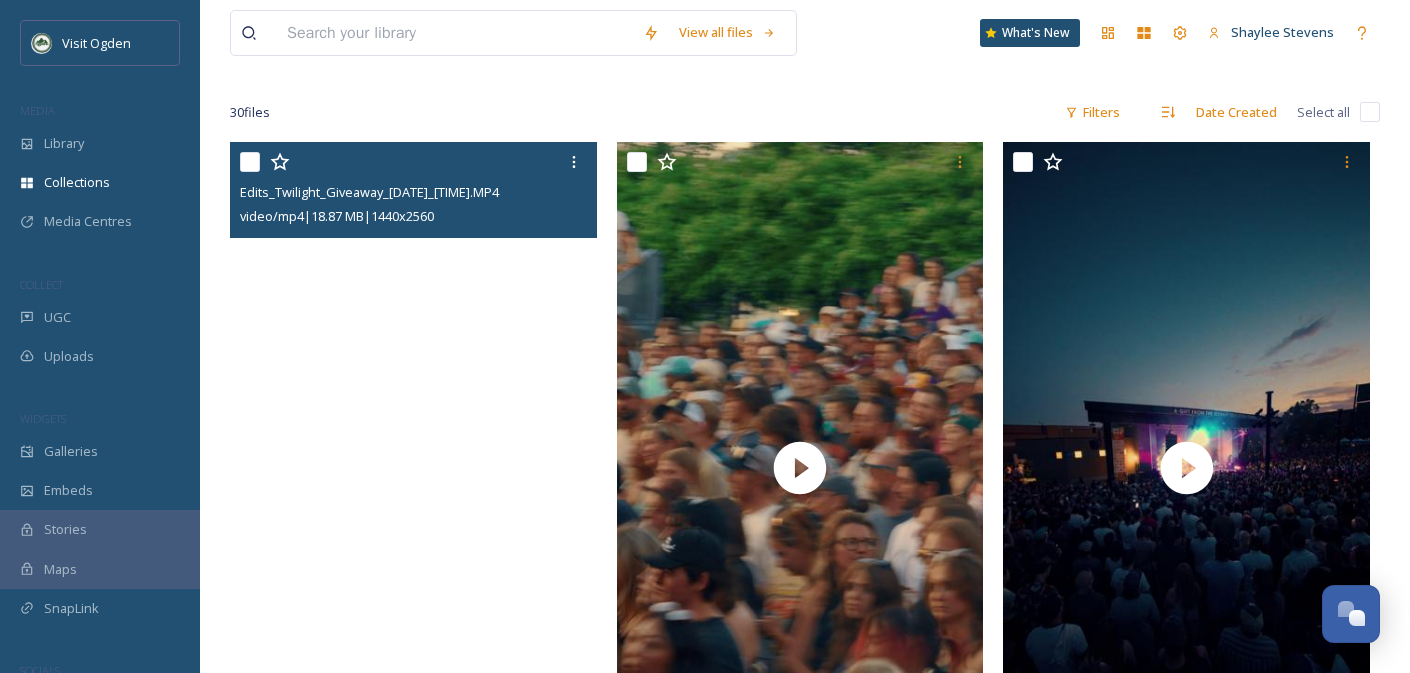click at bounding box center [413, 468] 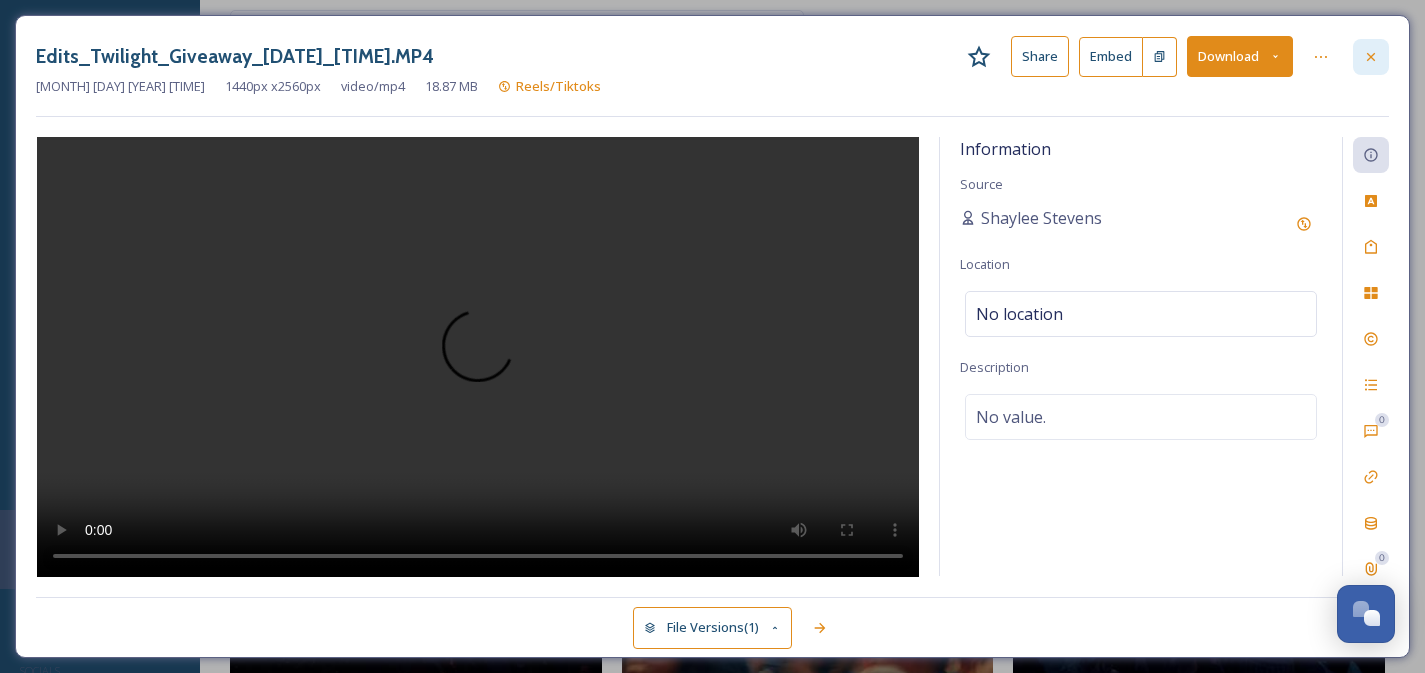click 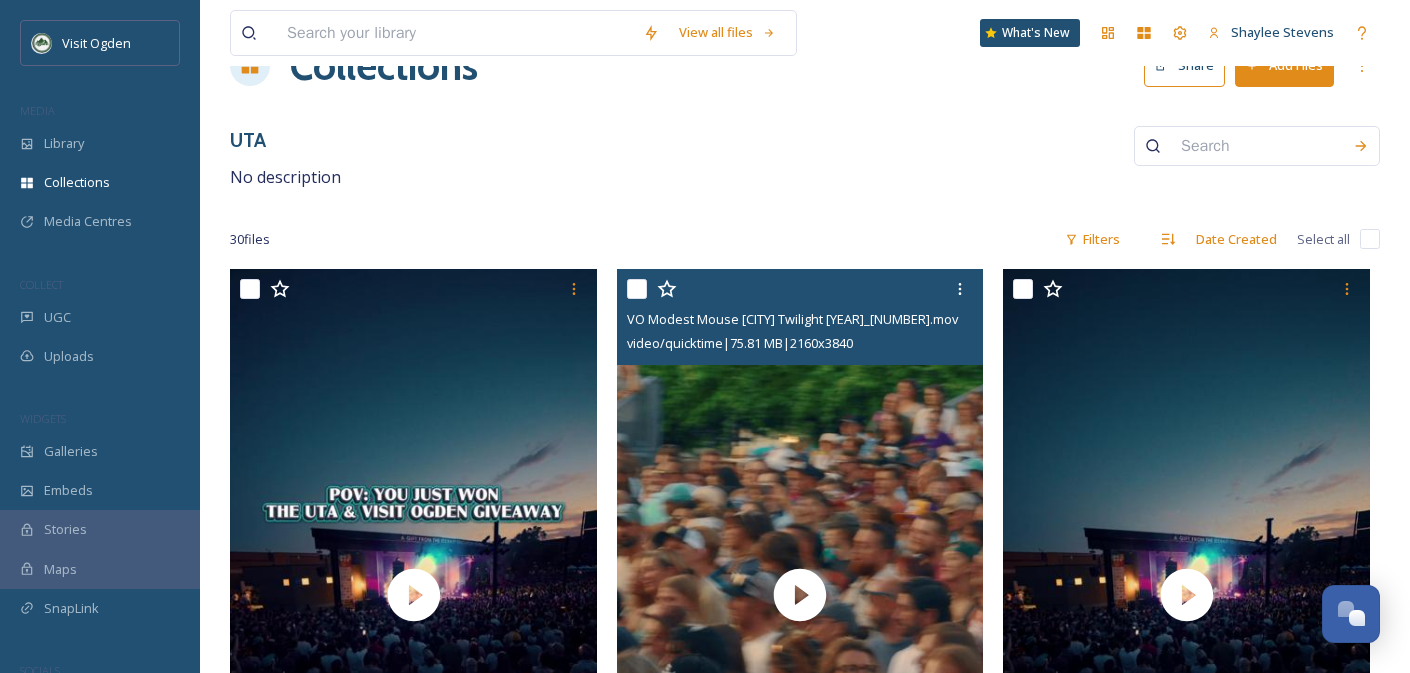 scroll, scrollTop: 0, scrollLeft: 0, axis: both 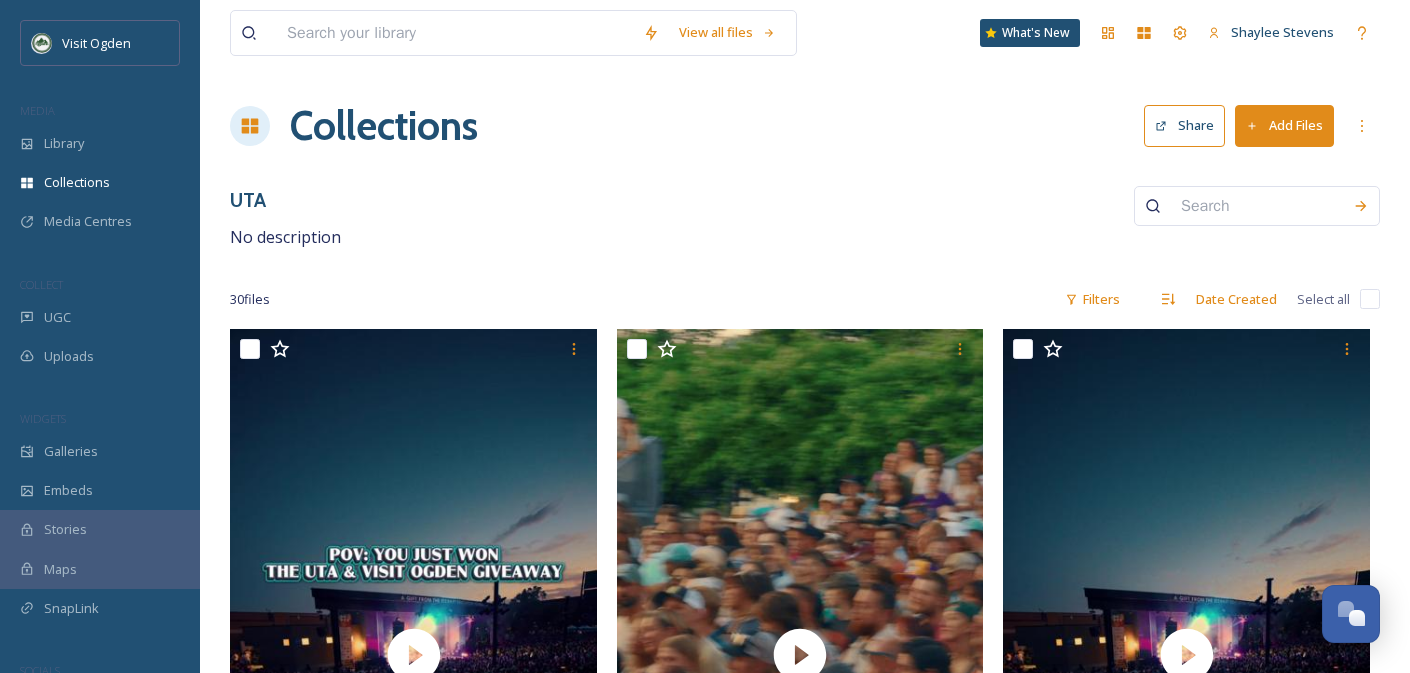 click on "Share" at bounding box center (1184, 125) 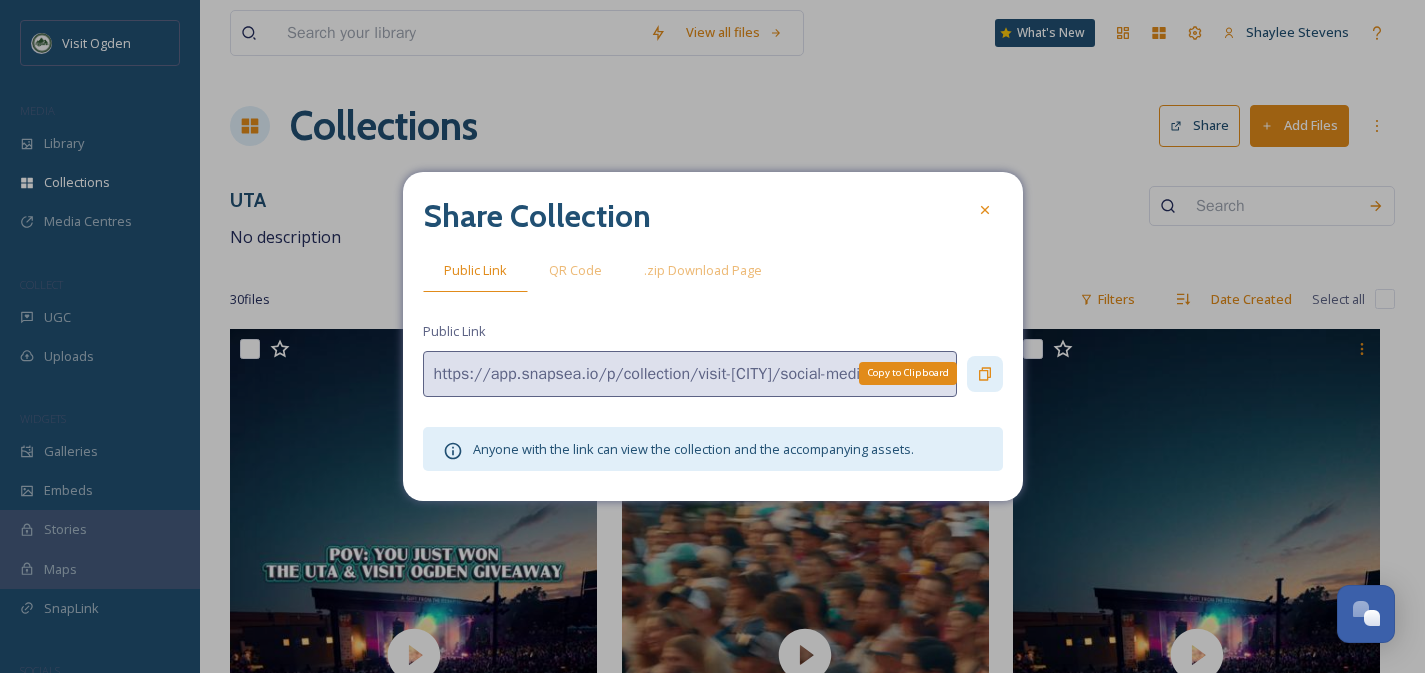 click on "Copy to Clipboard" at bounding box center [985, 374] 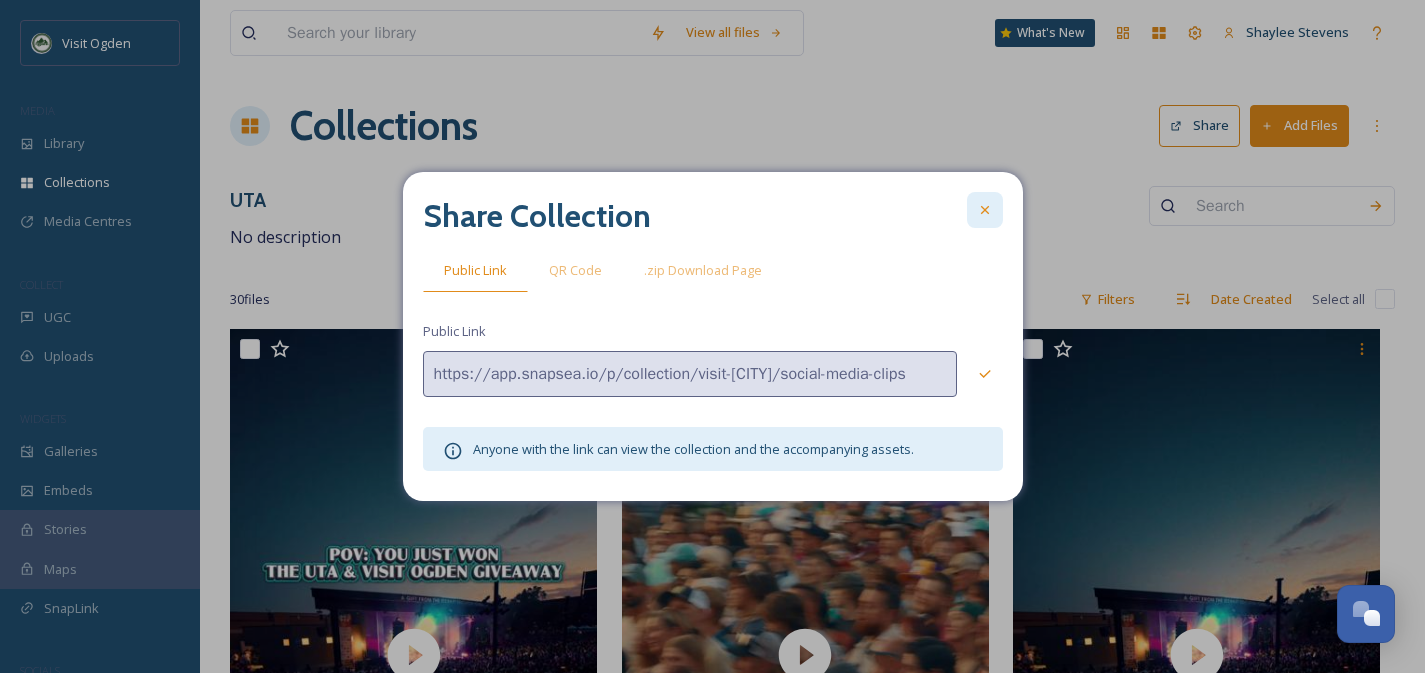 click 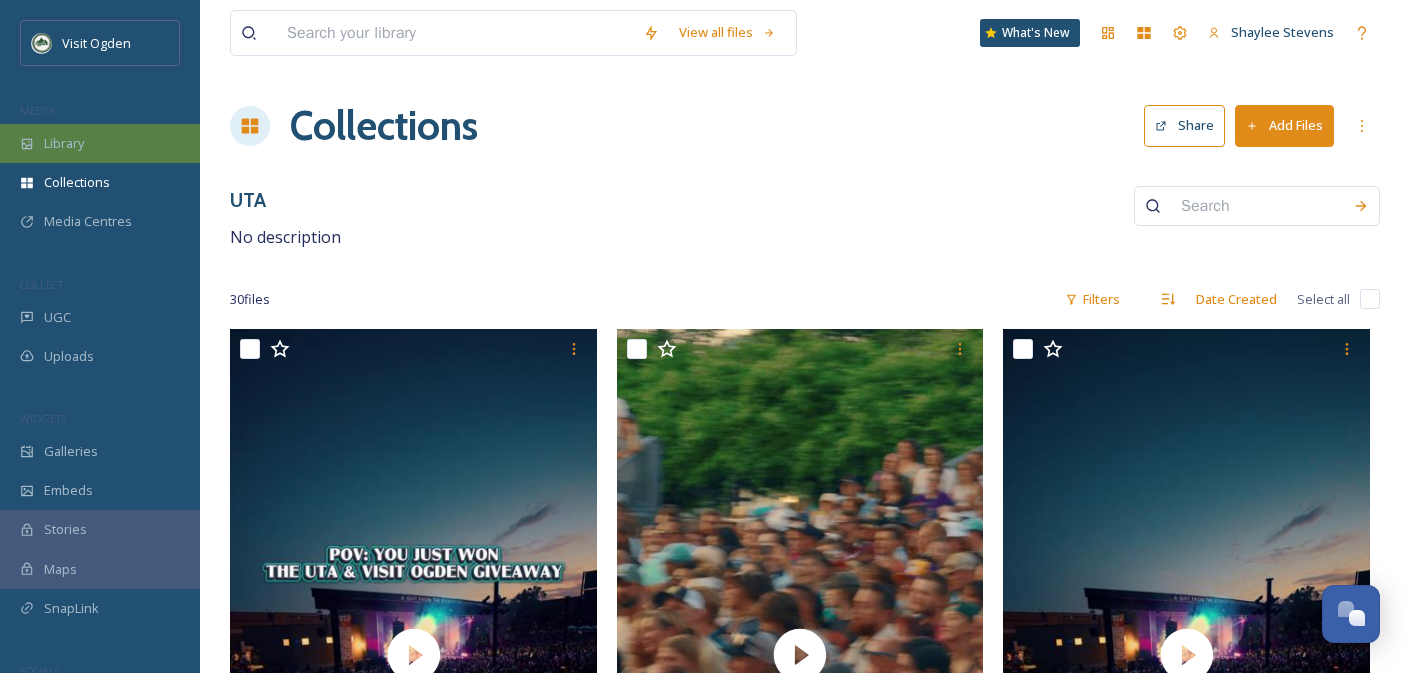 click on "Library" at bounding box center [64, 143] 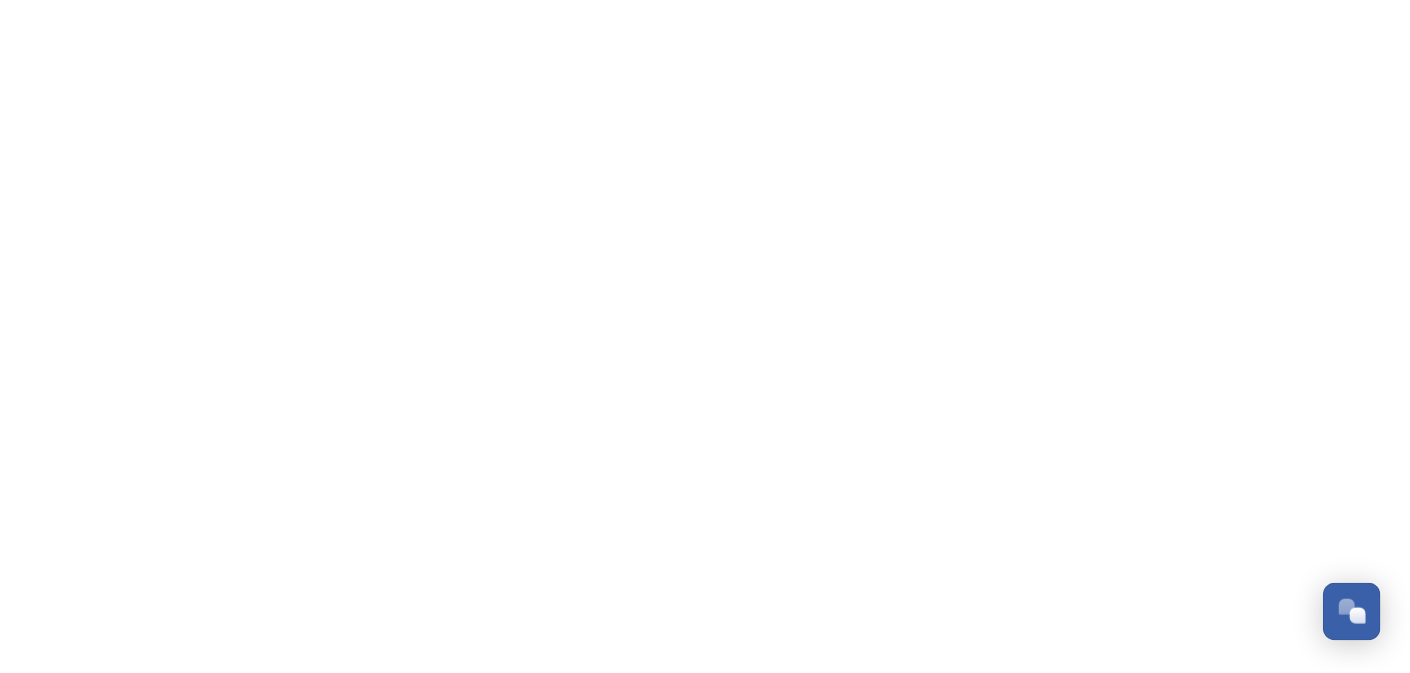 scroll, scrollTop: 0, scrollLeft: 0, axis: both 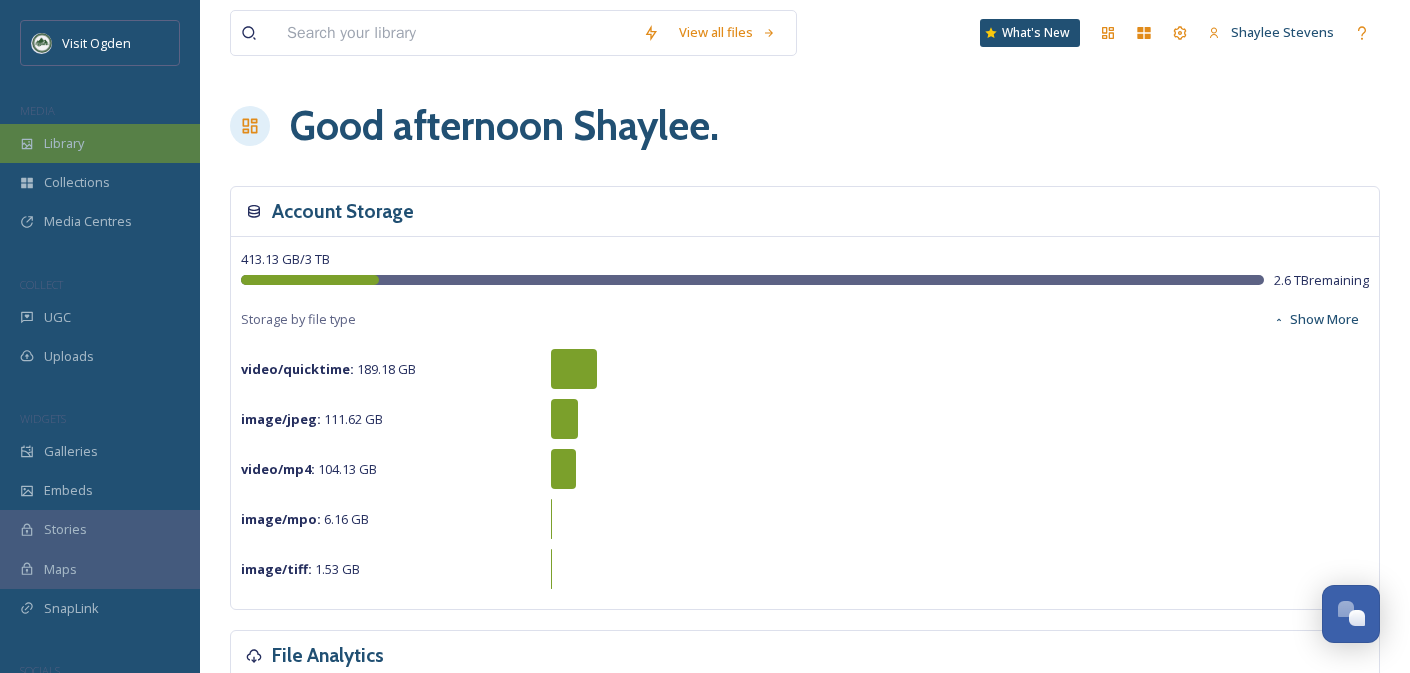 click on "Library" at bounding box center [64, 143] 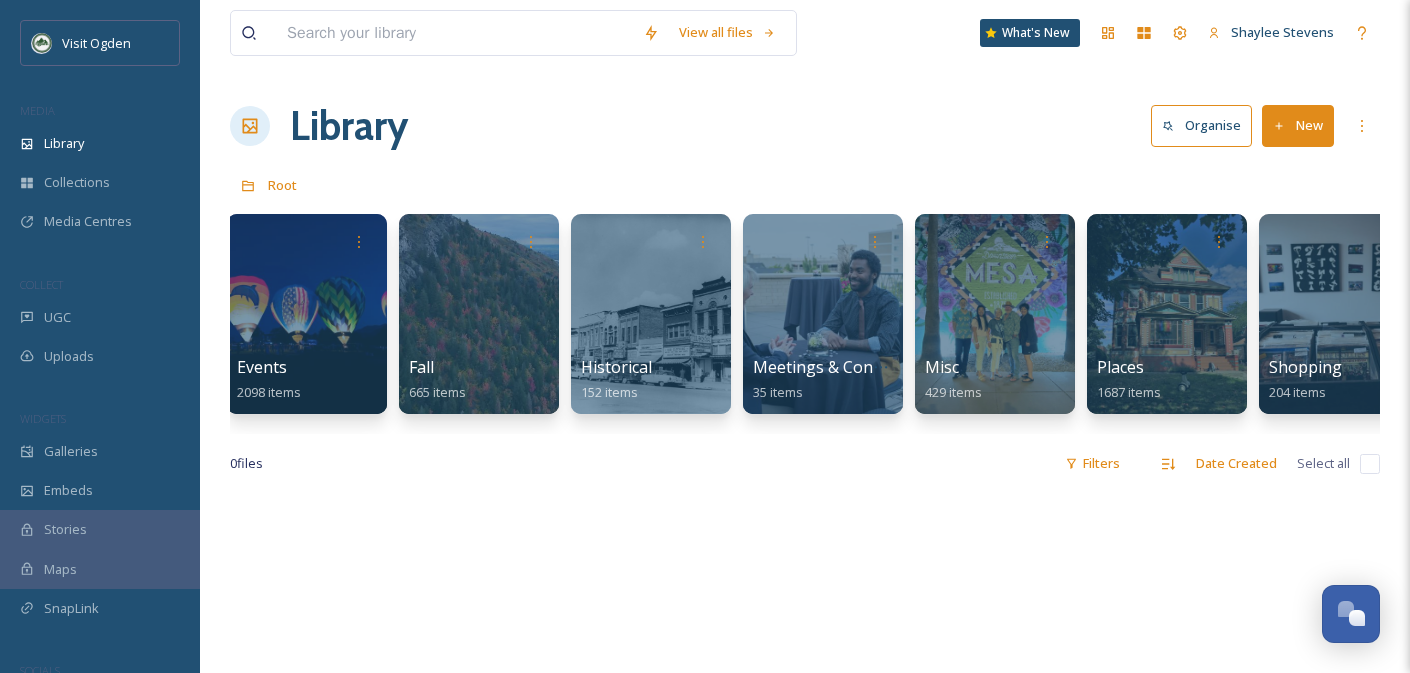 scroll, scrollTop: 0, scrollLeft: 1258, axis: horizontal 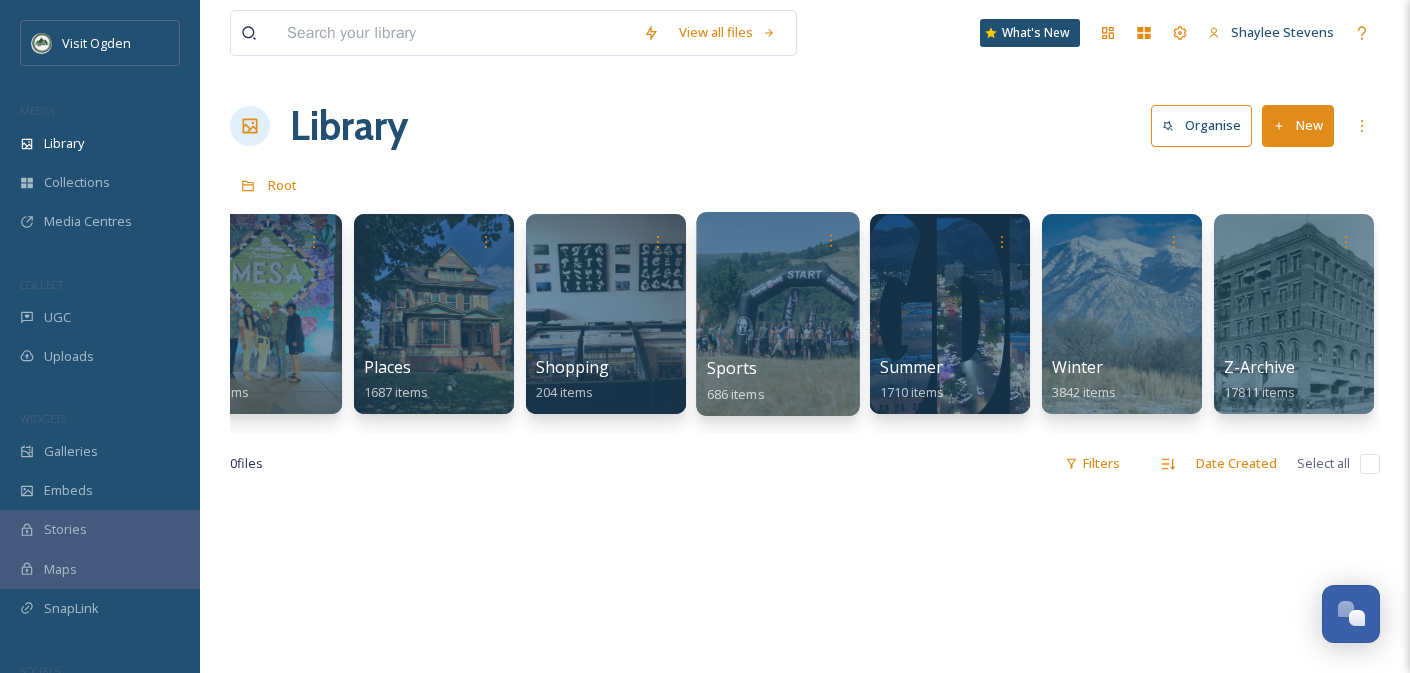 click at bounding box center [777, 314] 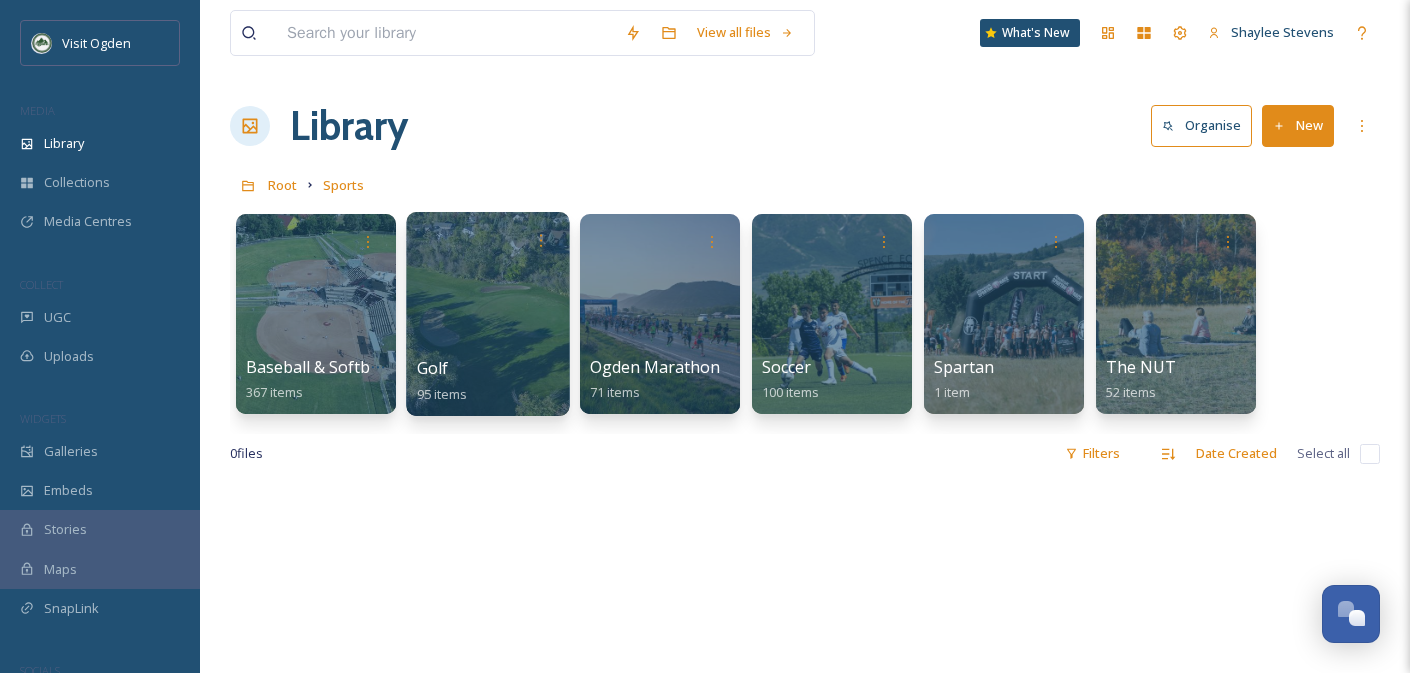 click at bounding box center [487, 314] 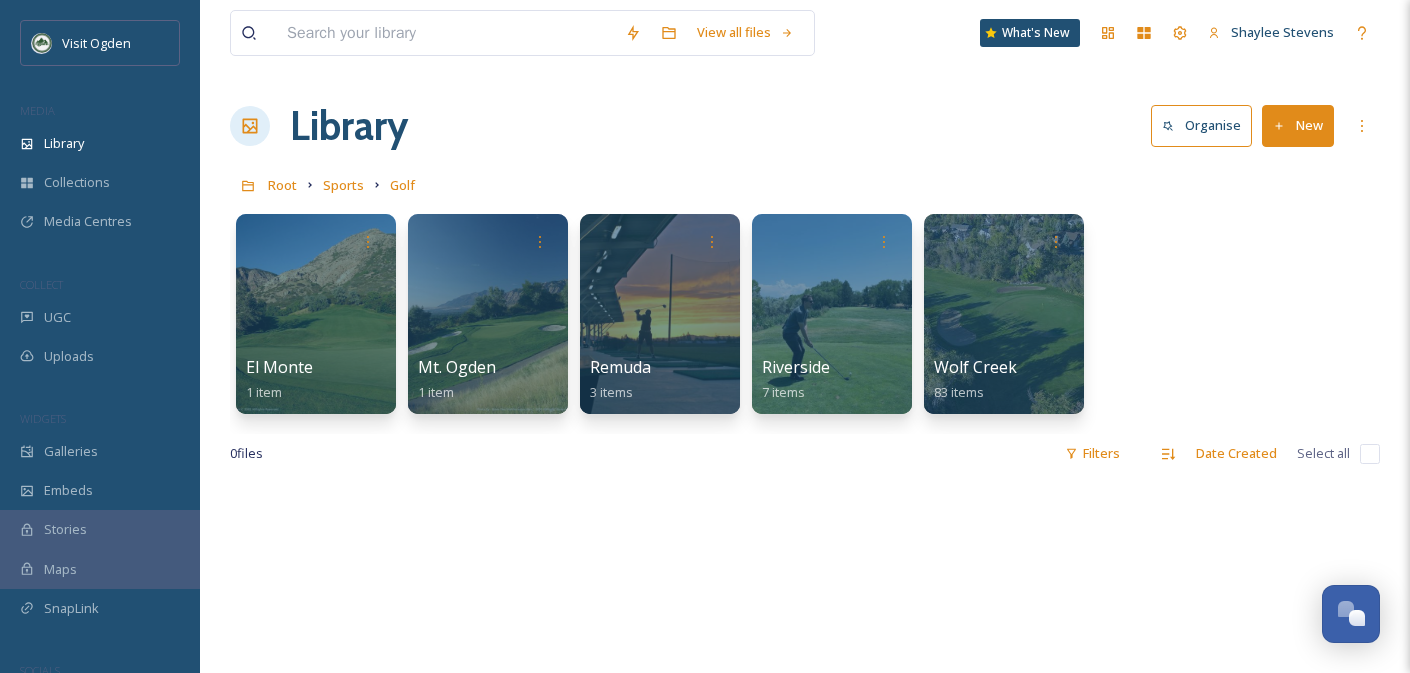 click on "New" at bounding box center (1298, 125) 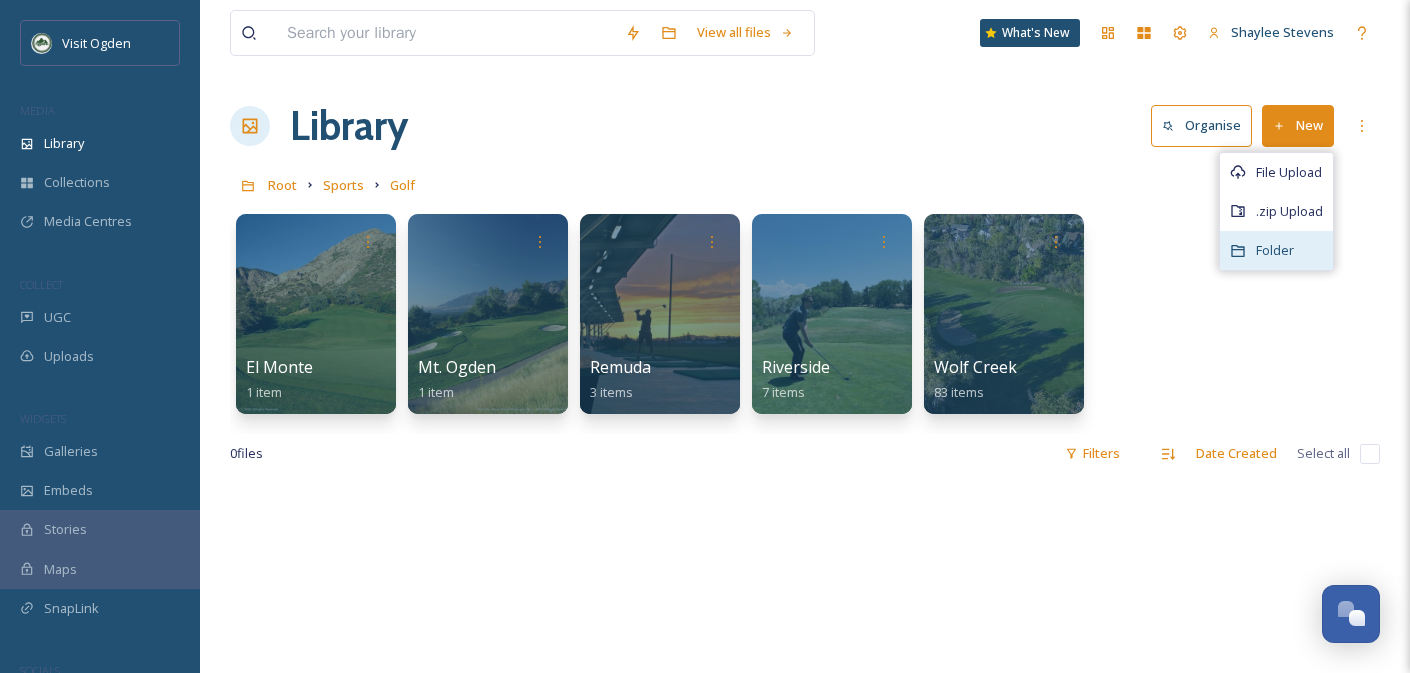 click on "Folder" at bounding box center [1275, 250] 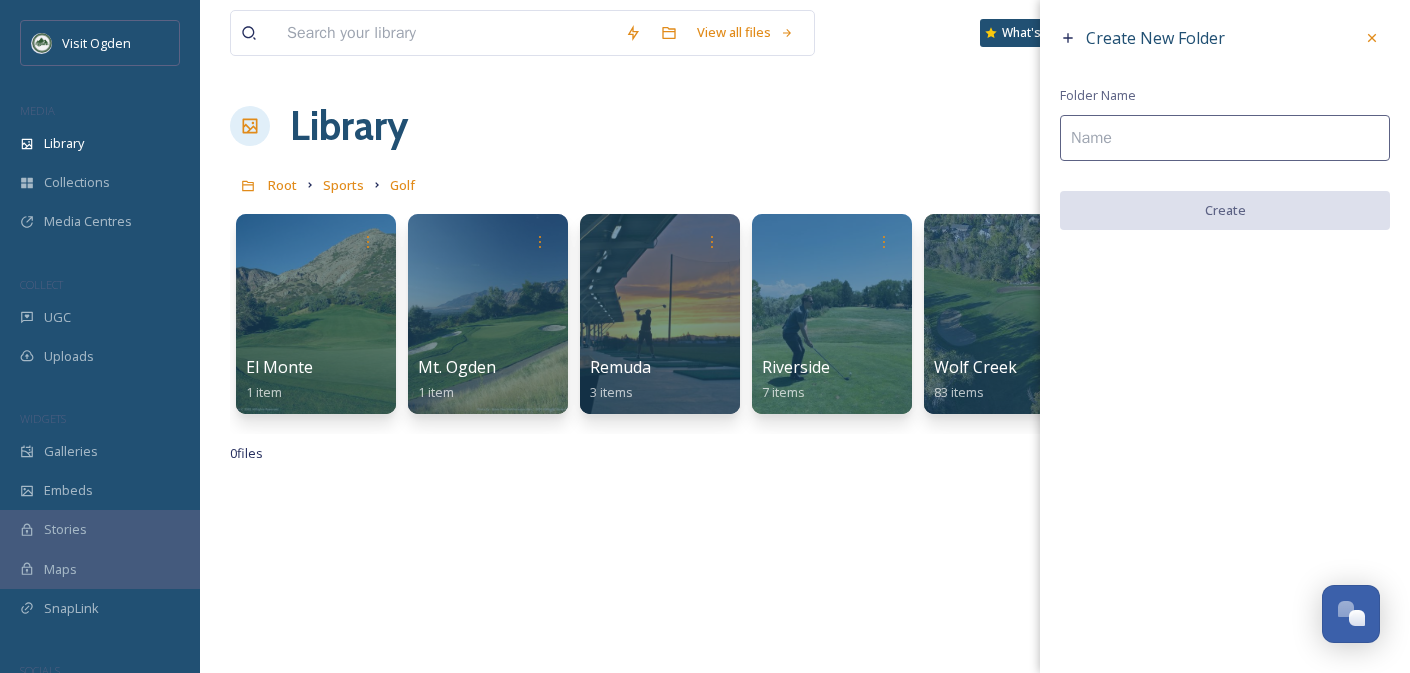 click at bounding box center [1225, 138] 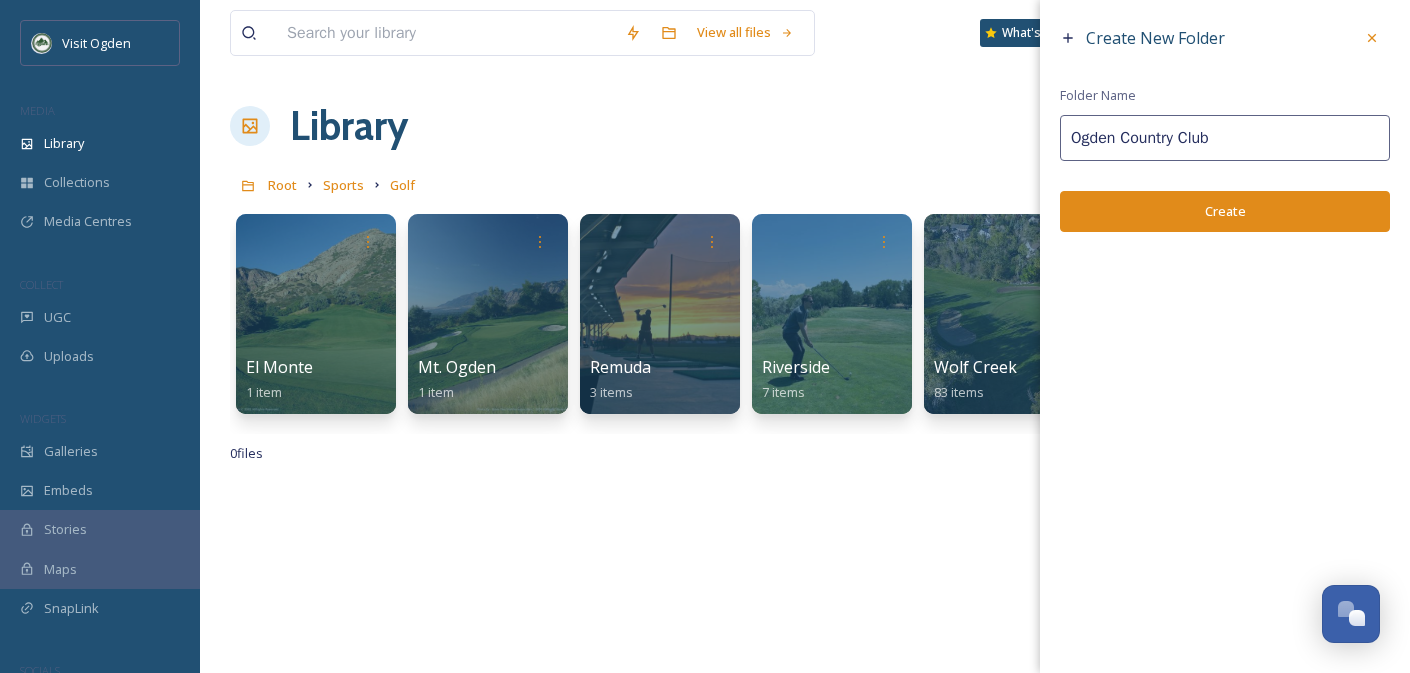 type on "Ogden Country Club" 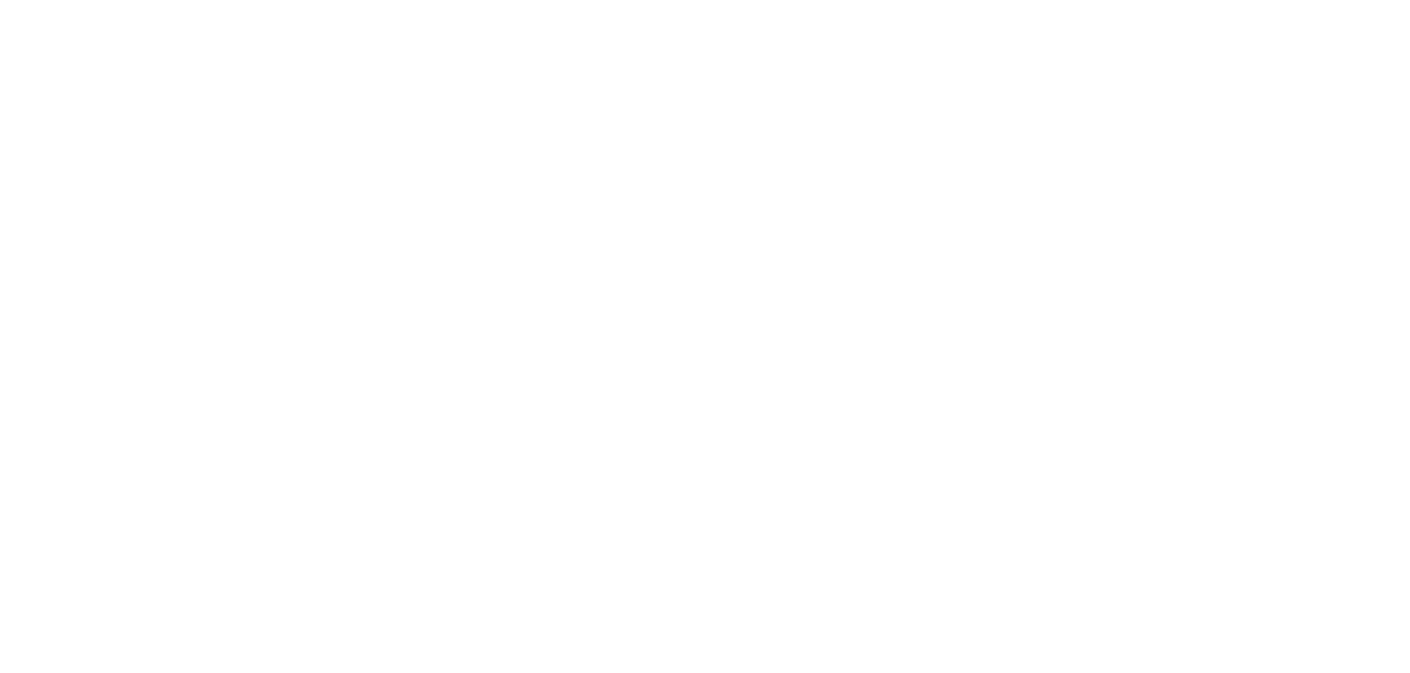 scroll, scrollTop: 0, scrollLeft: 0, axis: both 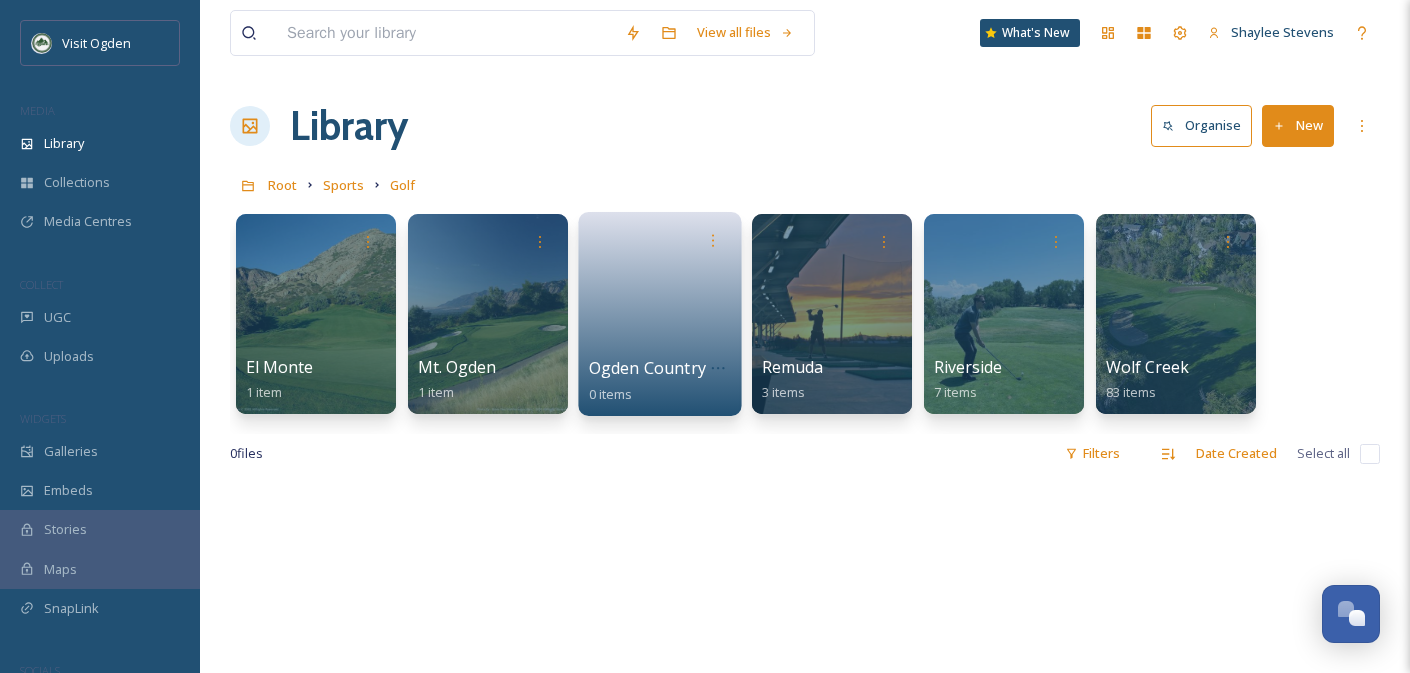 click at bounding box center [660, 307] 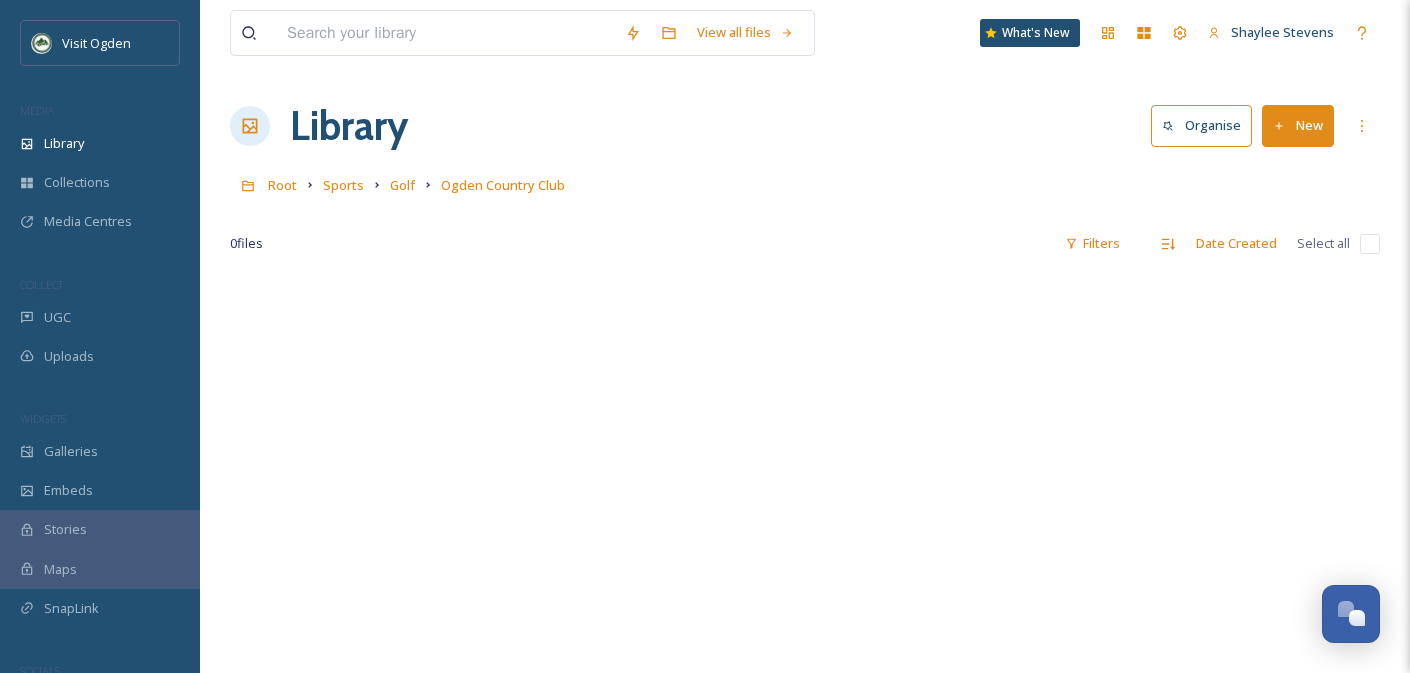 click on "New" at bounding box center [1298, 125] 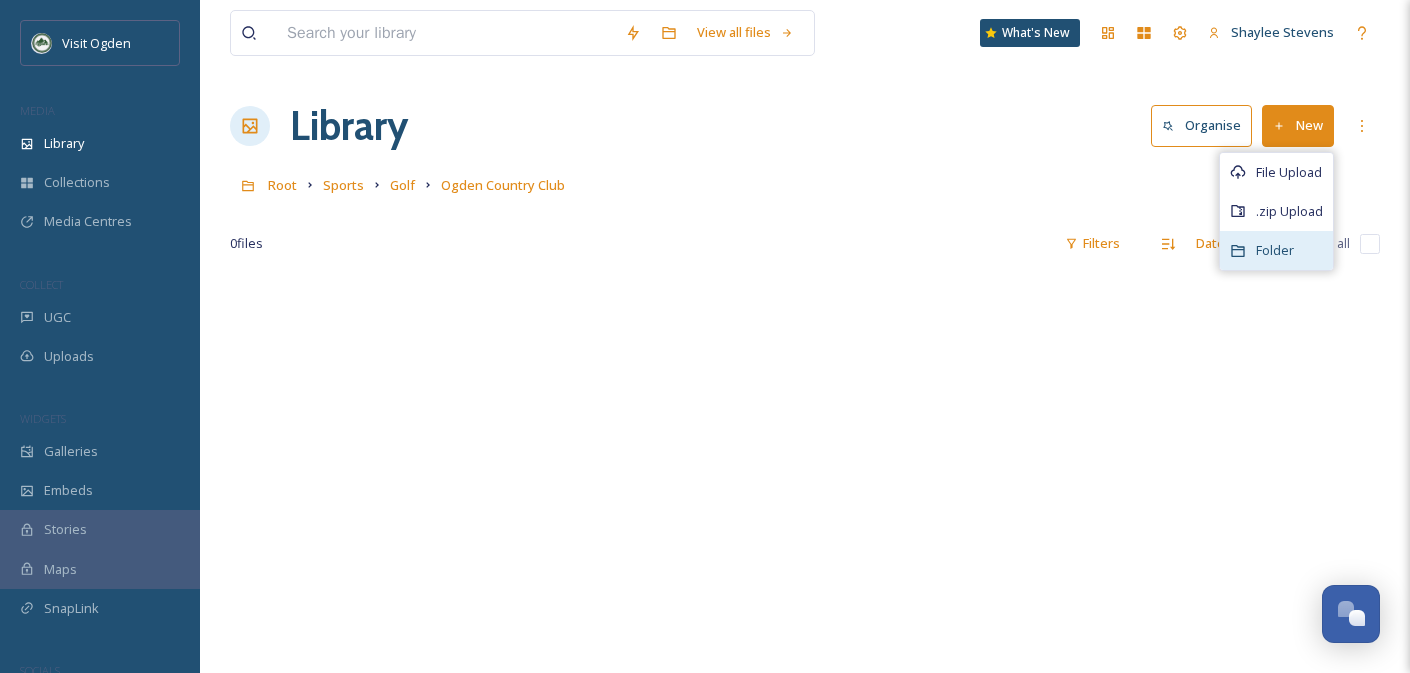 click on "Folder" at bounding box center (1275, 250) 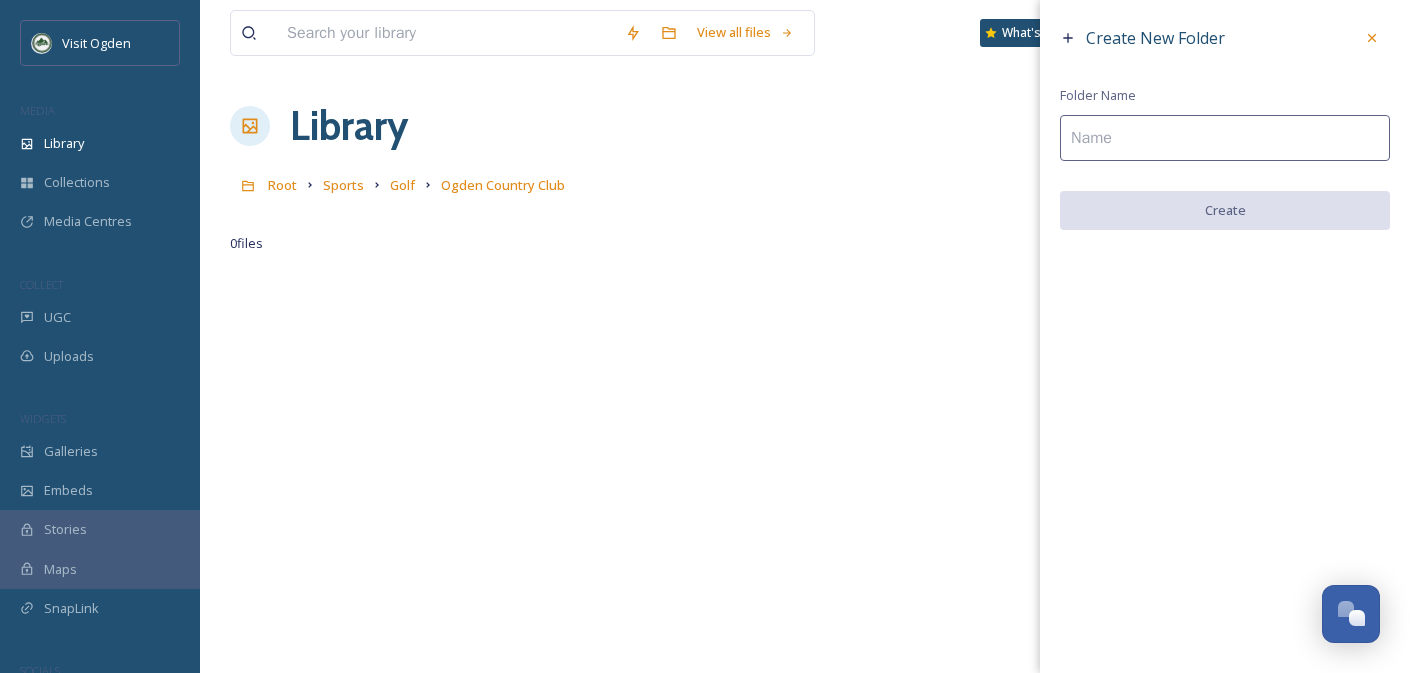 click at bounding box center [1225, 138] 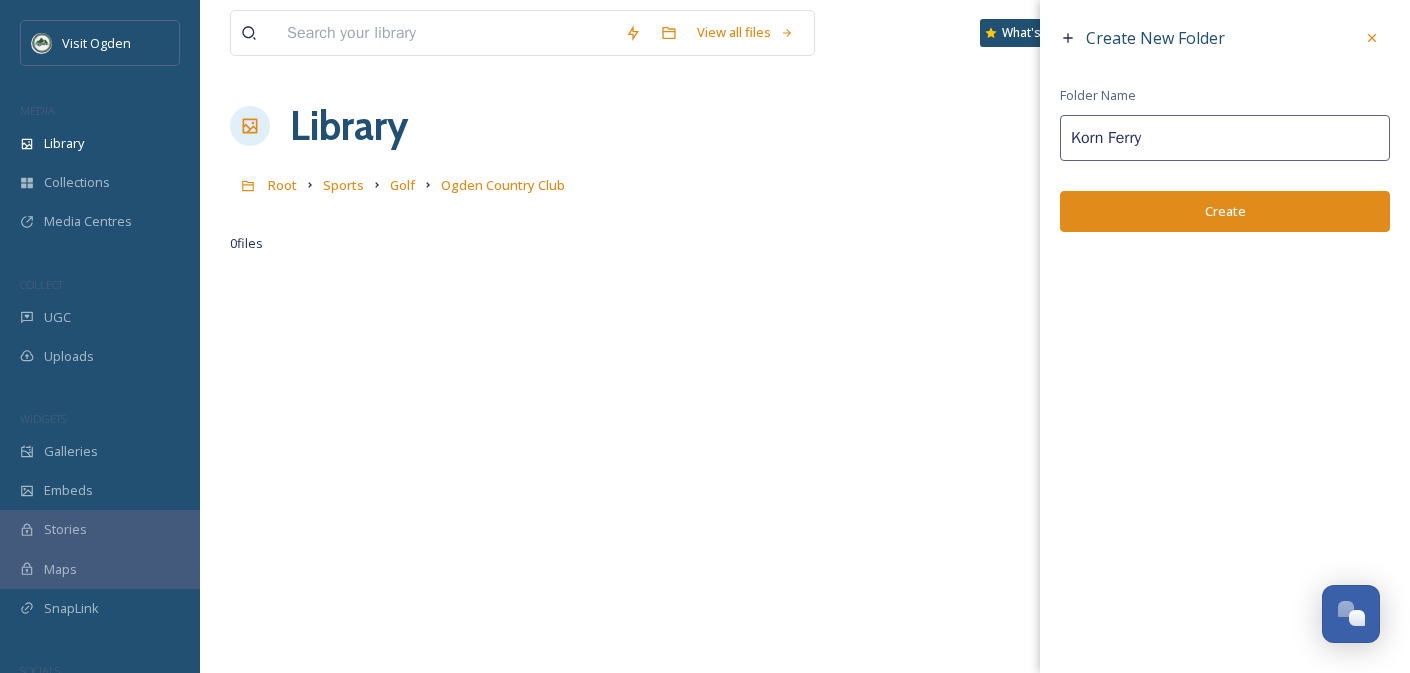 type on "Korn Ferry" 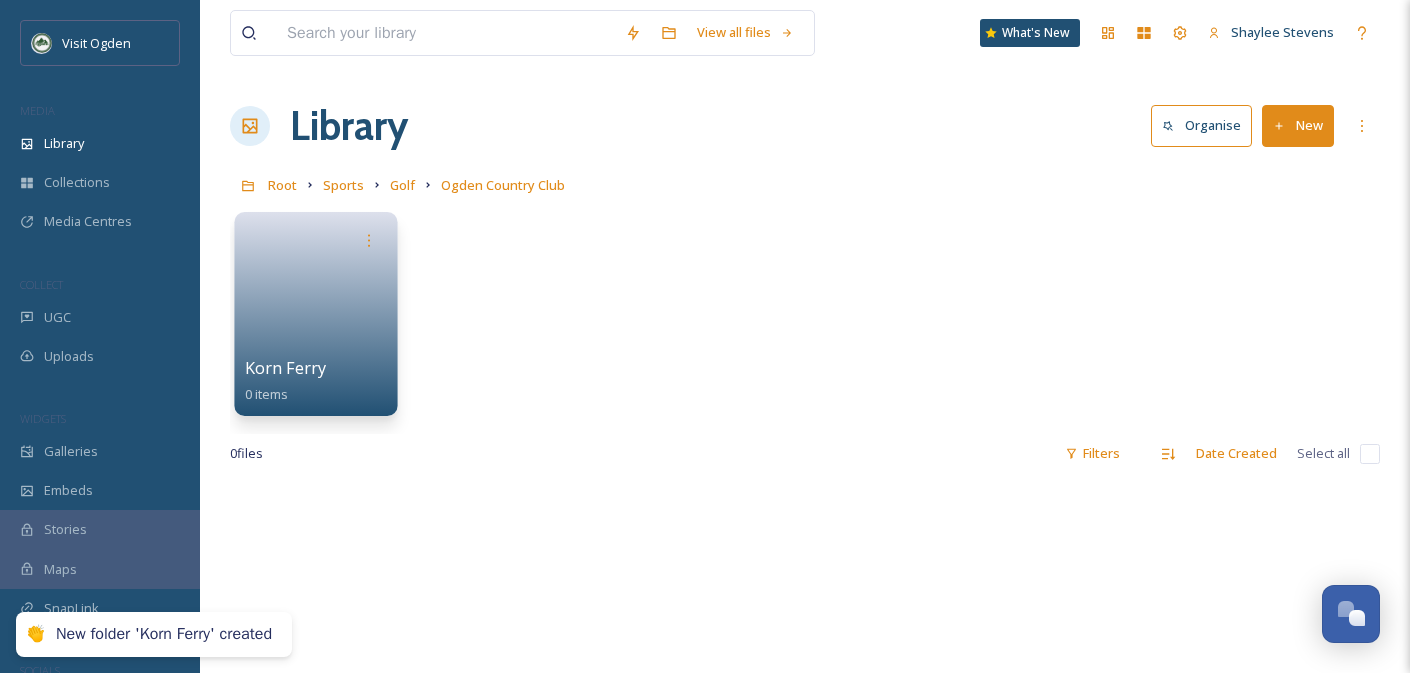 click at bounding box center [316, 307] 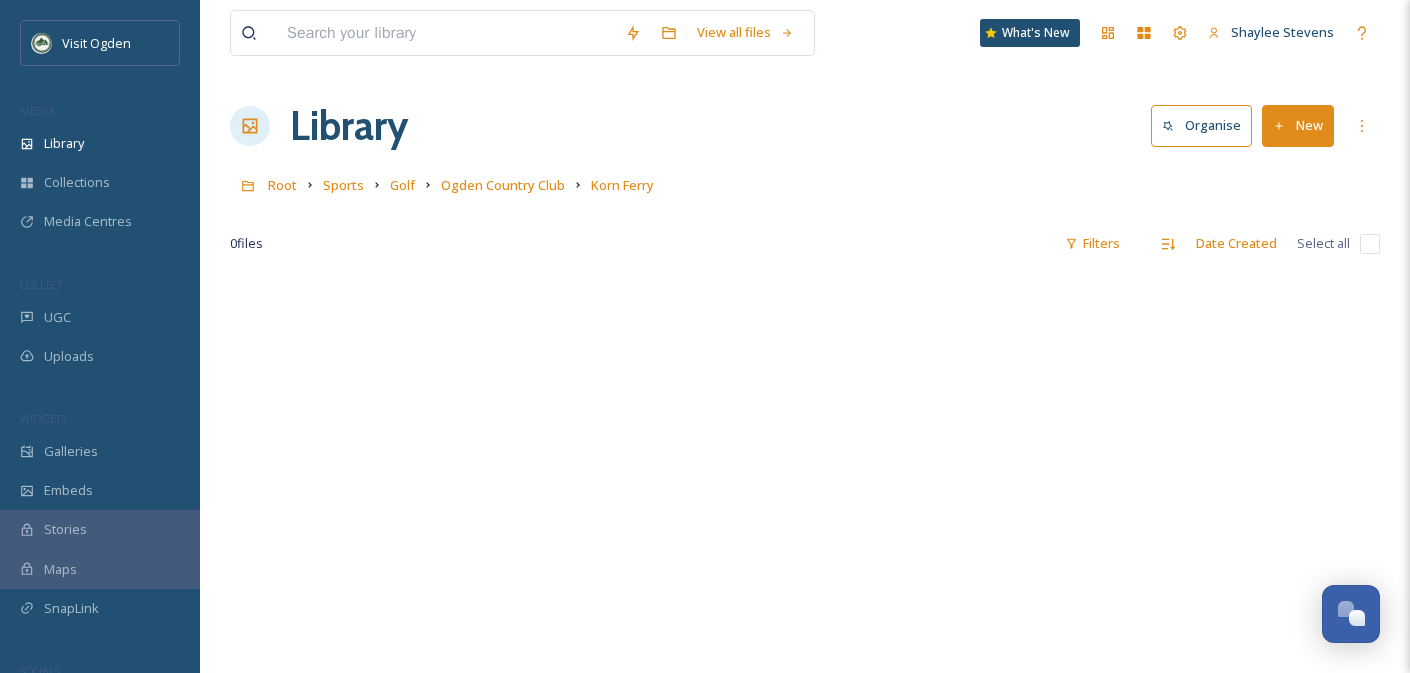 click on "New" at bounding box center (1298, 125) 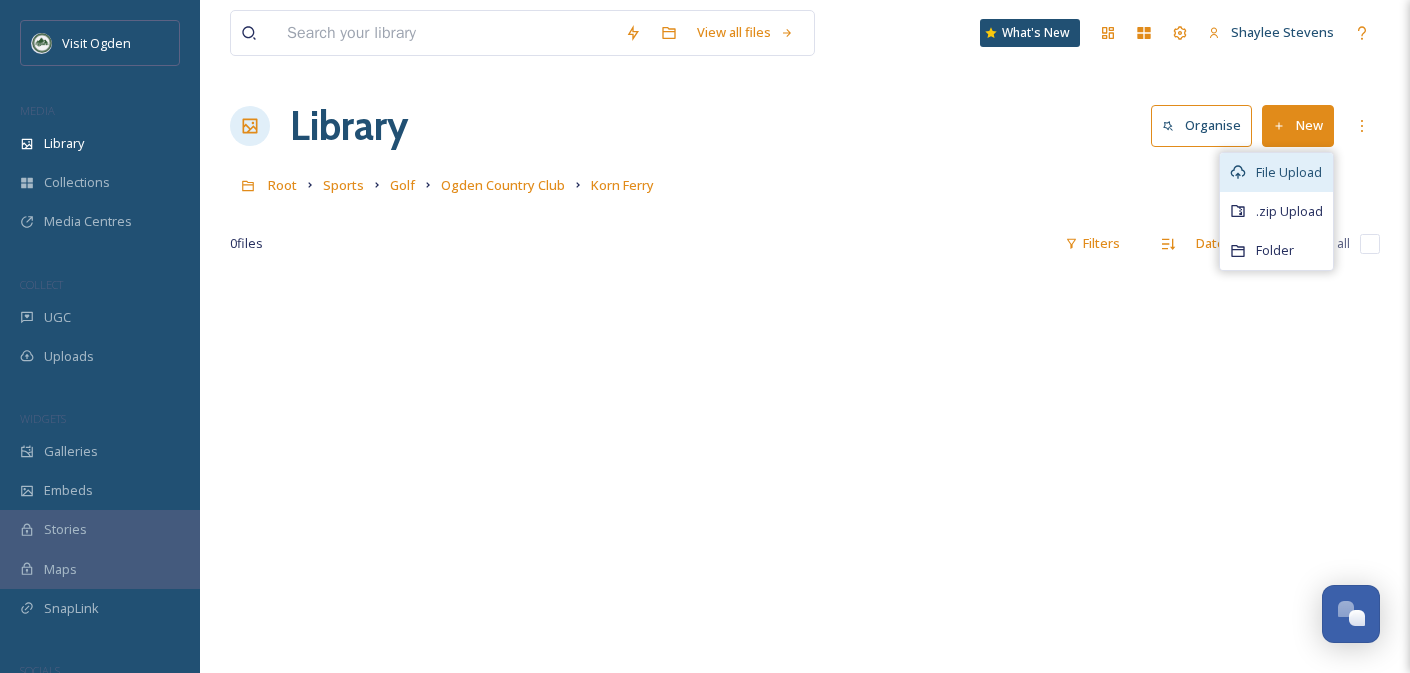 click on "File Upload" at bounding box center (1289, 172) 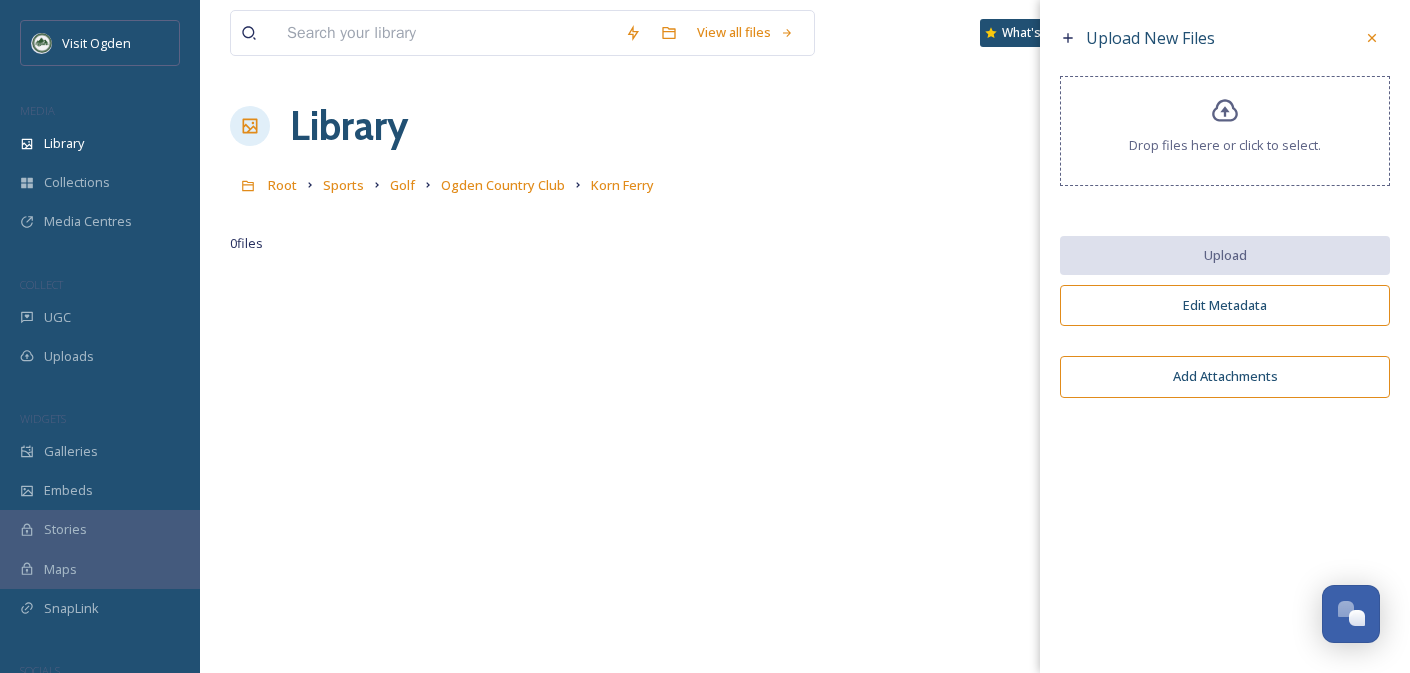 click on "Drop files here or click to select." at bounding box center [1225, 145] 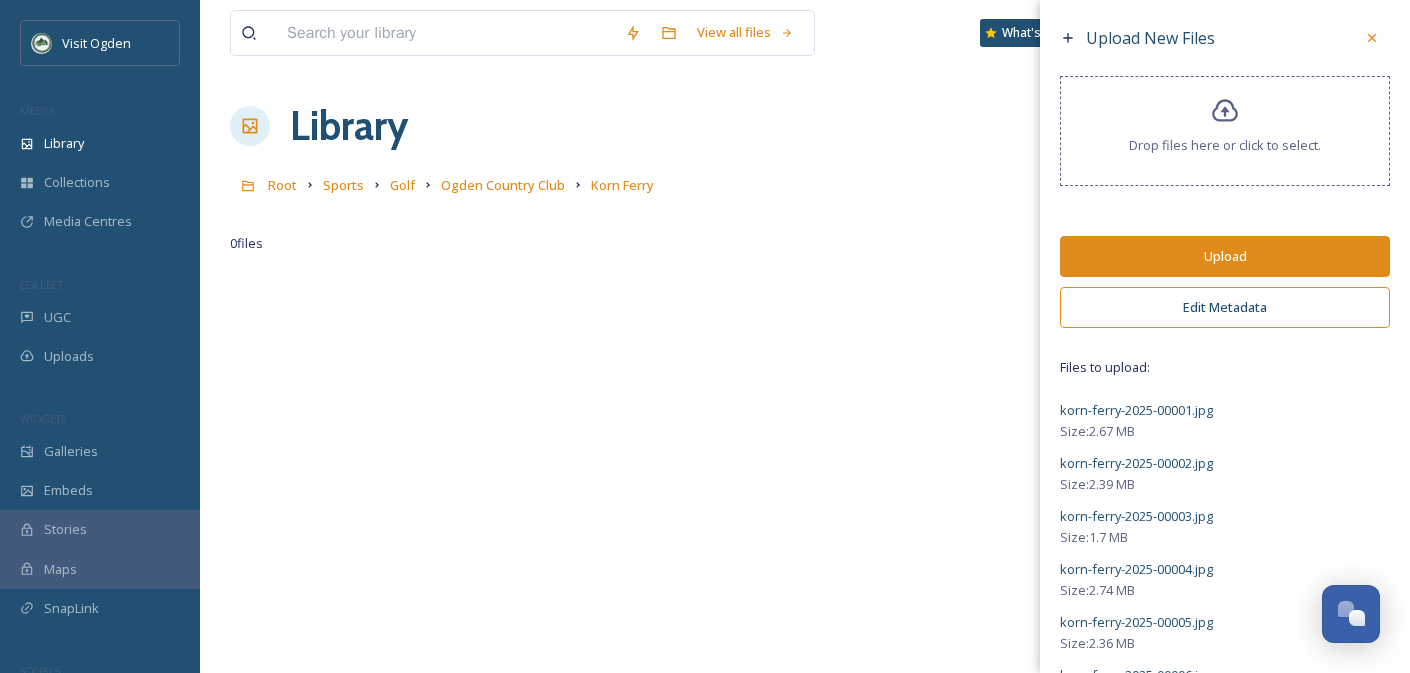 click on "Edit Metadata" at bounding box center (1225, 307) 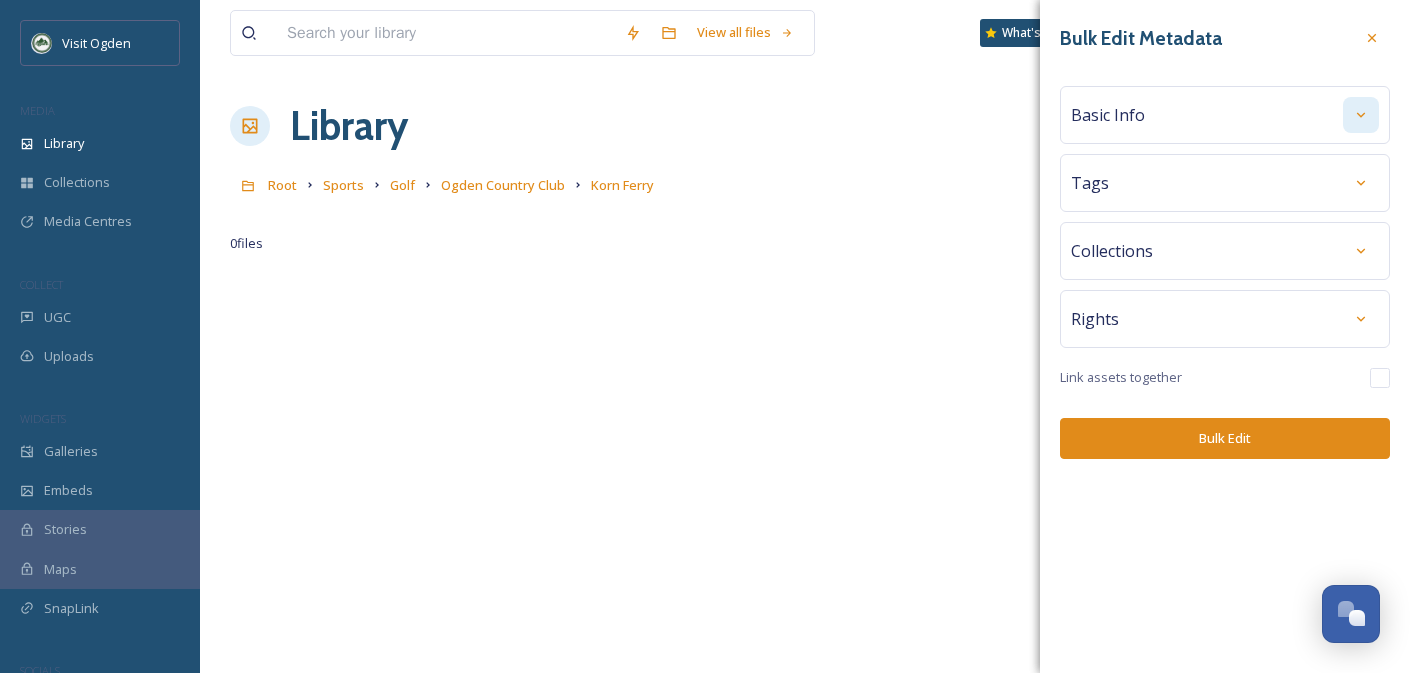 click 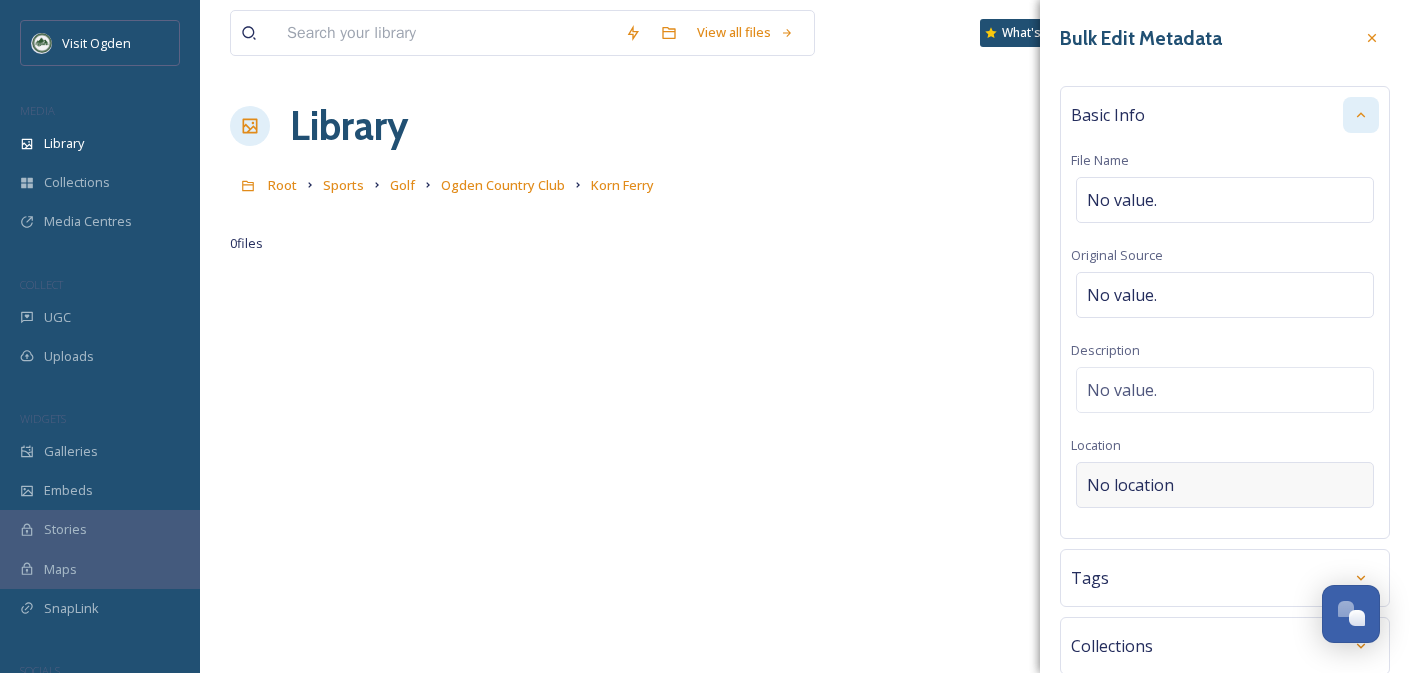 click on "No location" at bounding box center (1130, 485) 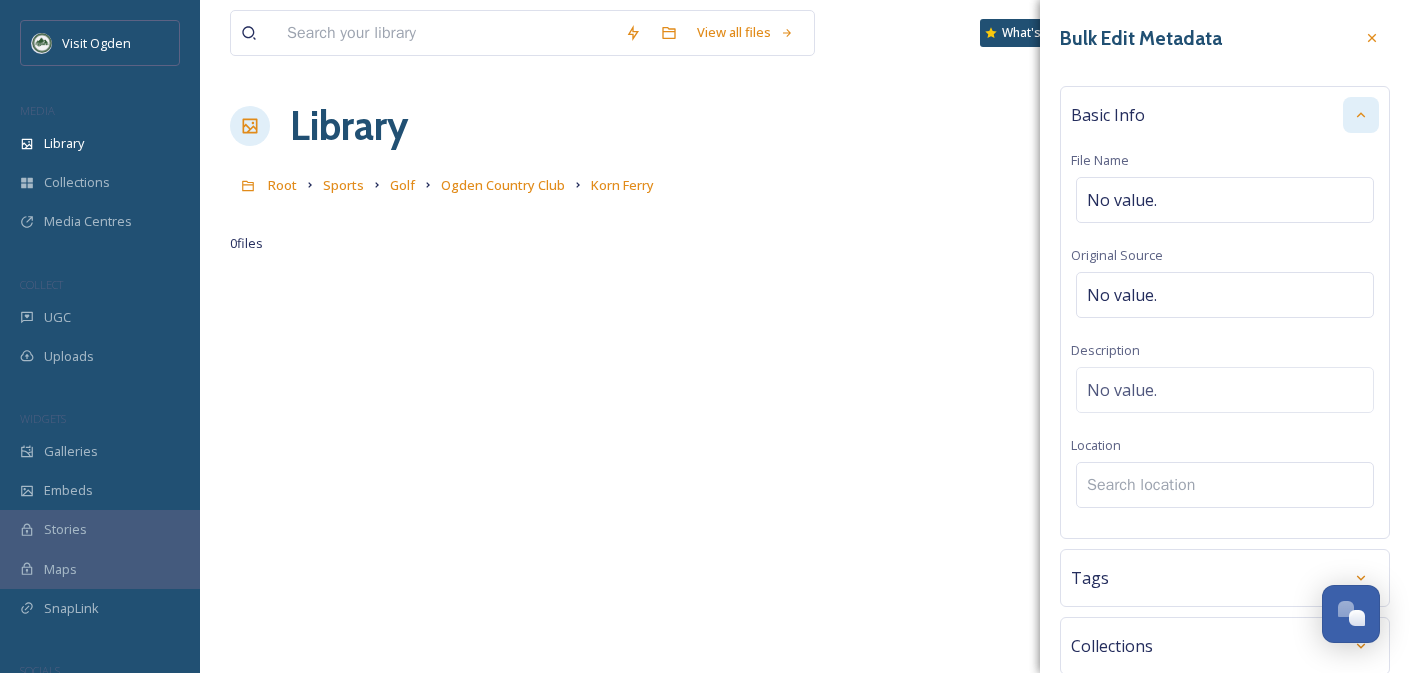 click at bounding box center [1225, 485] 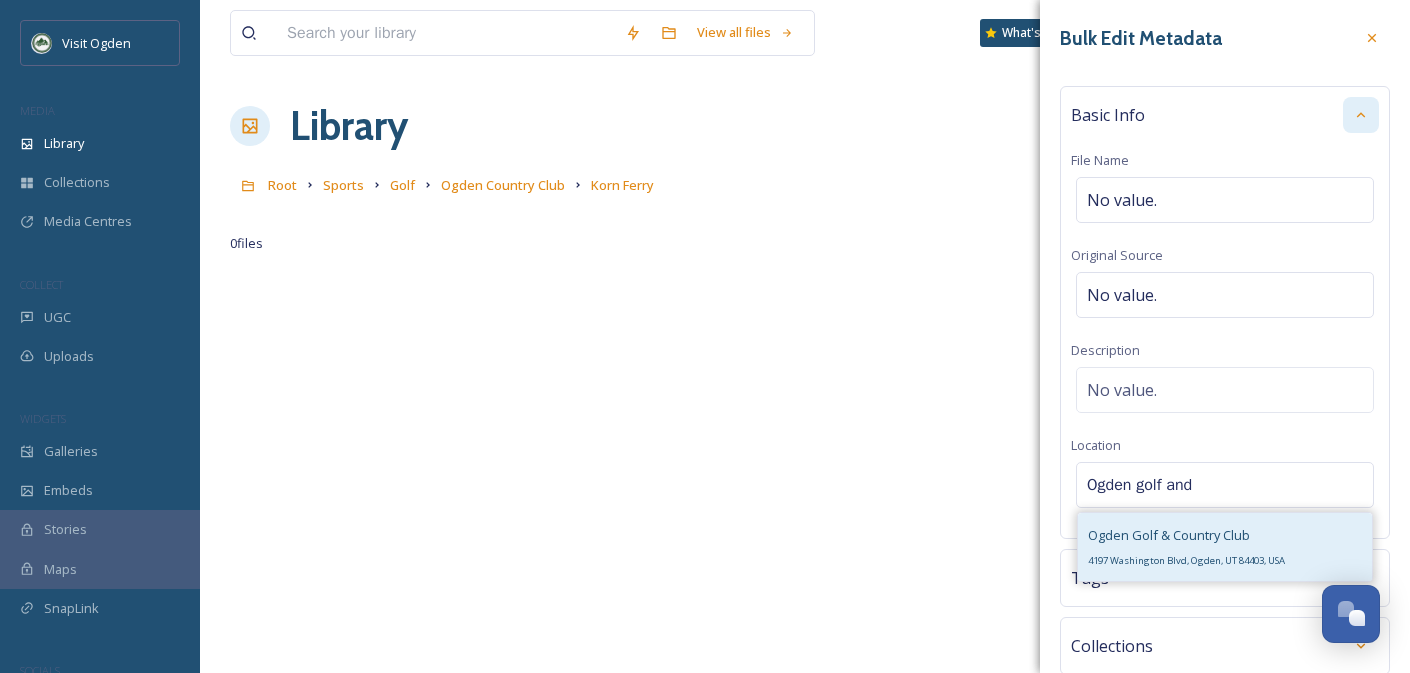 type on "Ogden golf and" 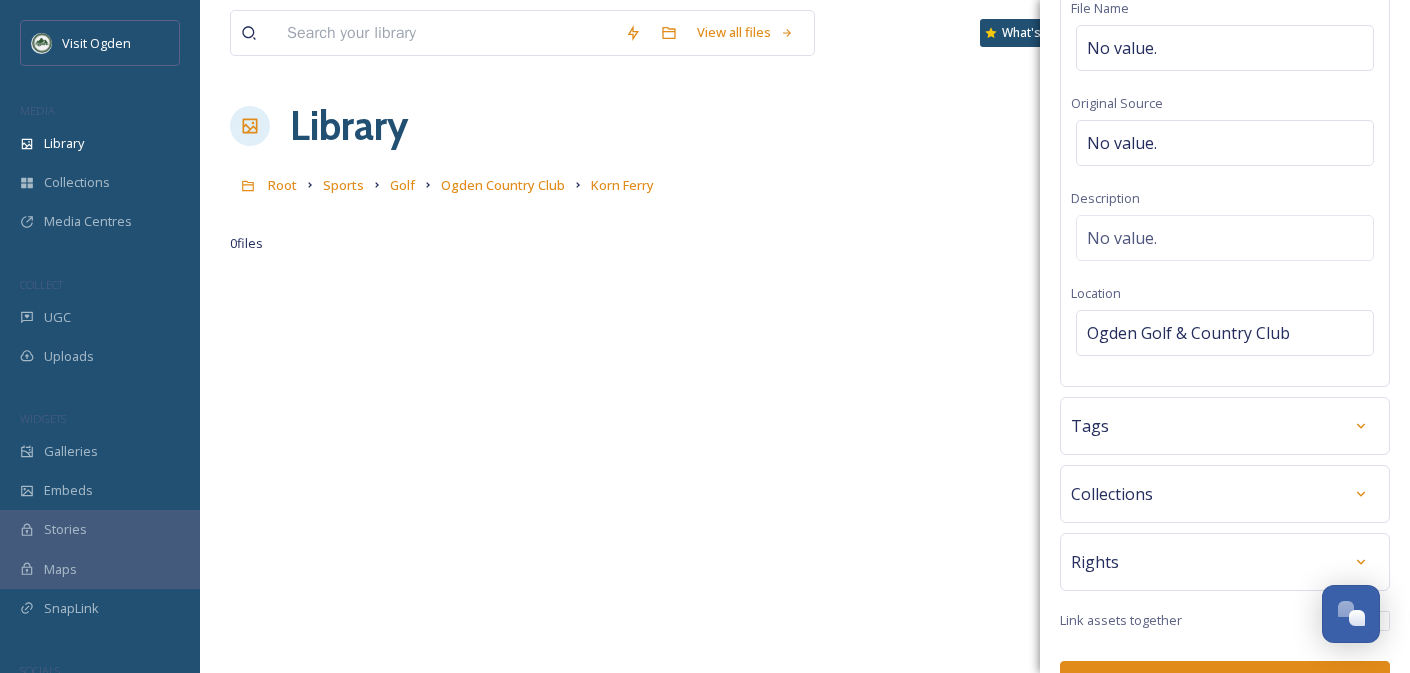 scroll, scrollTop: 200, scrollLeft: 0, axis: vertical 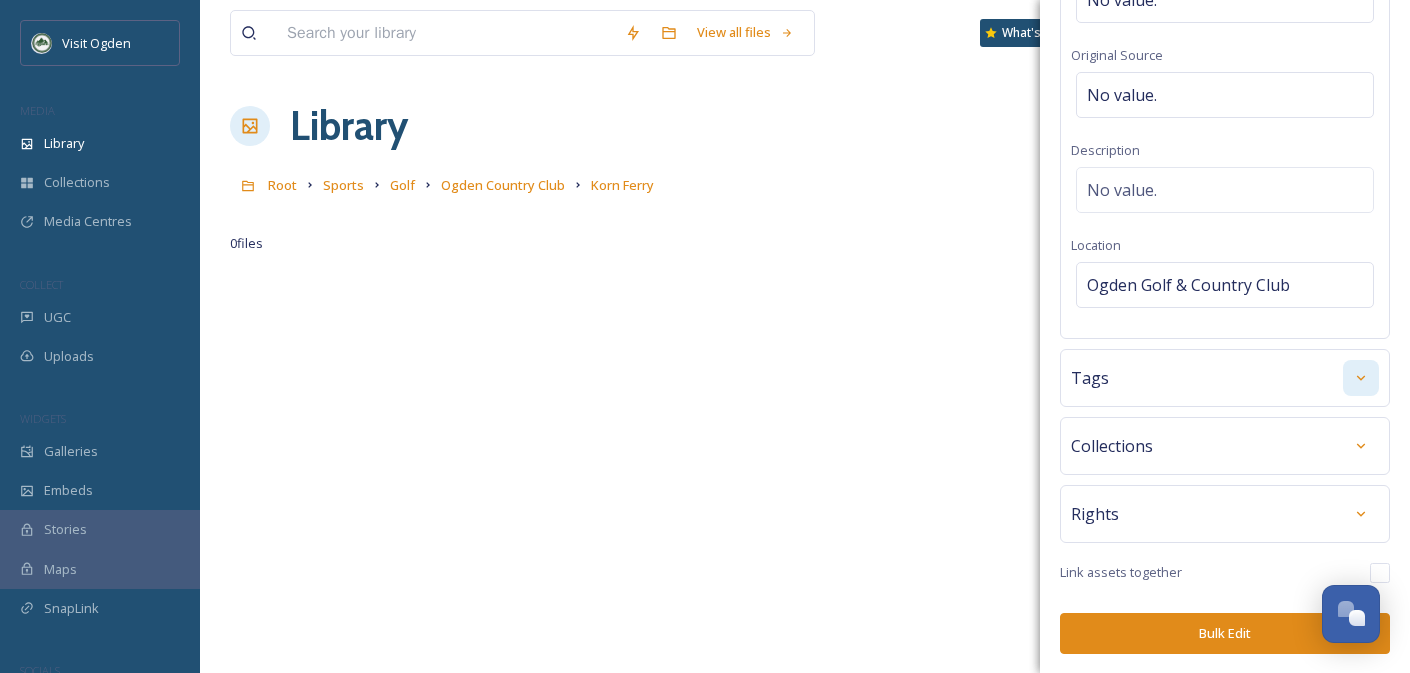 click at bounding box center (1361, 378) 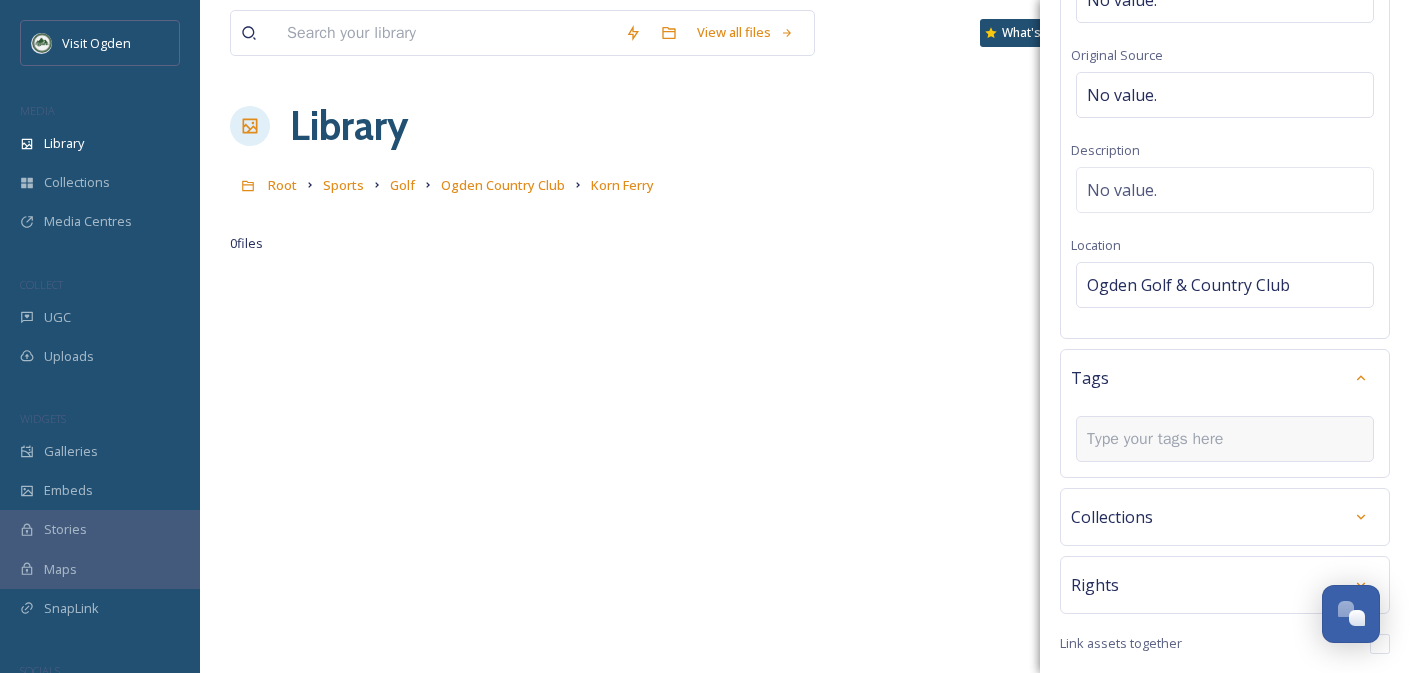 click at bounding box center [1163, 439] 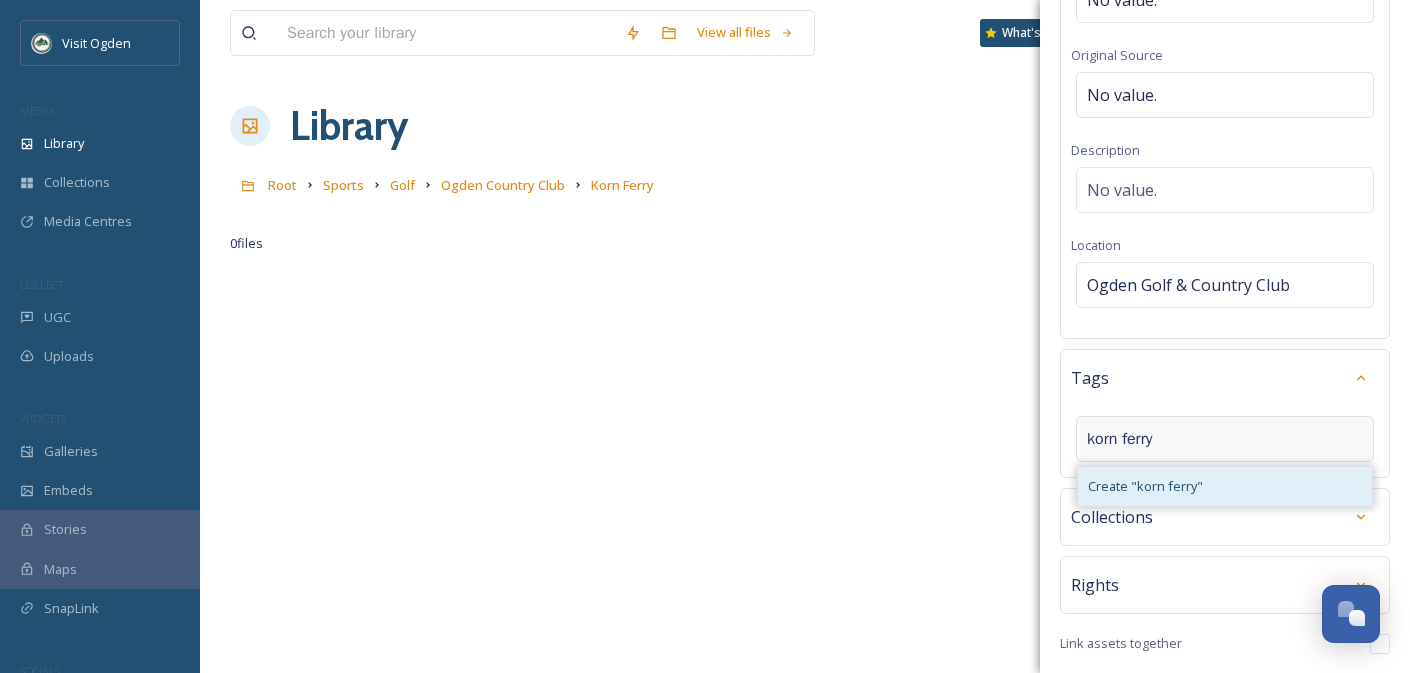 type on "korn ferry" 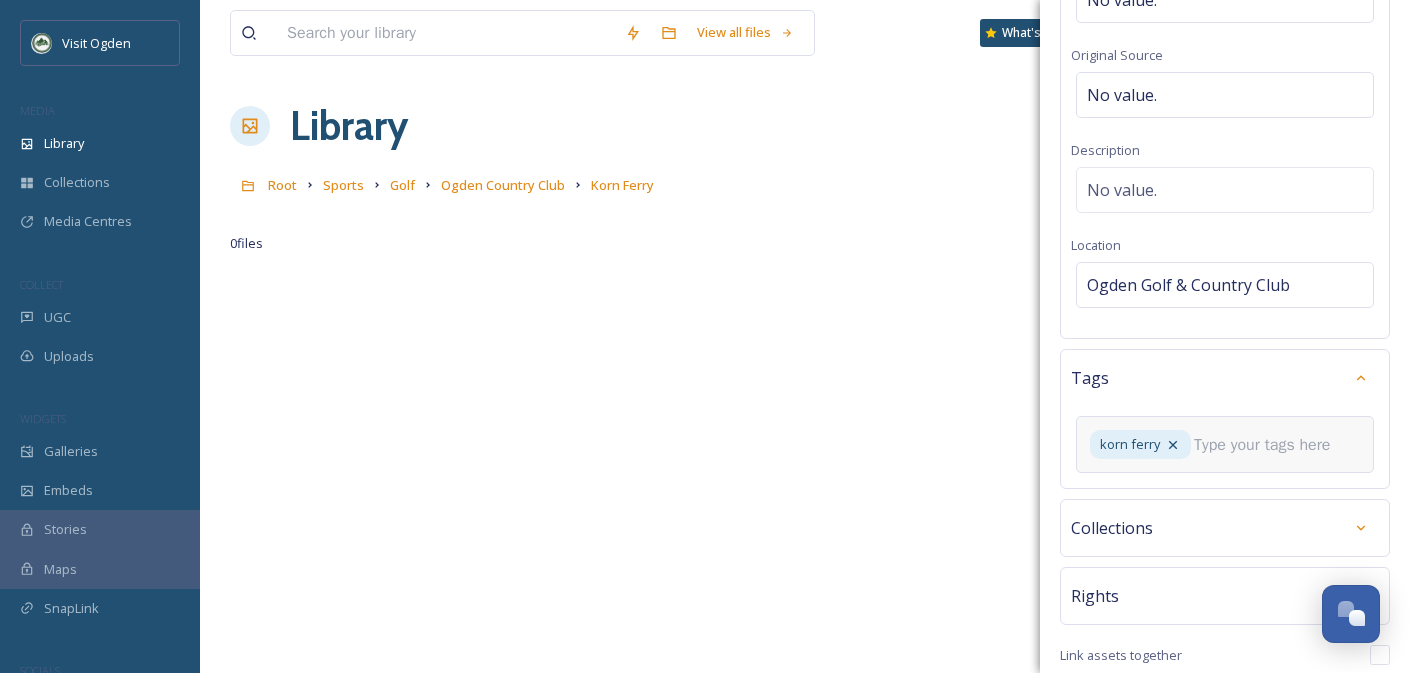 click on "korn ferry" at bounding box center (1225, 444) 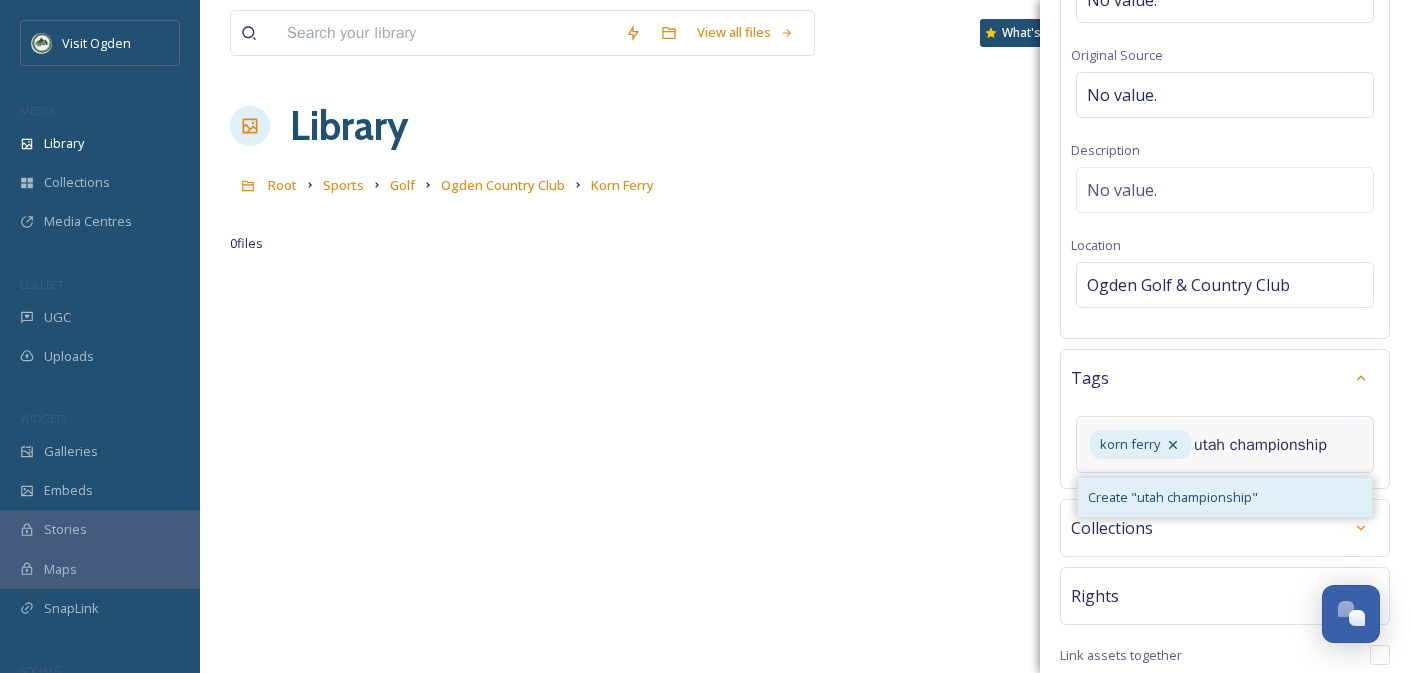 type on "utah championship" 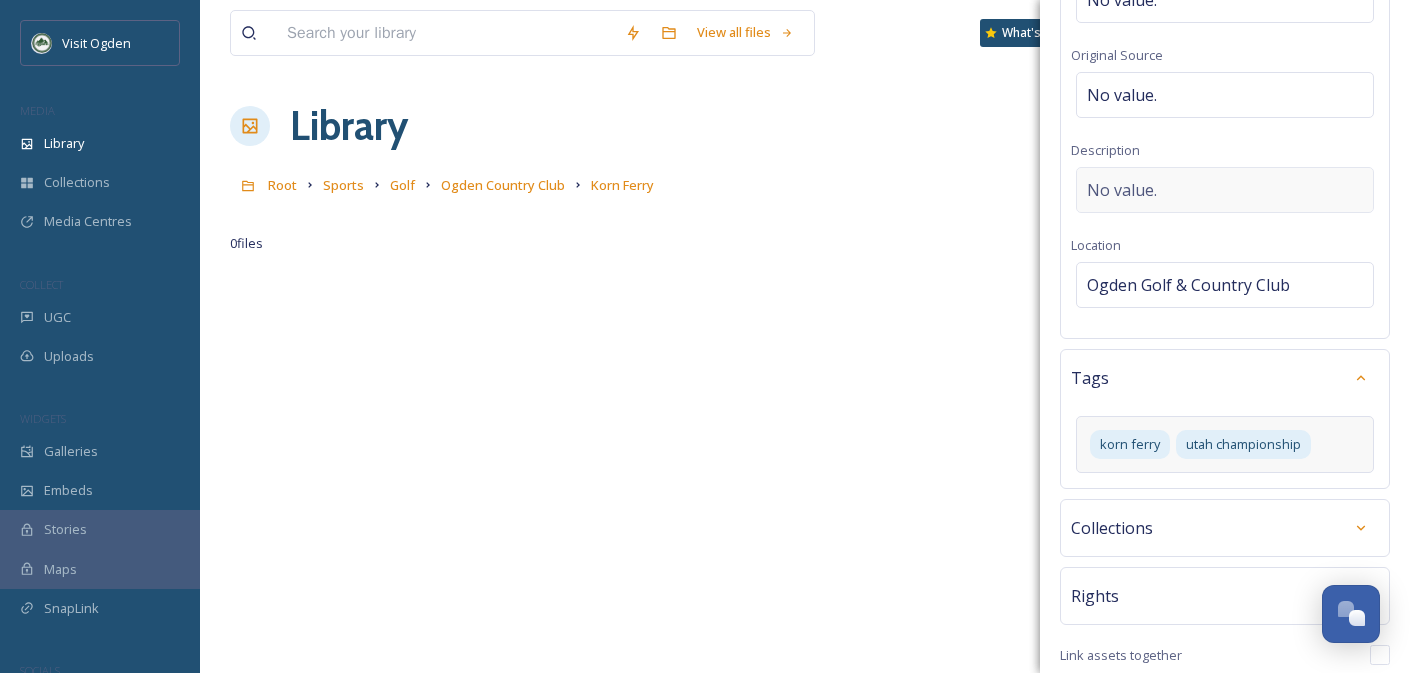 click on "No value." at bounding box center [1122, 190] 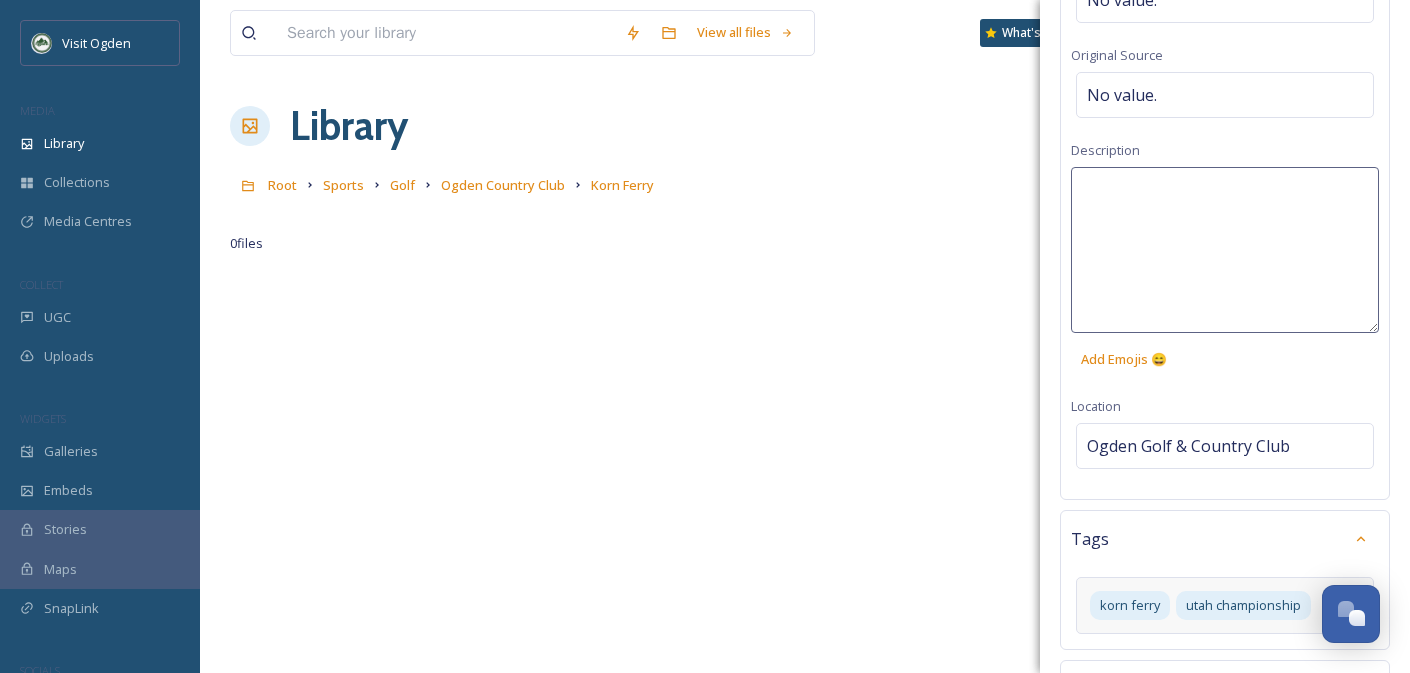 click at bounding box center (1225, 250) 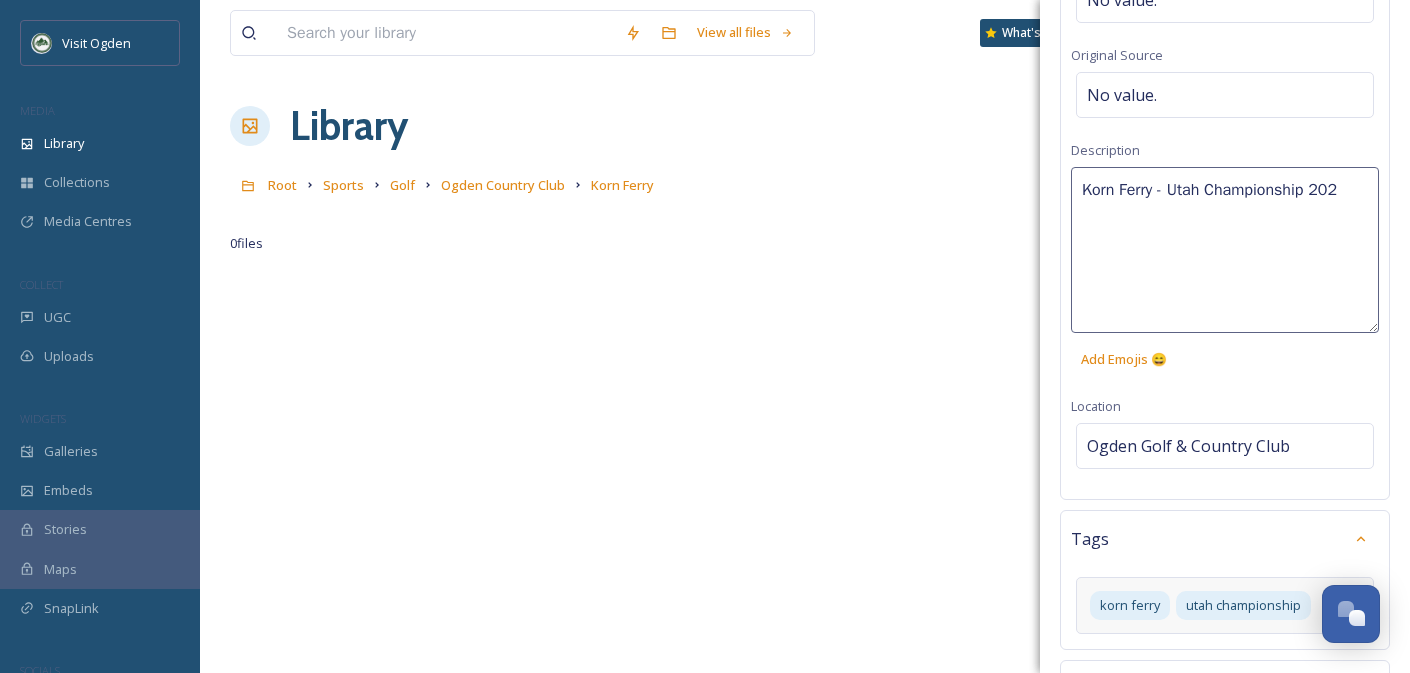 type on "Korn Ferry - Utah Championship 2025" 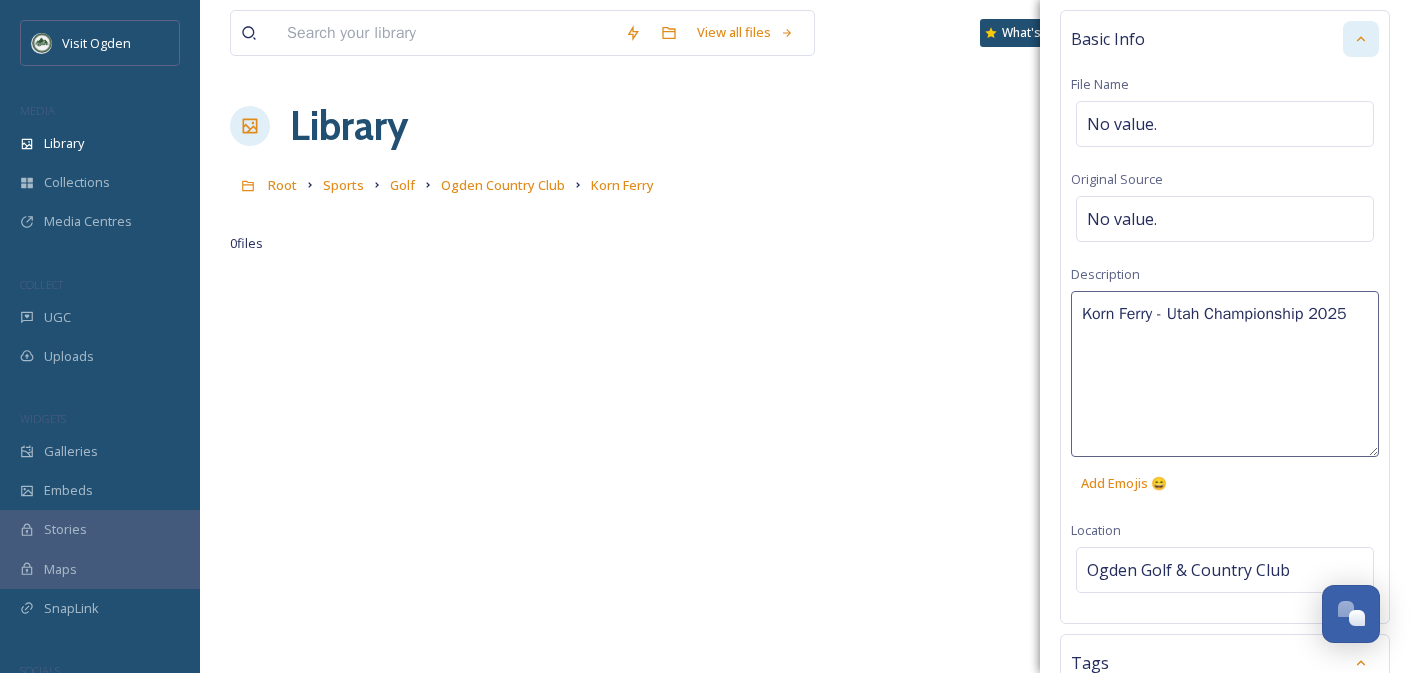 scroll, scrollTop: 441, scrollLeft: 0, axis: vertical 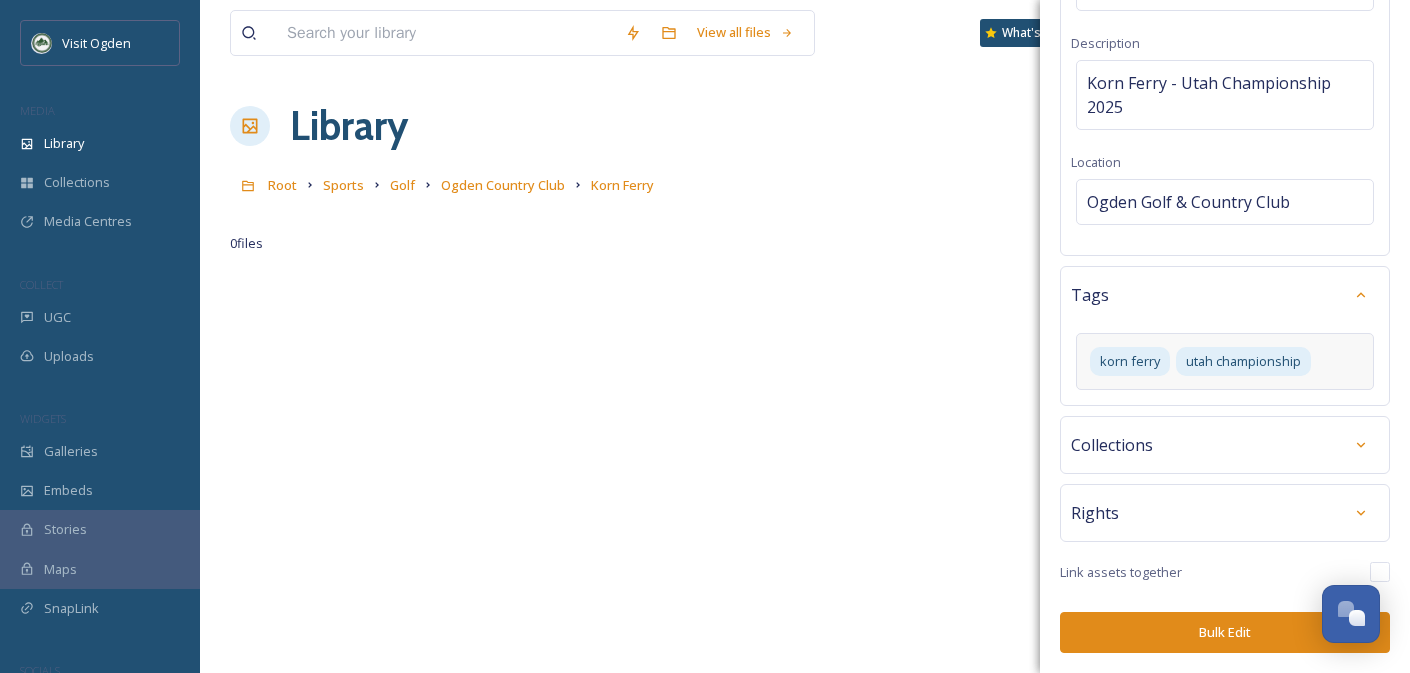 click on "korn ferry utah championship" at bounding box center (1225, 361) 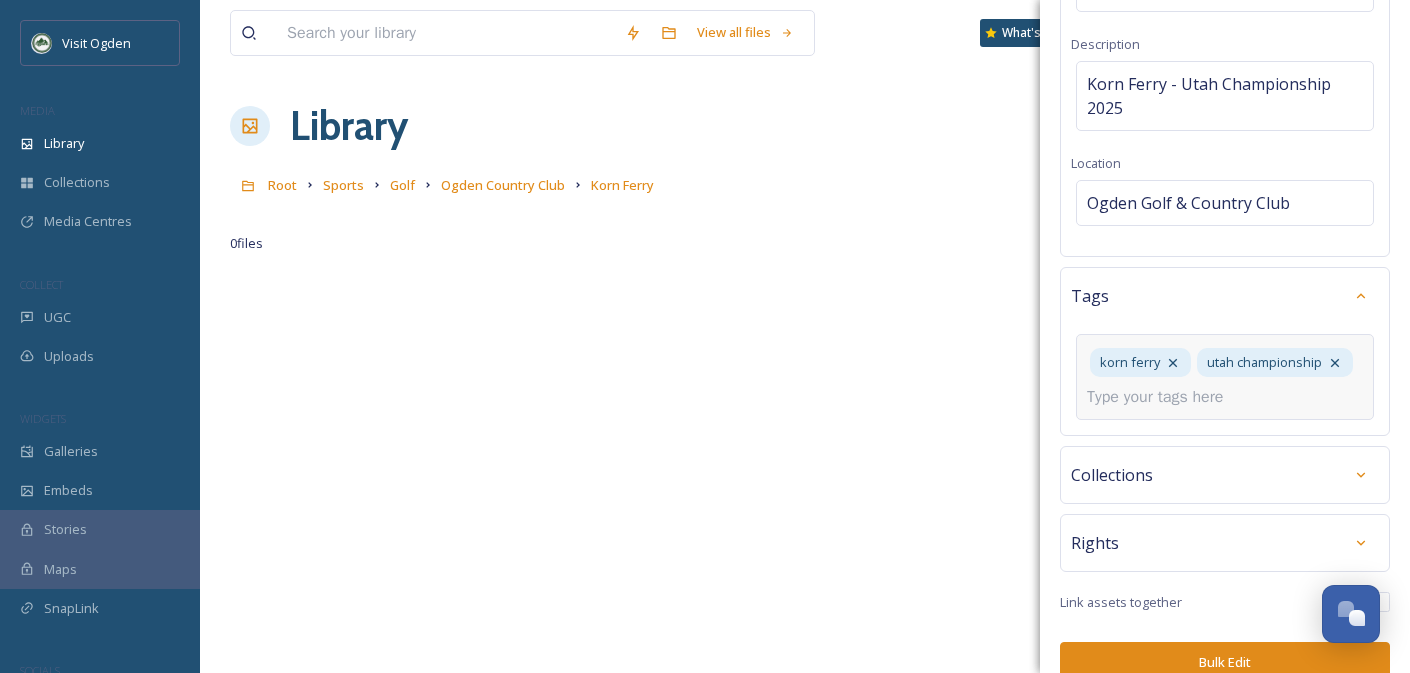 click at bounding box center [1163, 397] 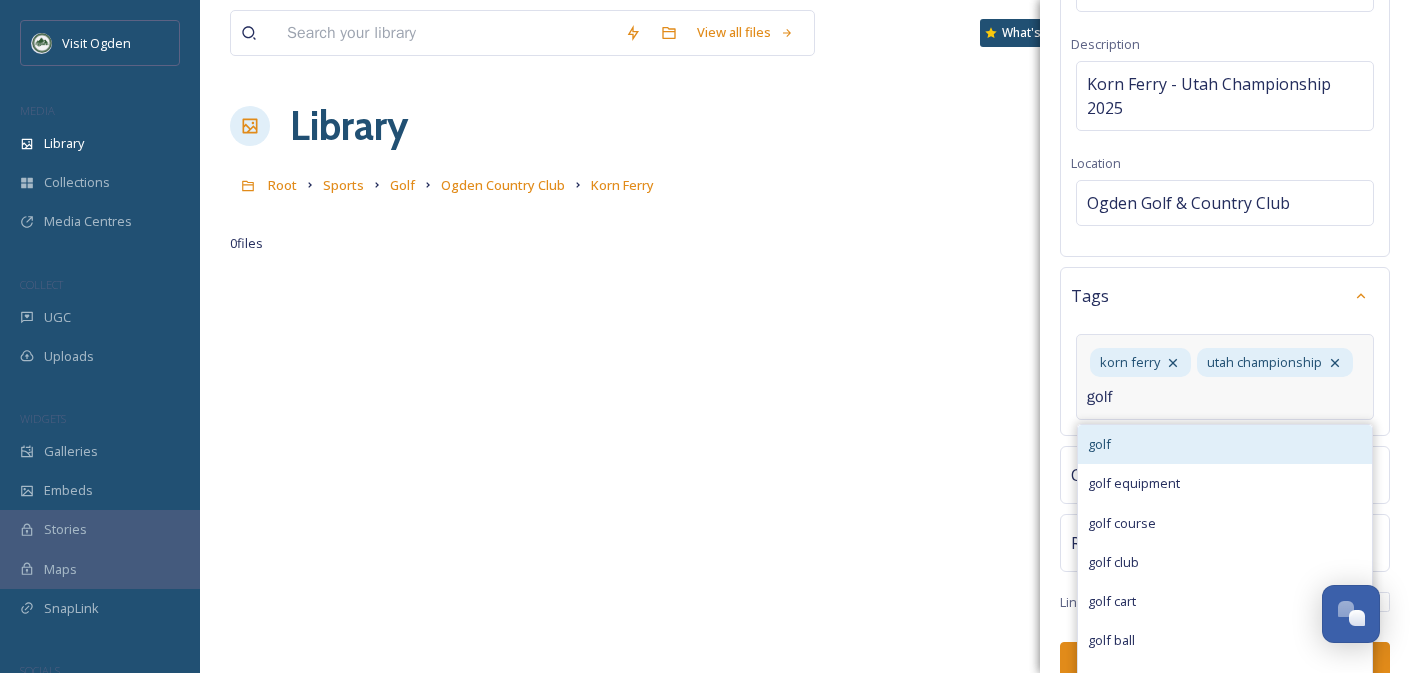 type on "golf" 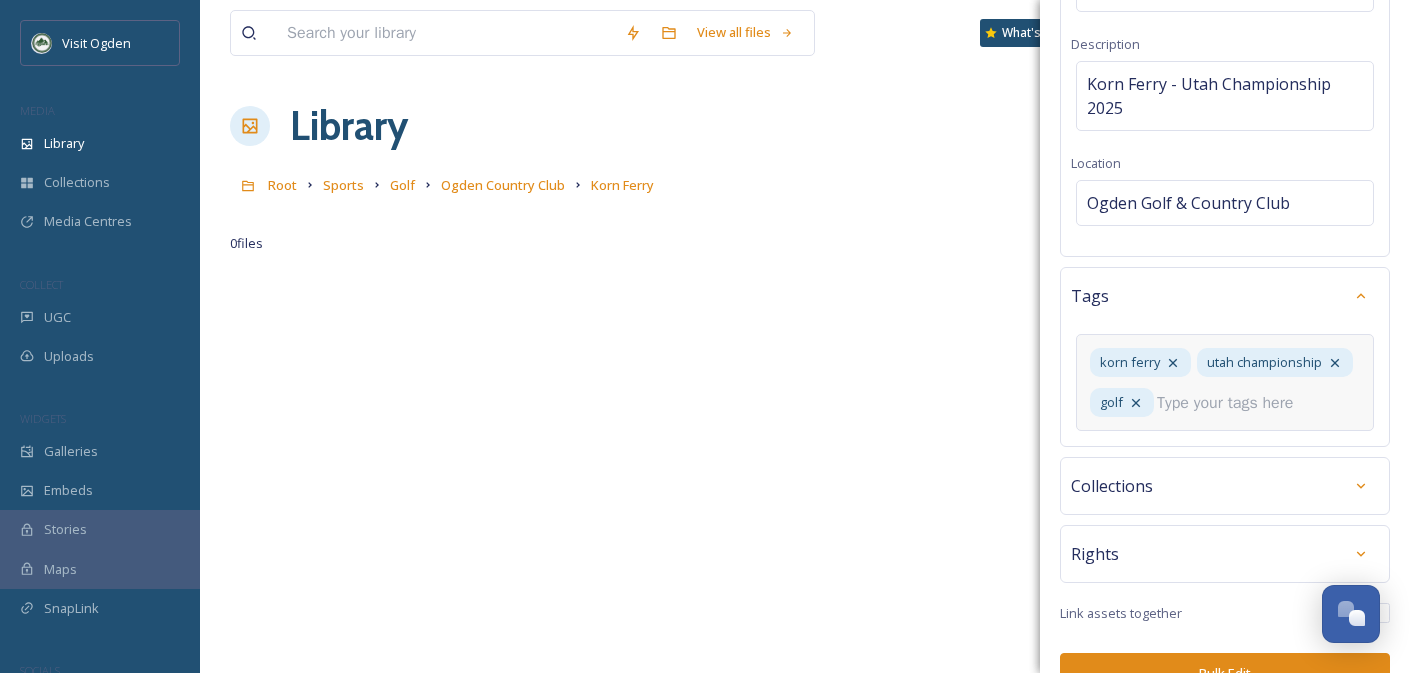click at bounding box center [1233, 403] 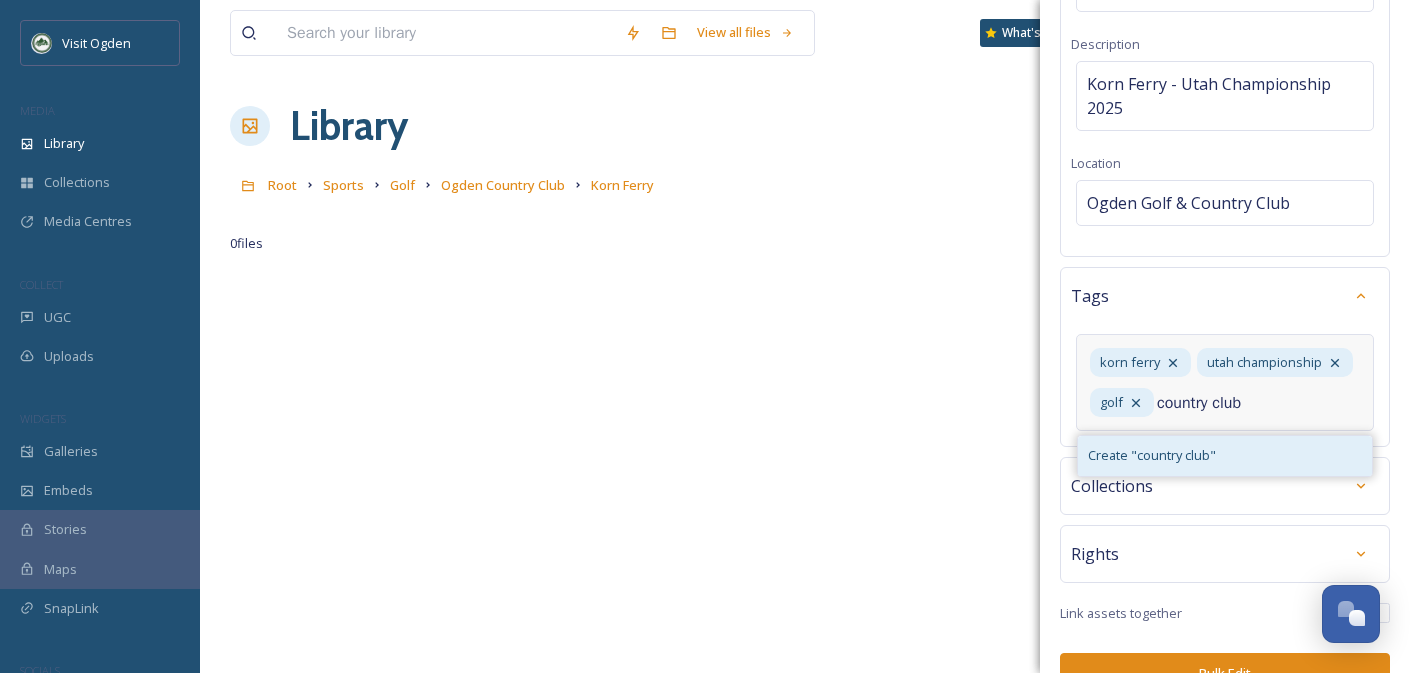 type on "country club" 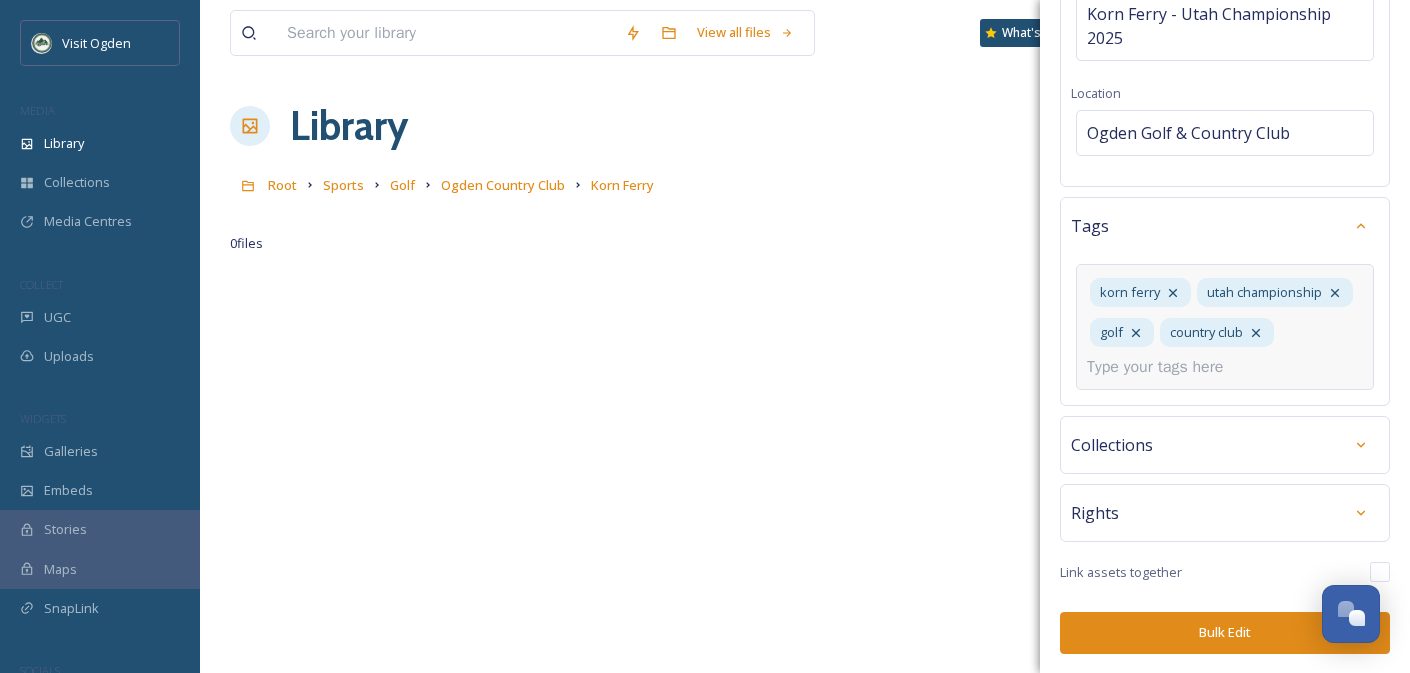 scroll, scrollTop: 416, scrollLeft: 0, axis: vertical 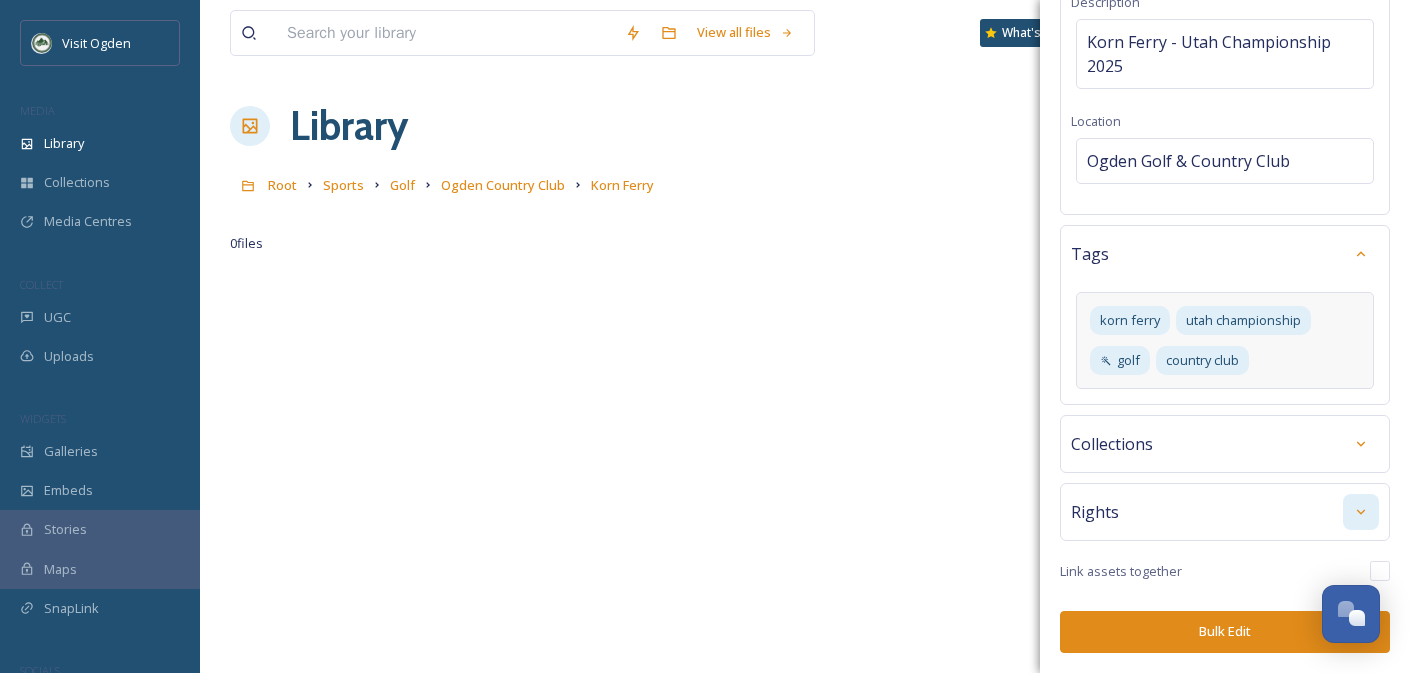 click at bounding box center [1361, 512] 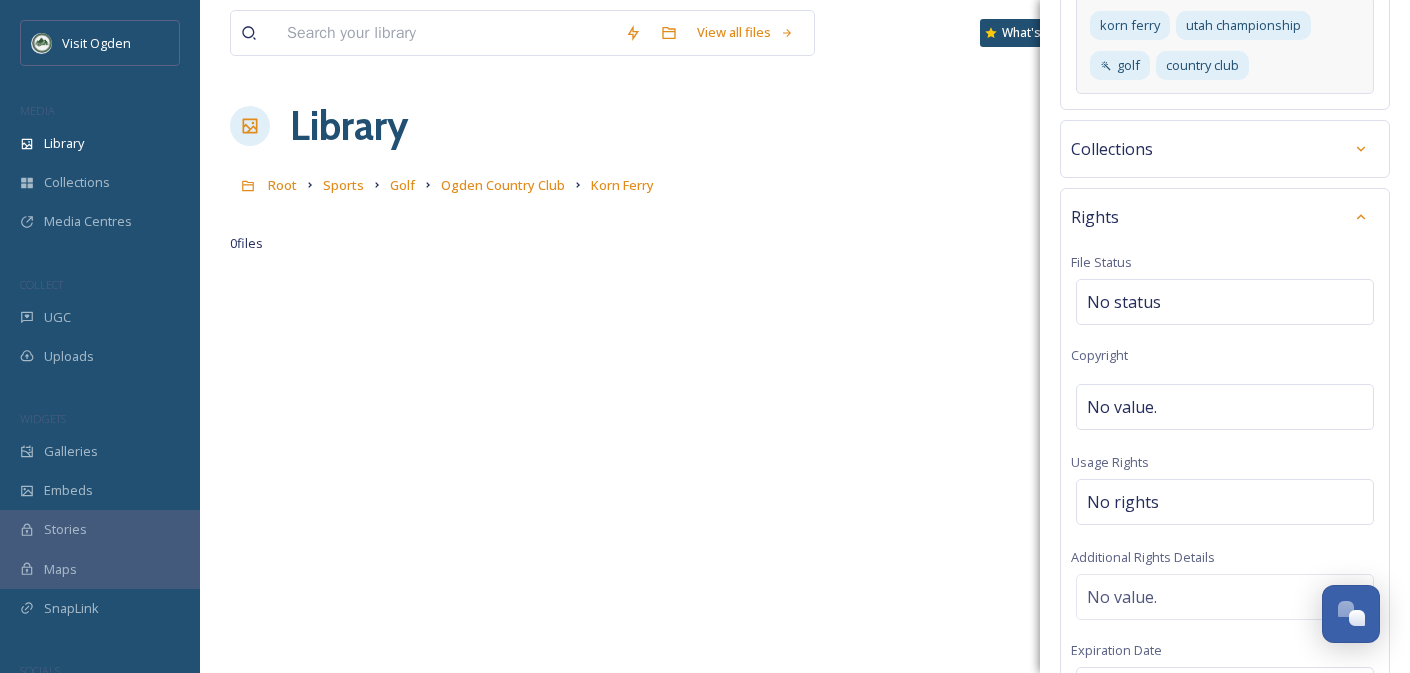scroll, scrollTop: 647, scrollLeft: 0, axis: vertical 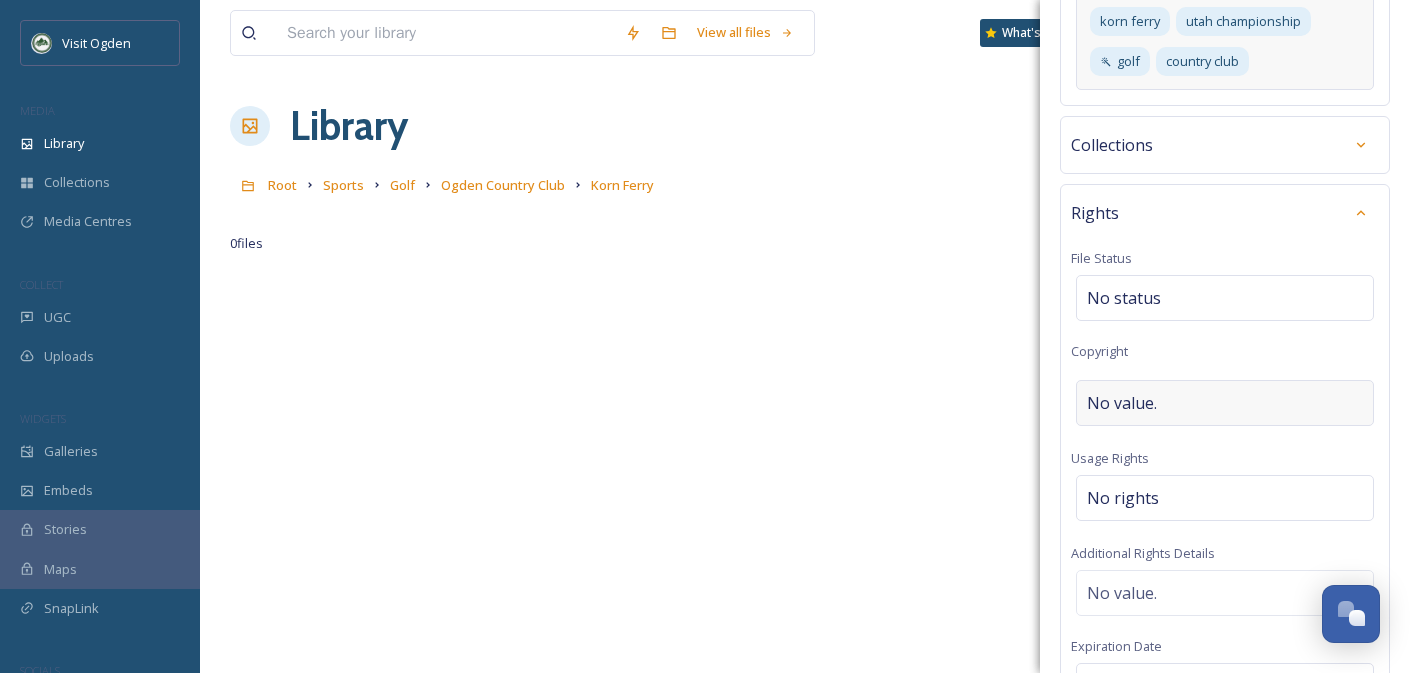click on "No value." at bounding box center (1225, 403) 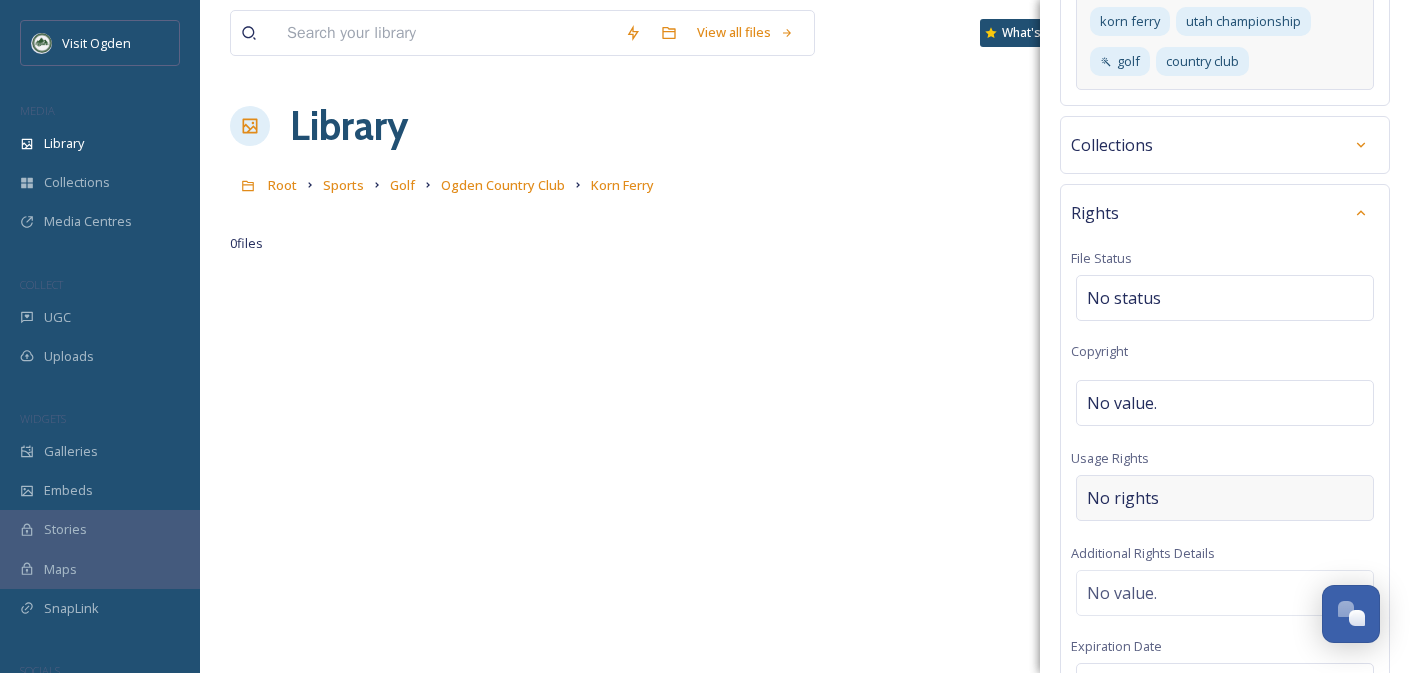 click on "No rights" at bounding box center [1225, 498] 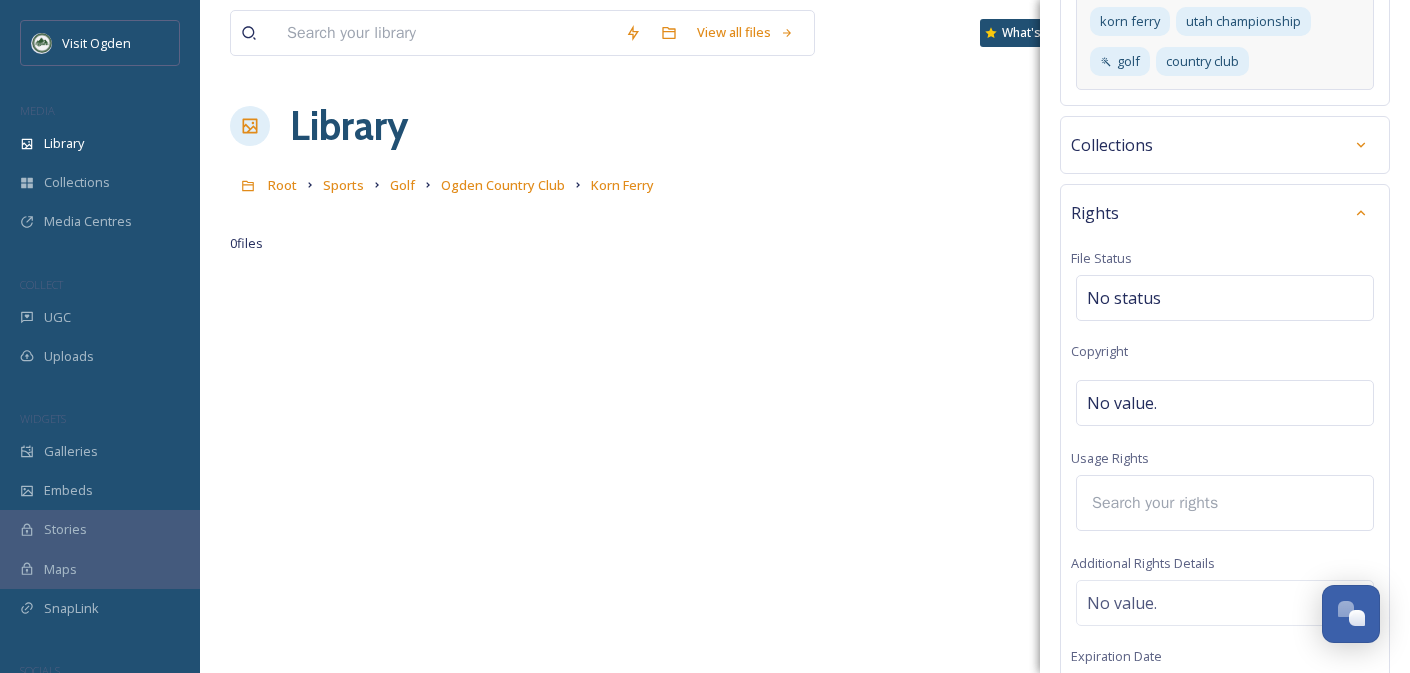 click at bounding box center (1168, 503) 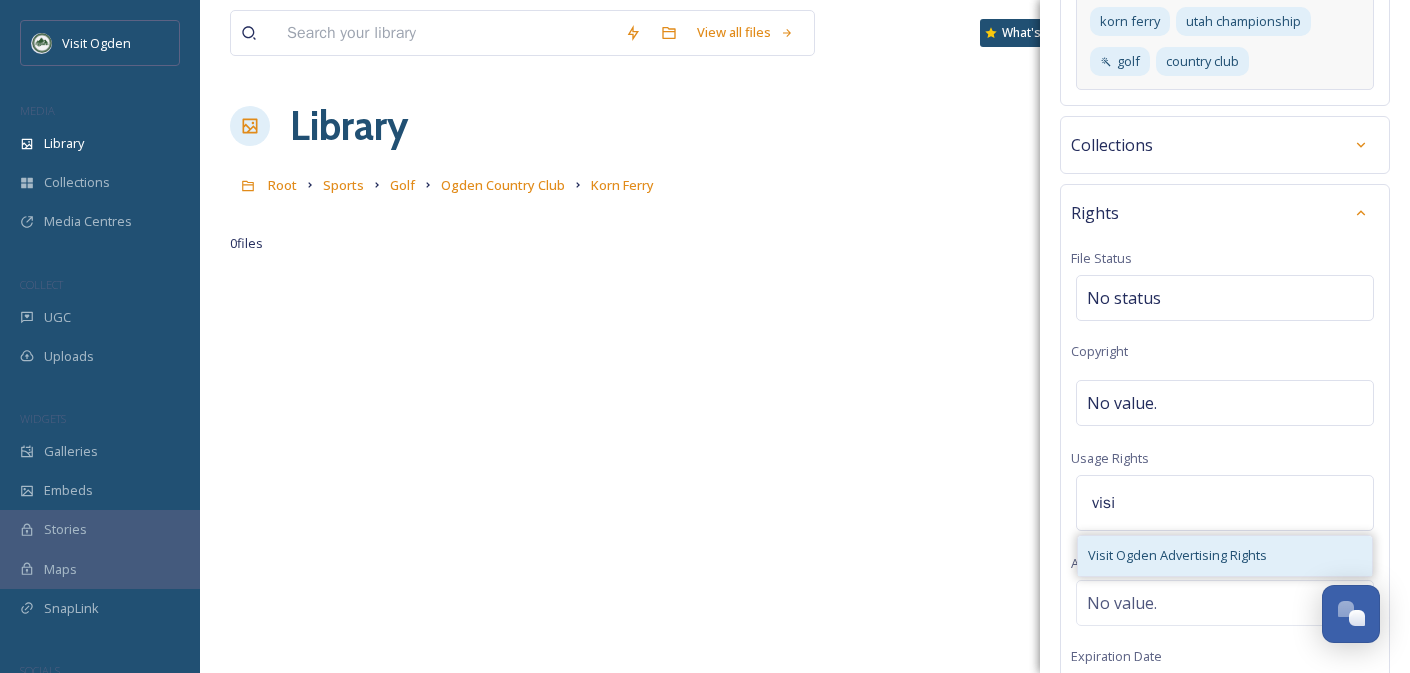 type on "visi" 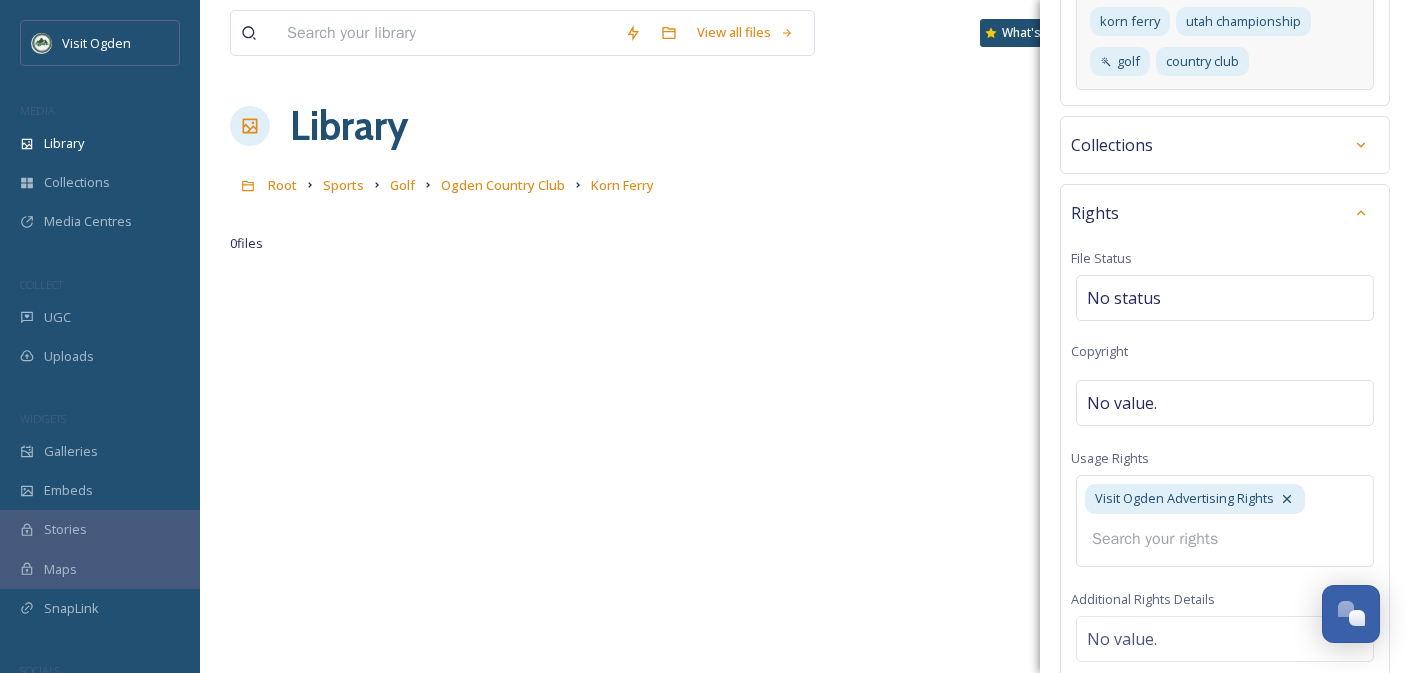 scroll, scrollTop: 974, scrollLeft: 0, axis: vertical 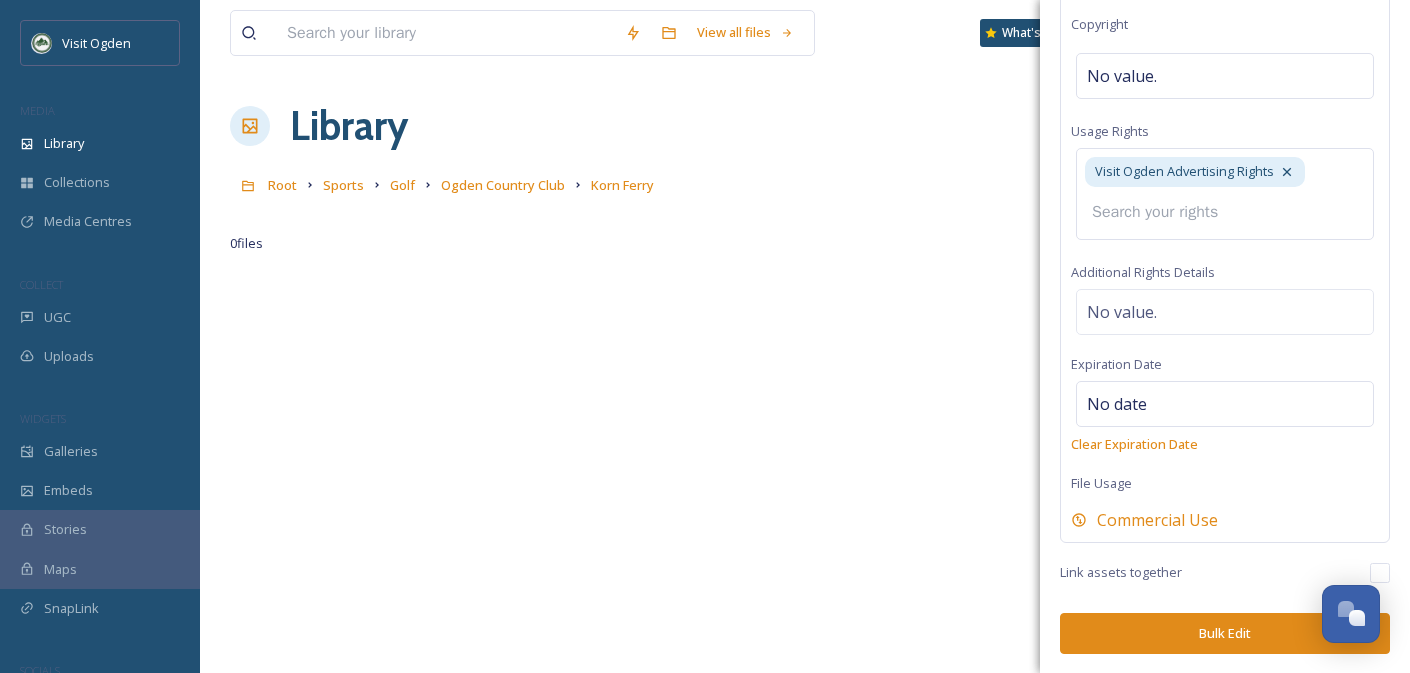 click on "Bulk Edit" at bounding box center [1225, 633] 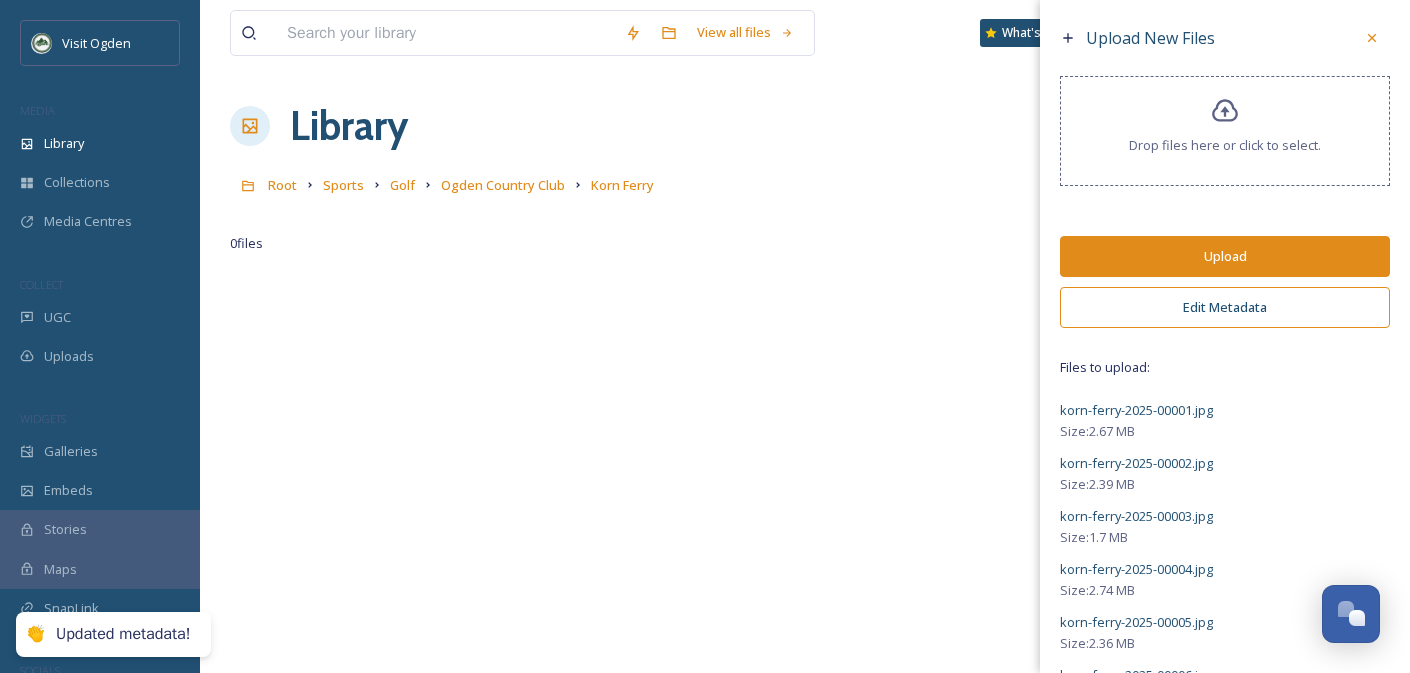 click on "Upload" at bounding box center [1225, 256] 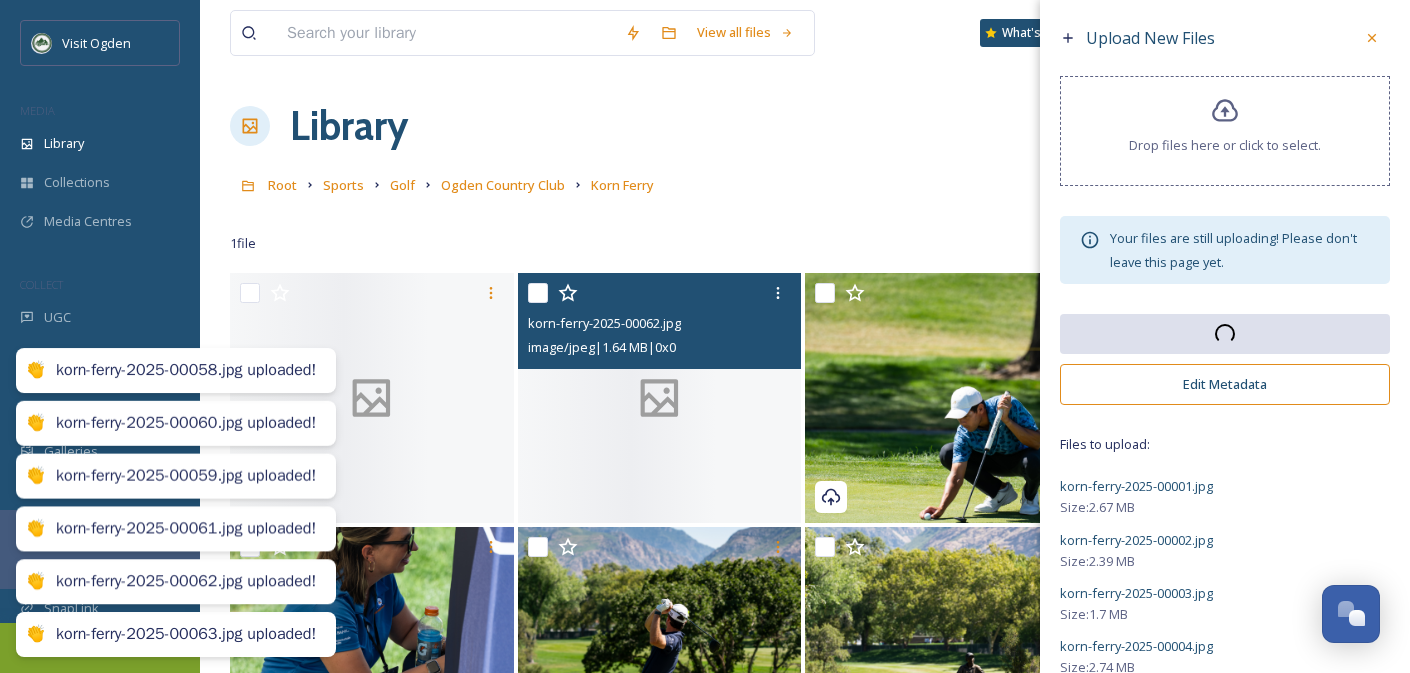 click at bounding box center [660, 398] 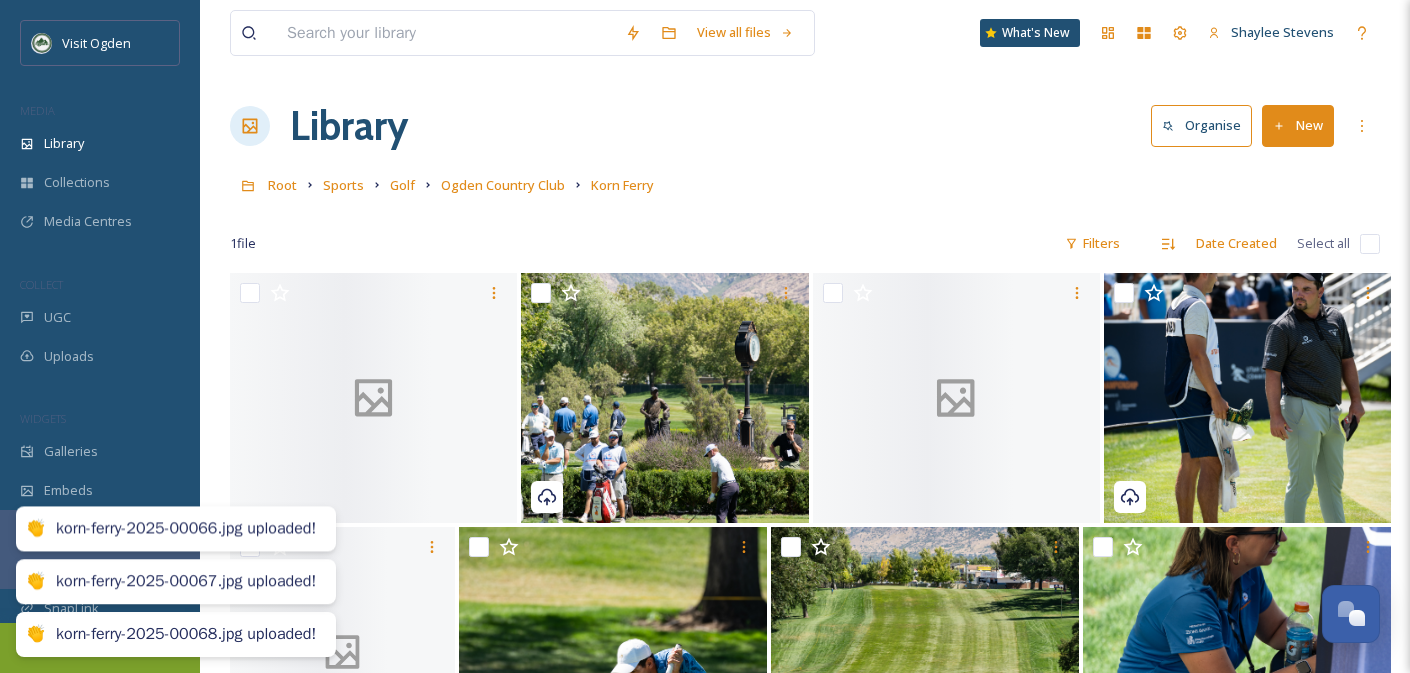 click on "View all files What's New Shaylee Stevens Library Organise New Root Sports Golf Ogden Country Club Korn Ferry Your Selections There is nothing here. 1  file Filters Date Created Select all You've reached the end" at bounding box center (805, 2053) 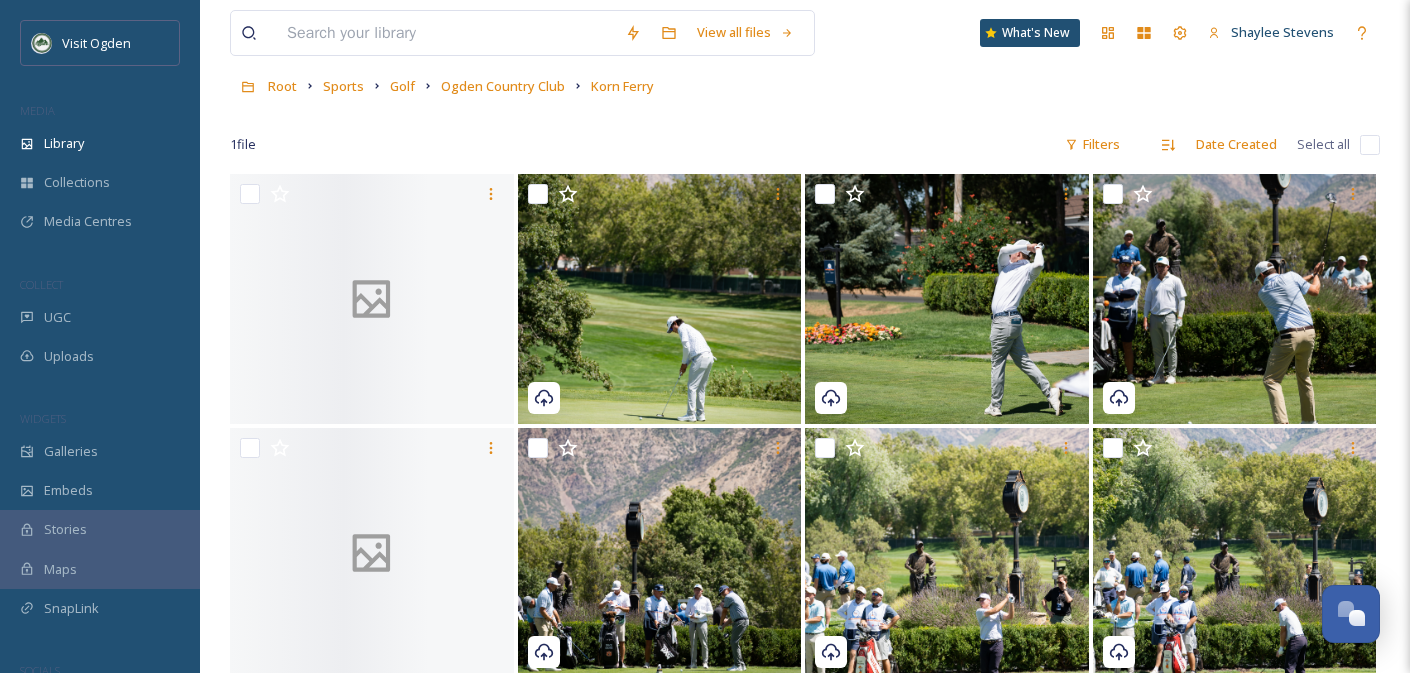 scroll, scrollTop: 0, scrollLeft: 0, axis: both 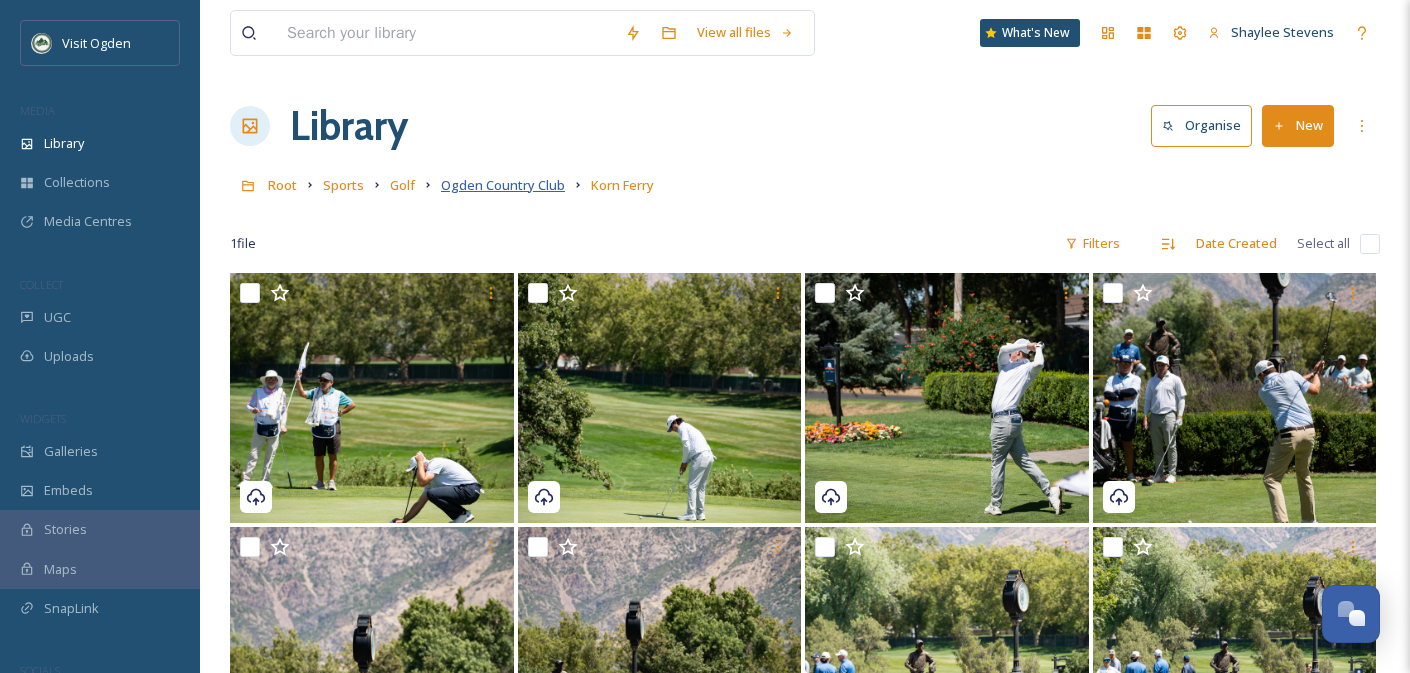 click on "Ogden Country Club" at bounding box center [503, 185] 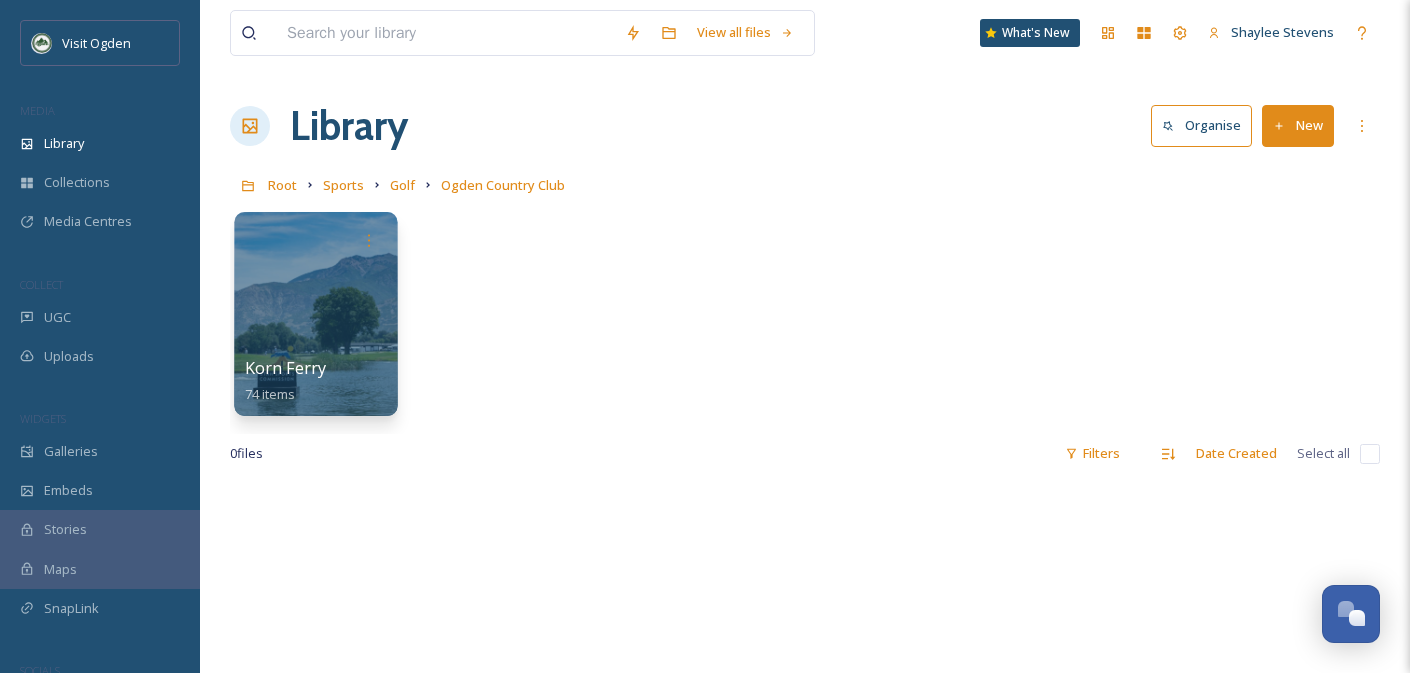 click at bounding box center [315, 314] 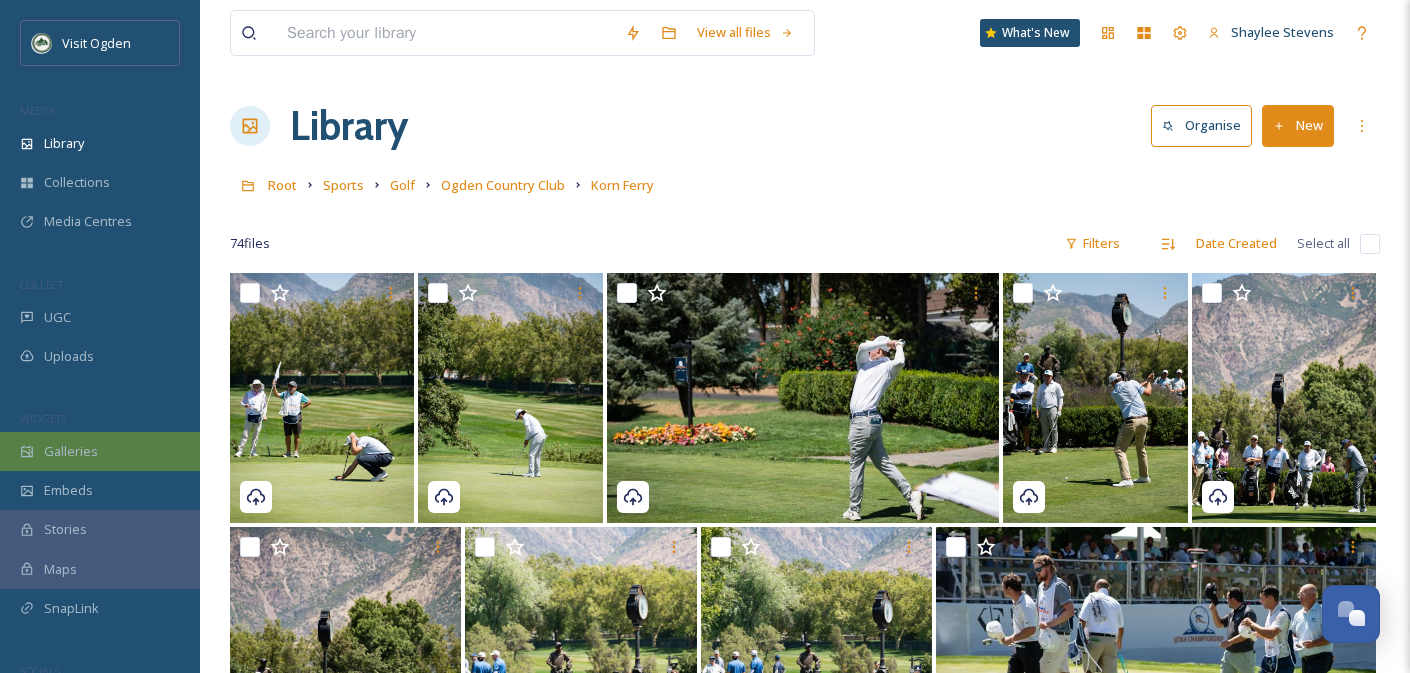 click on "Galleries" at bounding box center (100, 451) 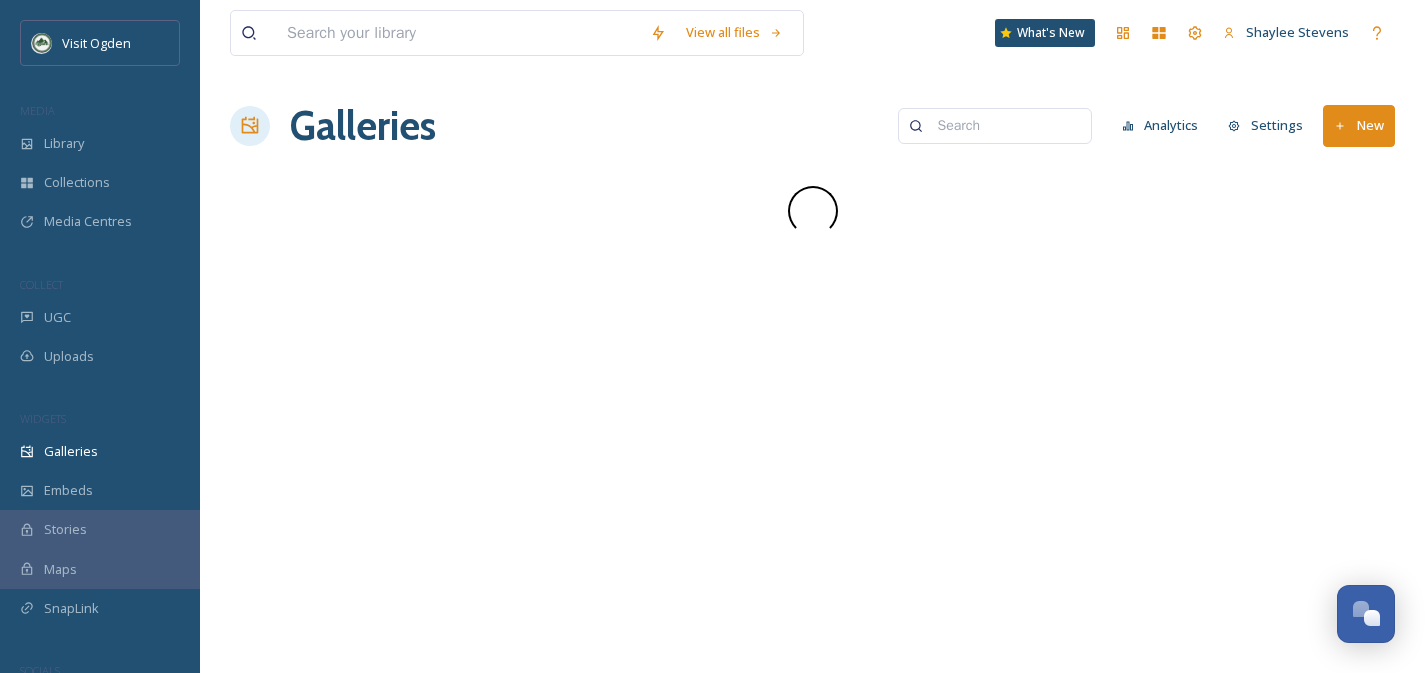 click on "New" at bounding box center (1359, 125) 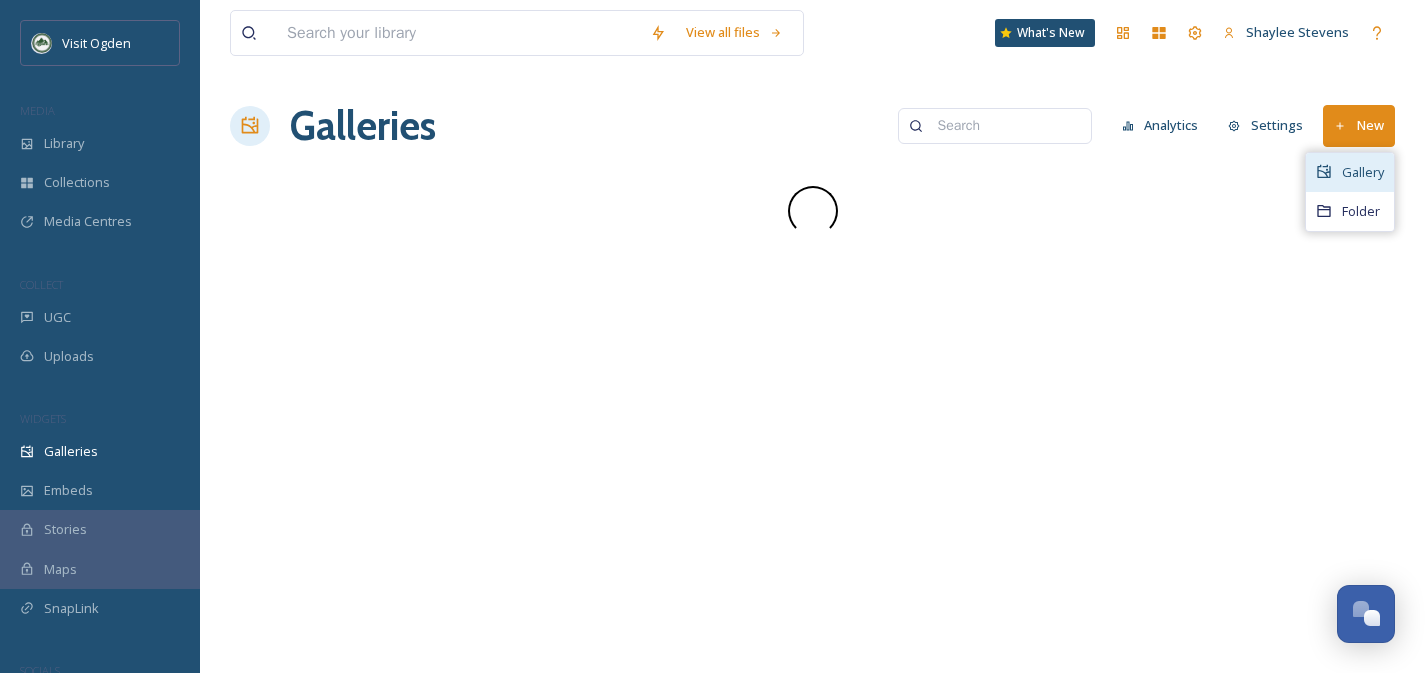 click on "Gallery" at bounding box center [1363, 172] 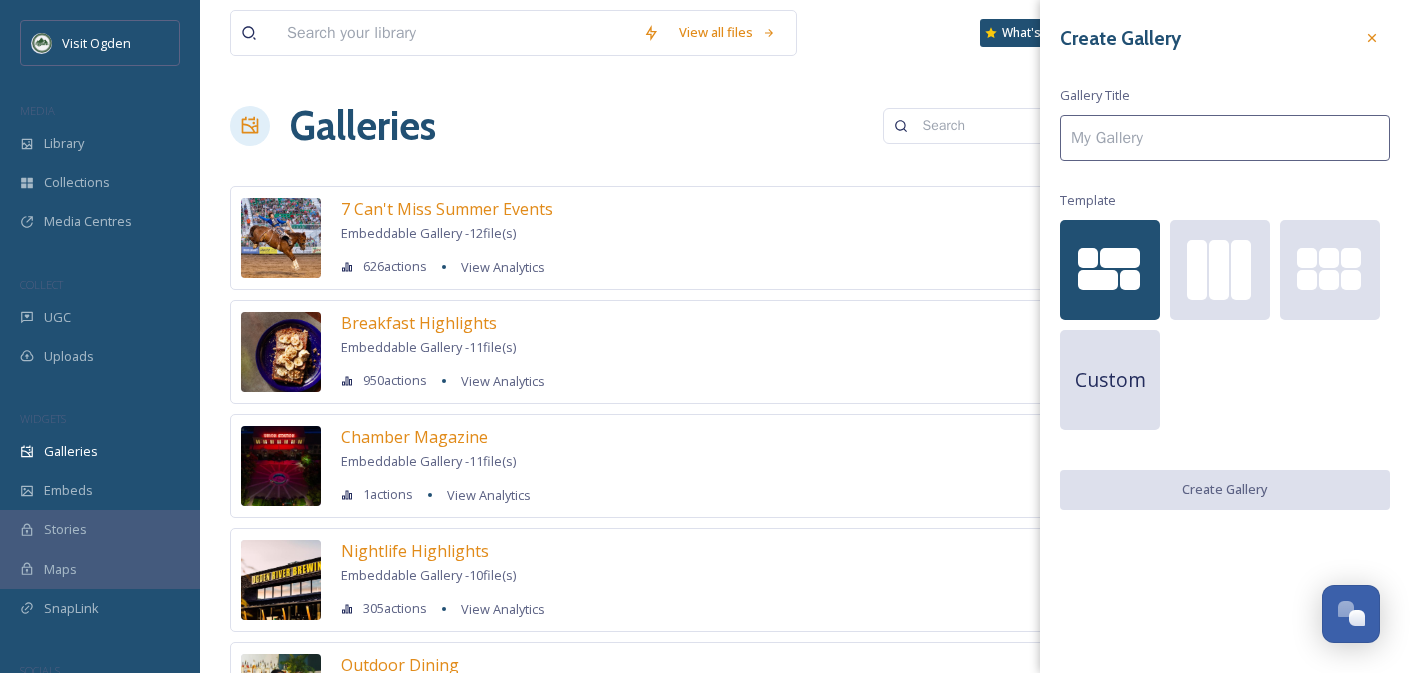 click at bounding box center (1225, 138) 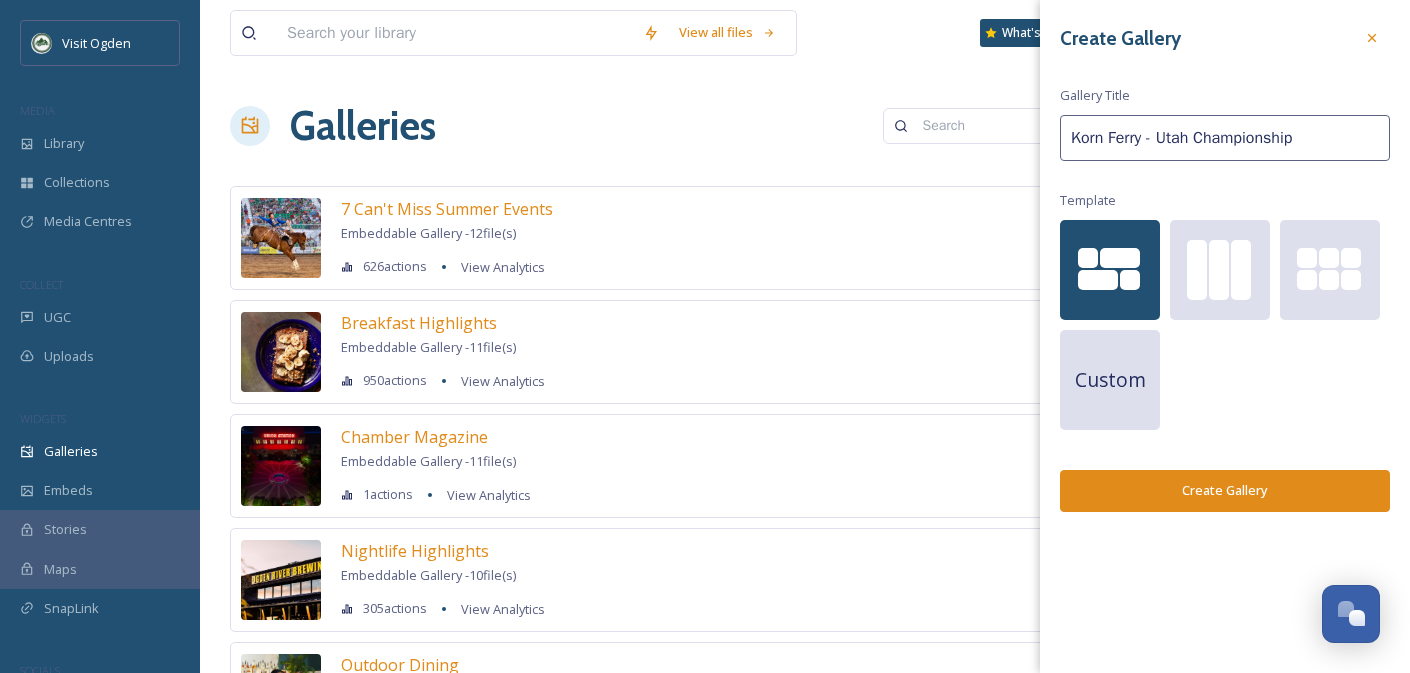 type on "Korn Ferry - Utah Championship" 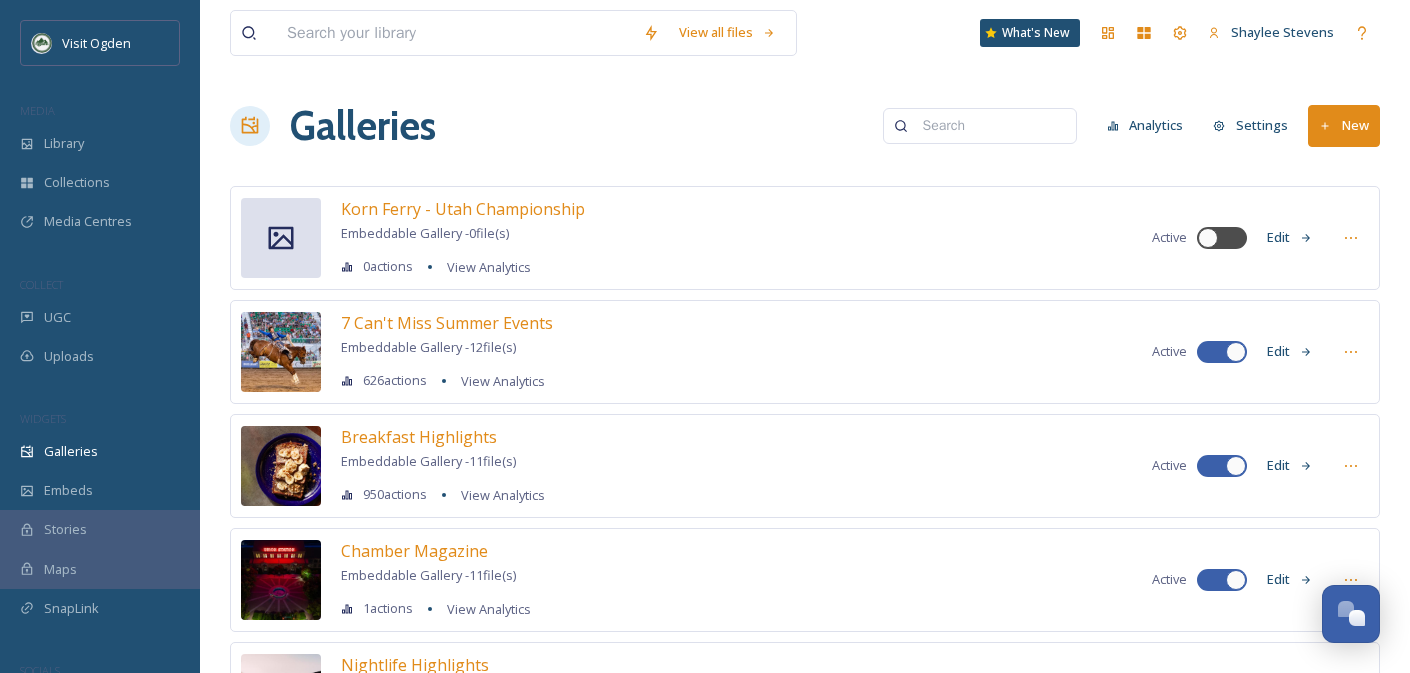 click on "Edit" at bounding box center [1290, 237] 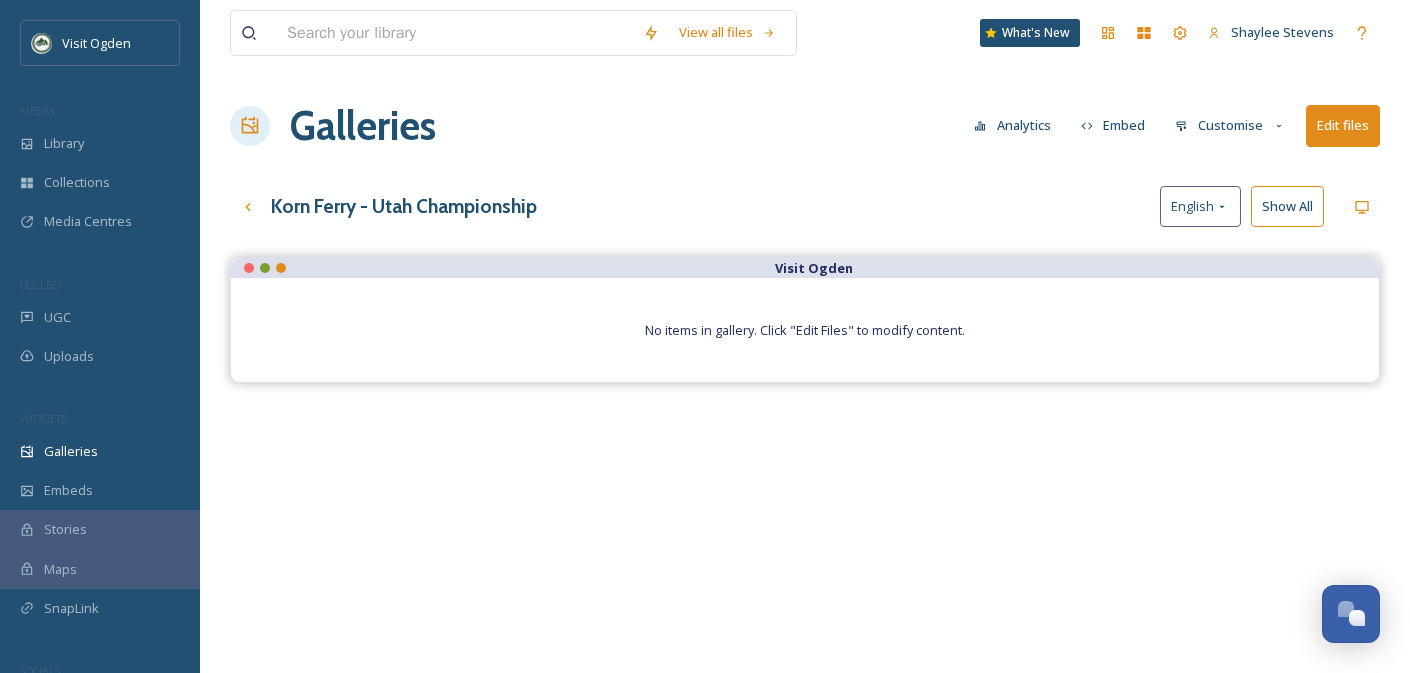 click on "Edit files" at bounding box center (1343, 125) 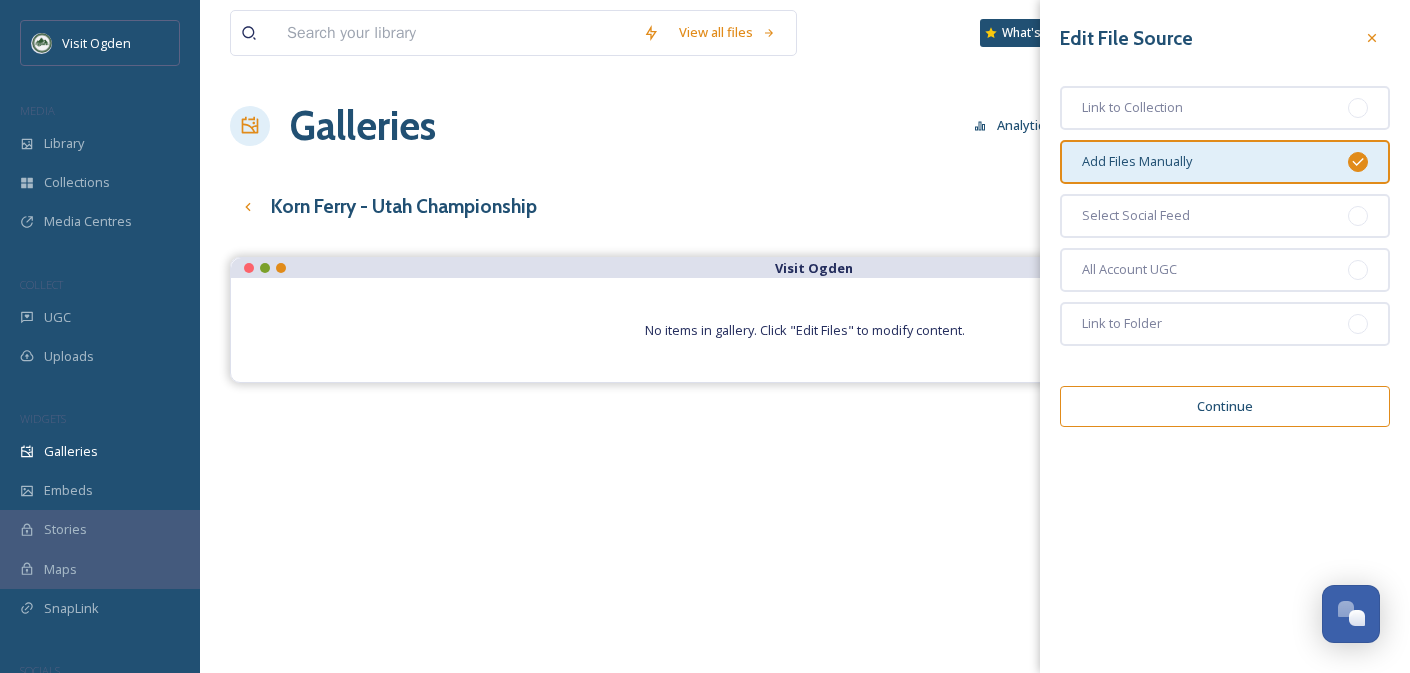 click on "Continue" at bounding box center (1225, 406) 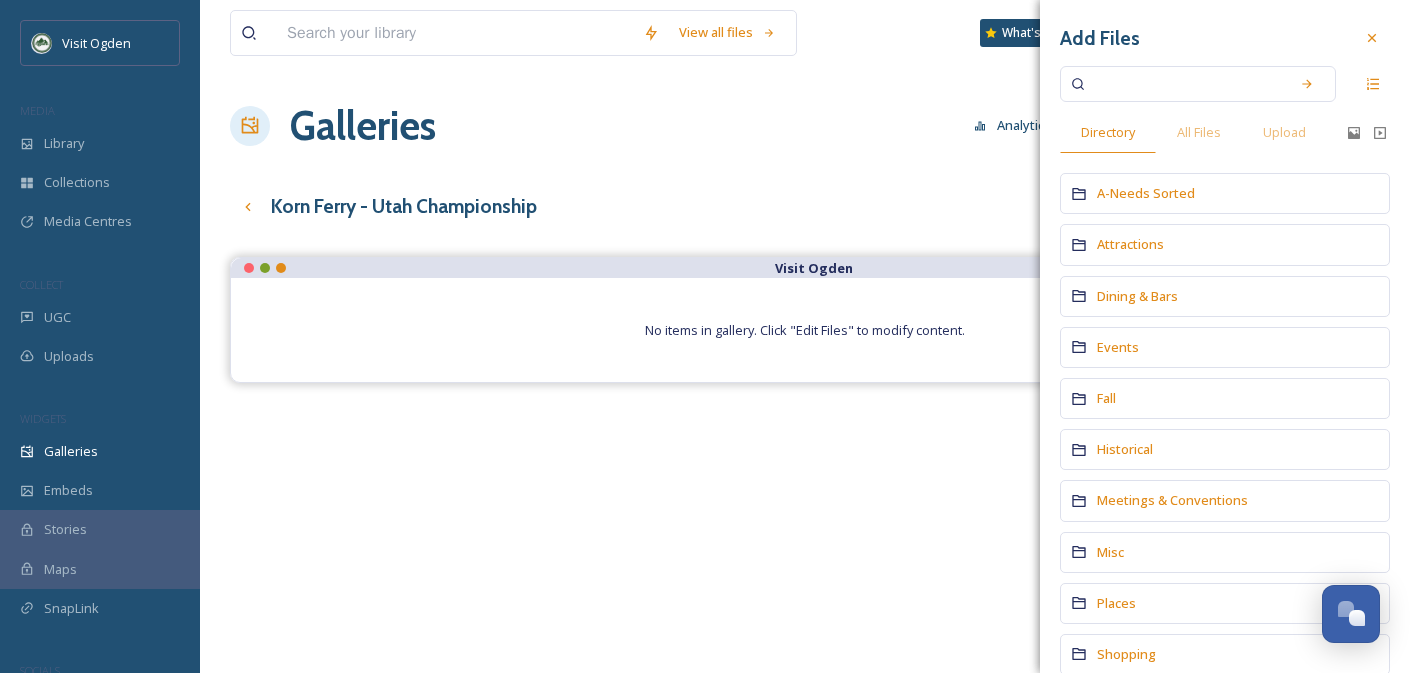 scroll, scrollTop: 256, scrollLeft: 0, axis: vertical 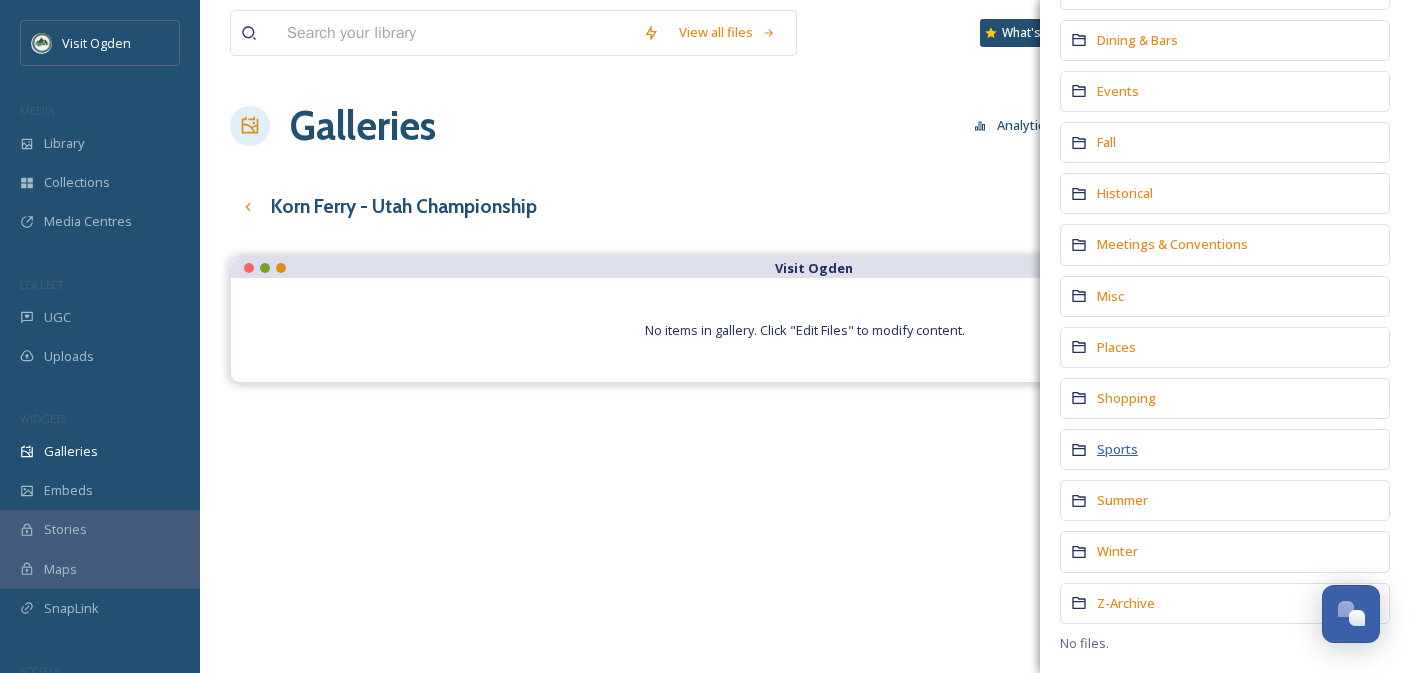 click on "Sports" at bounding box center (1117, 449) 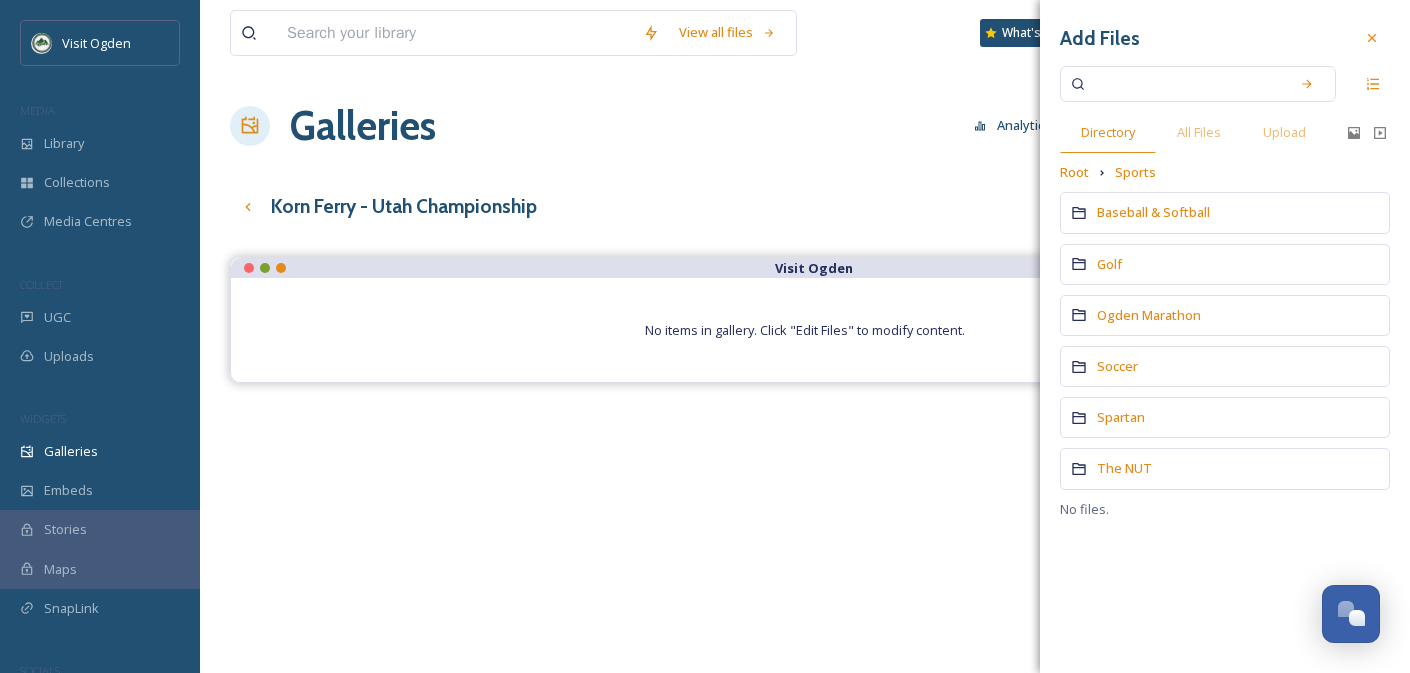 scroll, scrollTop: 27, scrollLeft: 0, axis: vertical 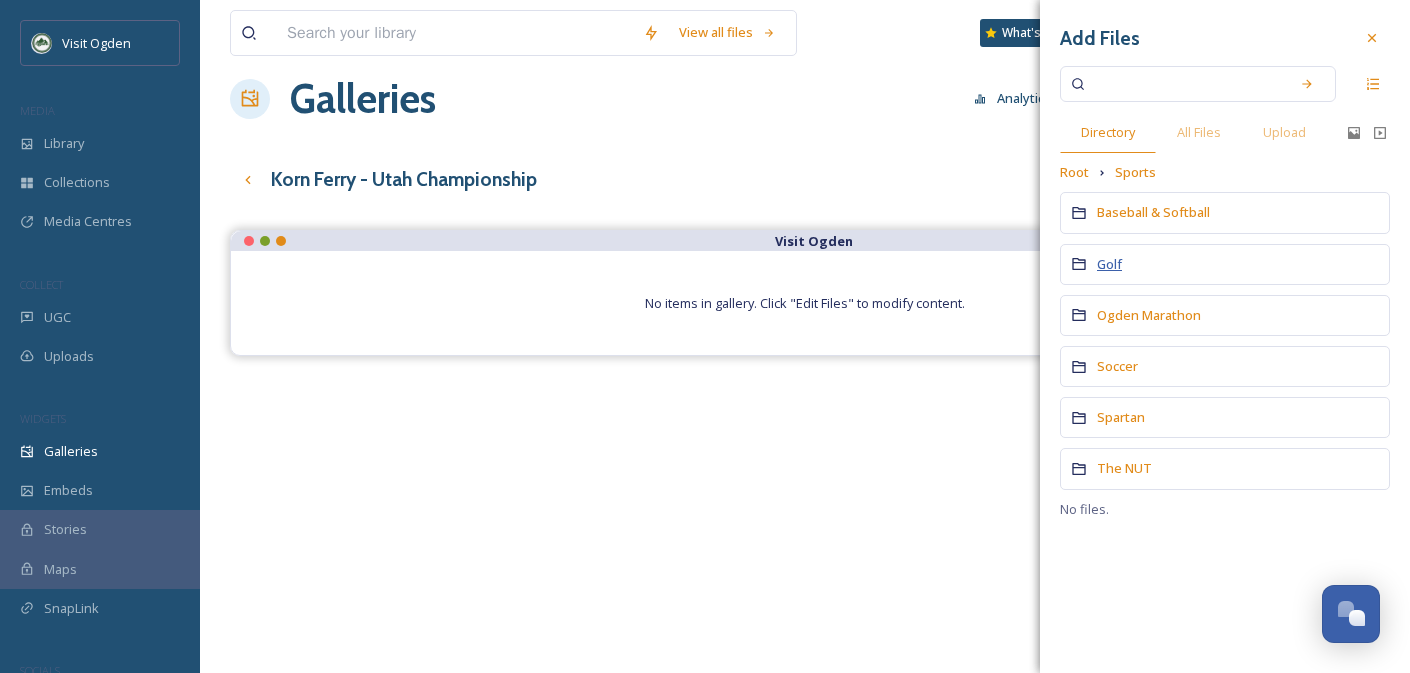 click on "Golf" at bounding box center [1109, 264] 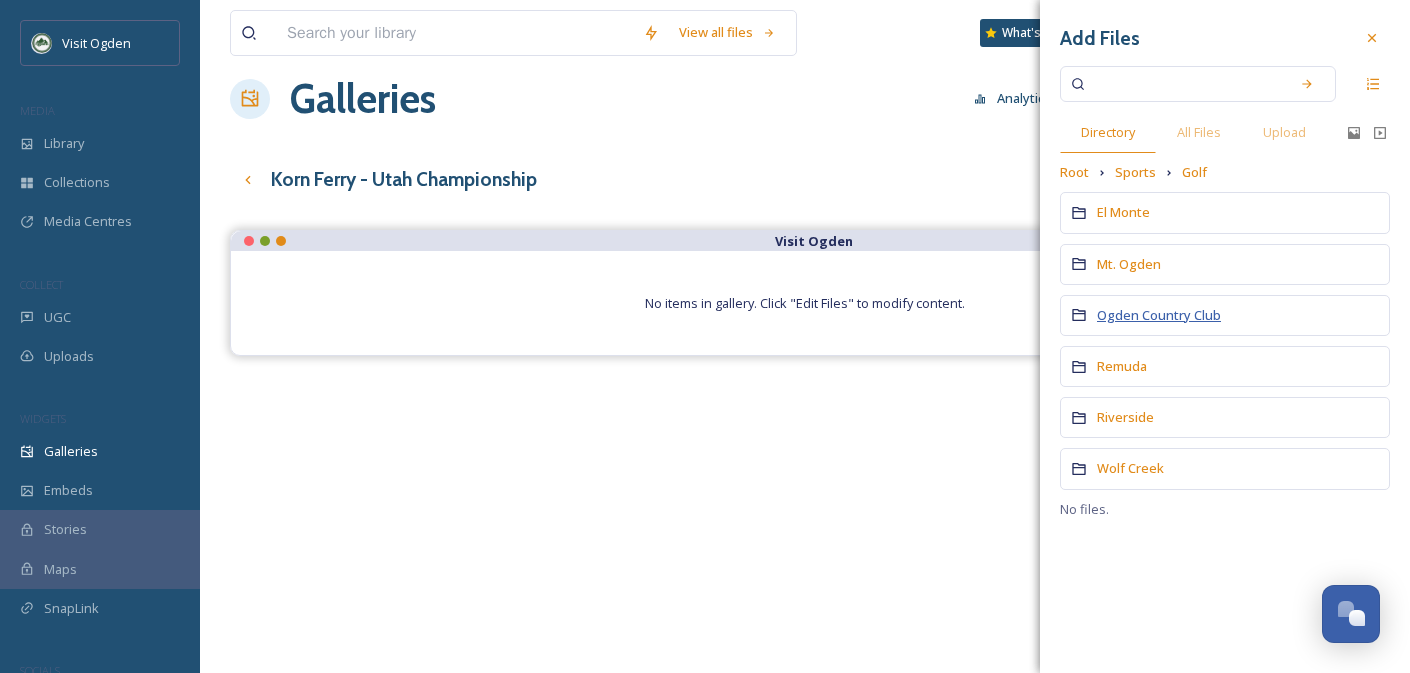 click on "Ogden Country Club" at bounding box center (1159, 315) 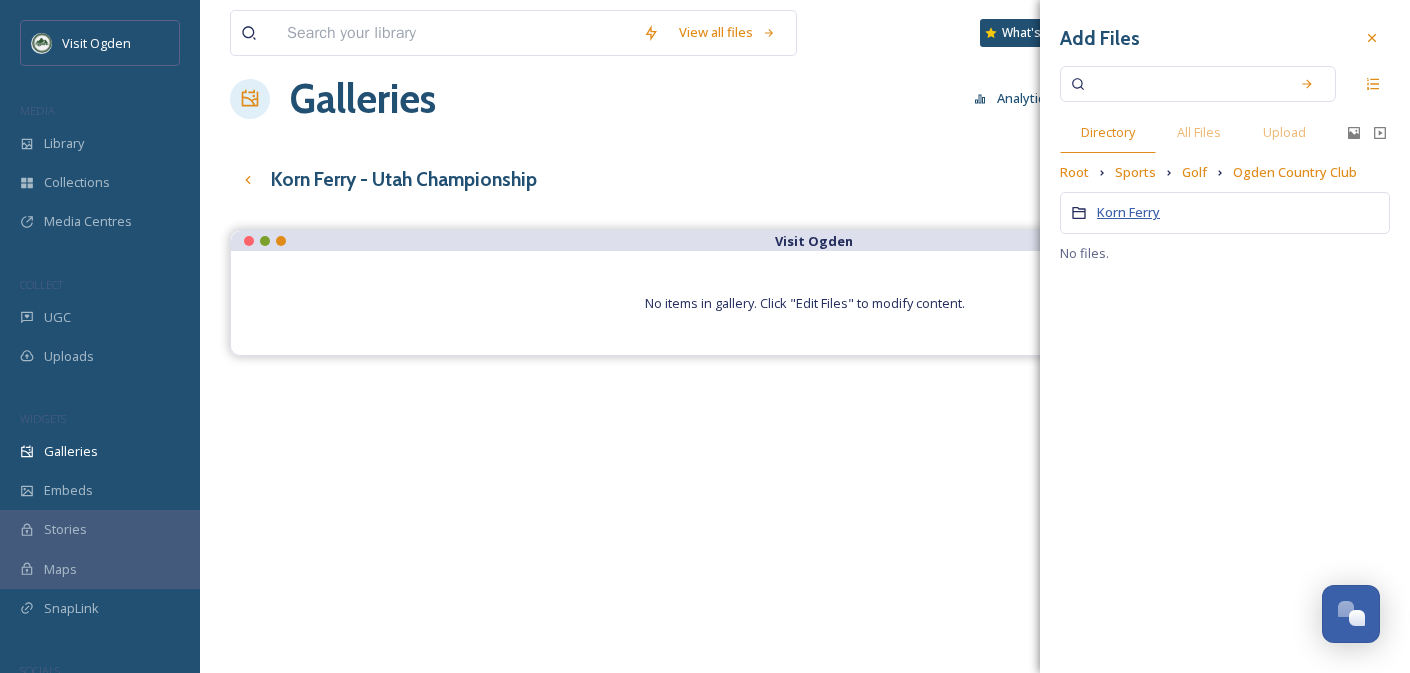 click on "Korn Ferry" at bounding box center [1128, 212] 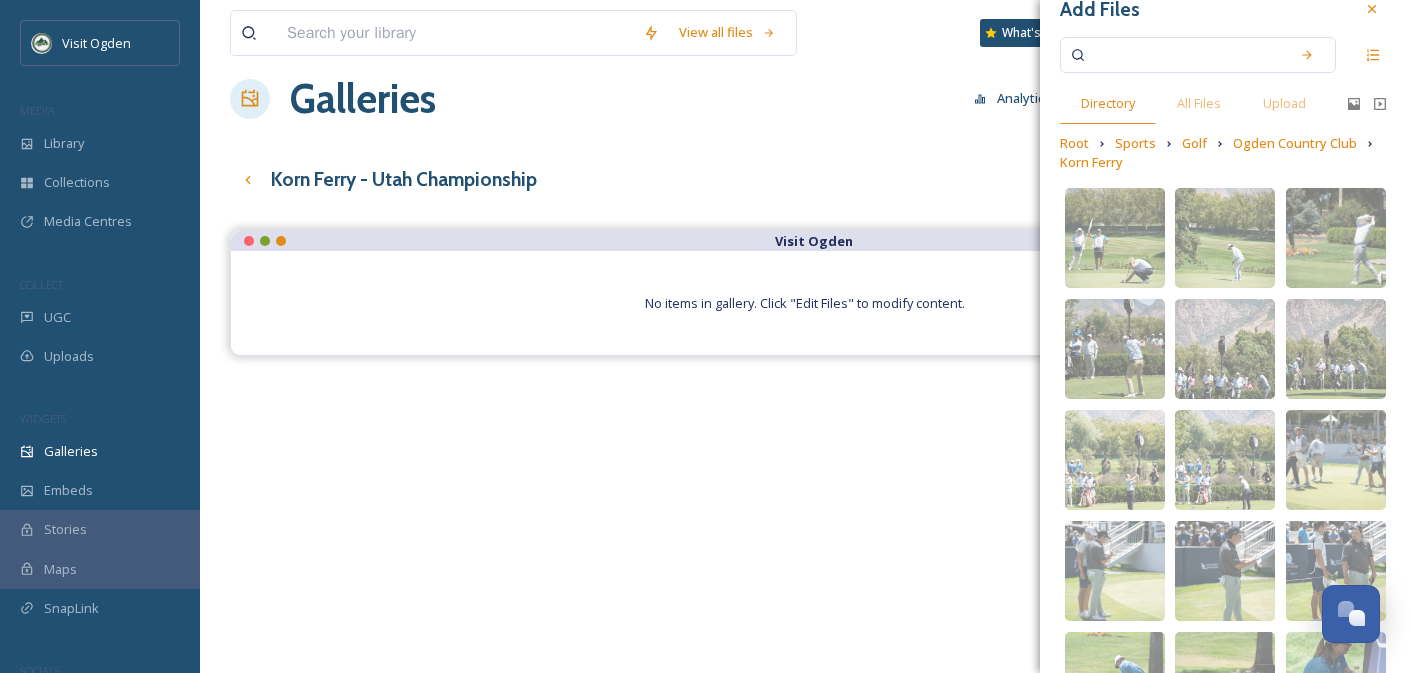 scroll, scrollTop: 374, scrollLeft: 0, axis: vertical 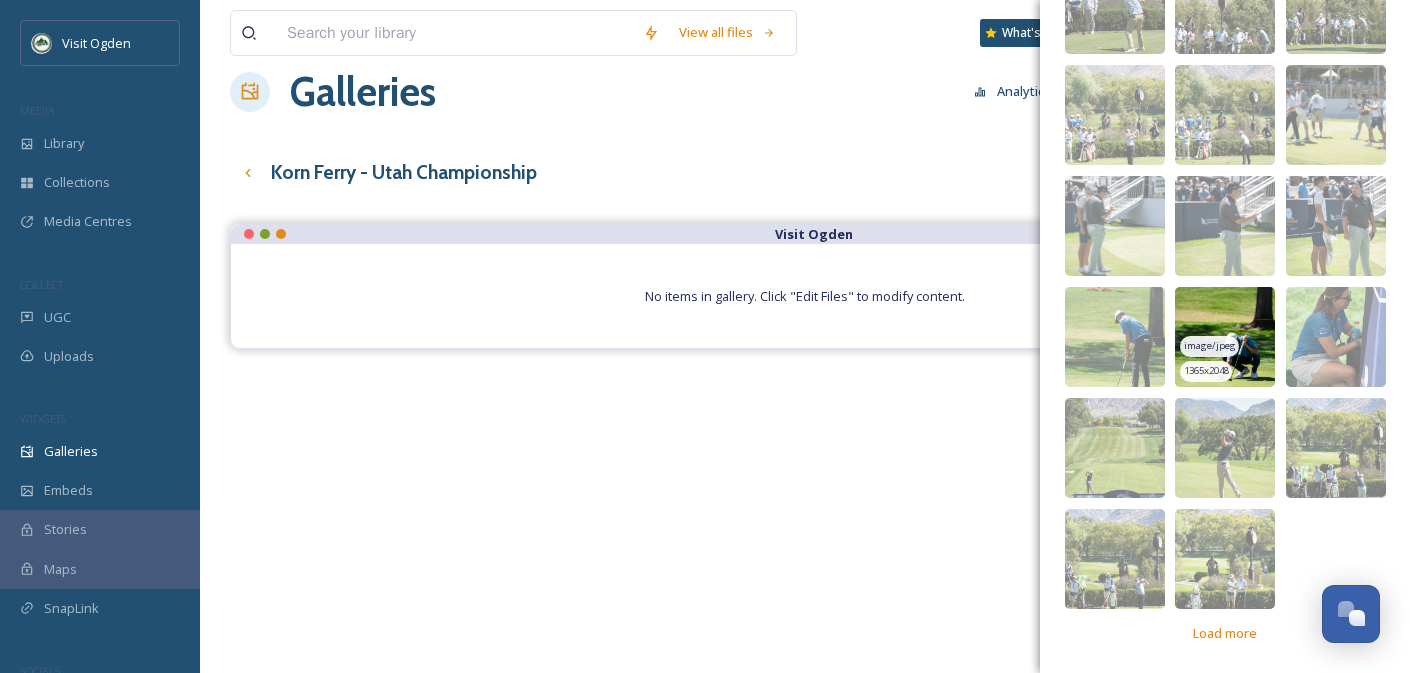 click on "image/jpeg" at bounding box center (1210, 346) 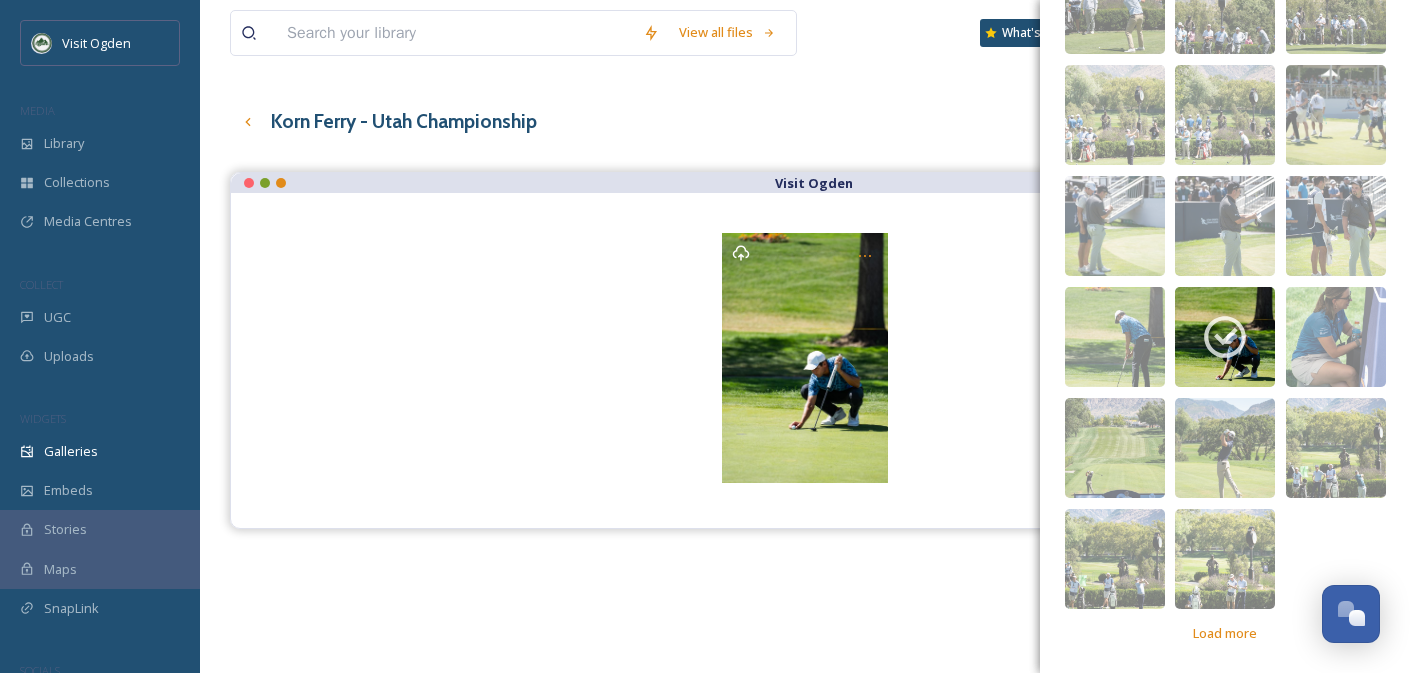 scroll, scrollTop: 86, scrollLeft: 0, axis: vertical 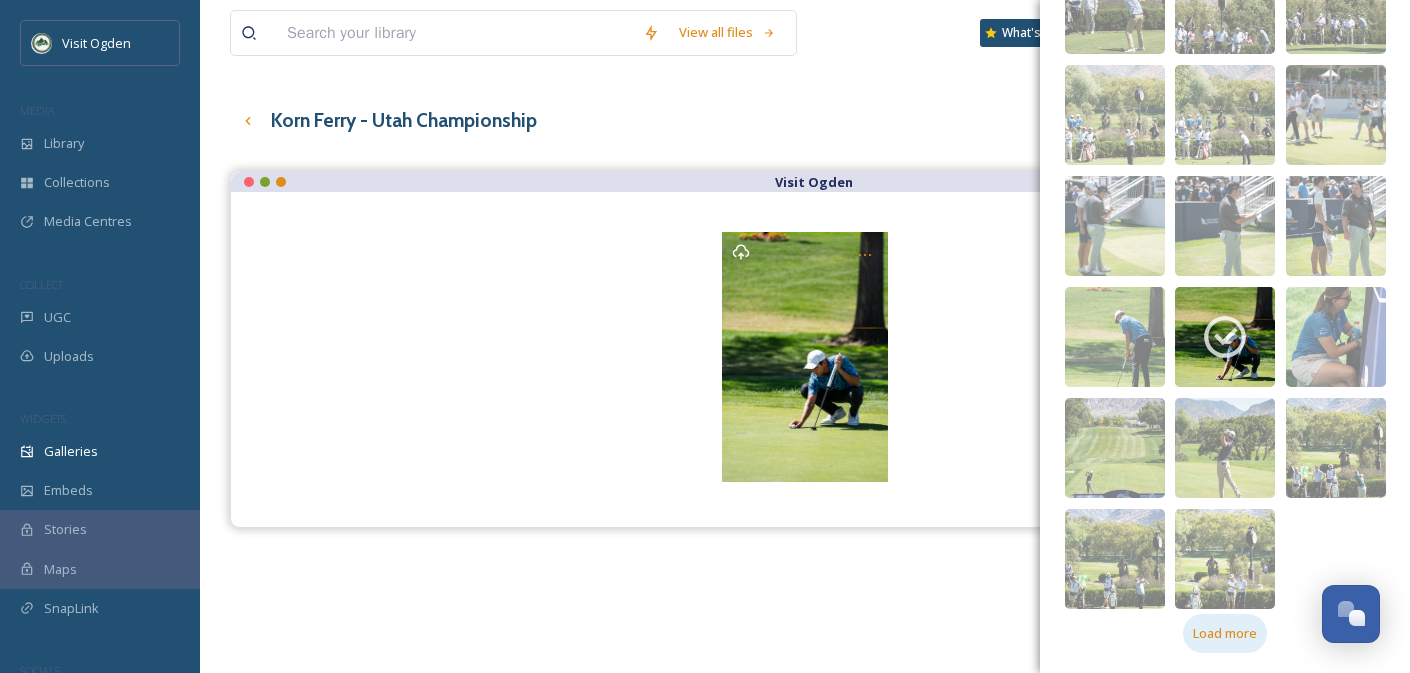 click on "Load more" at bounding box center [1225, 633] 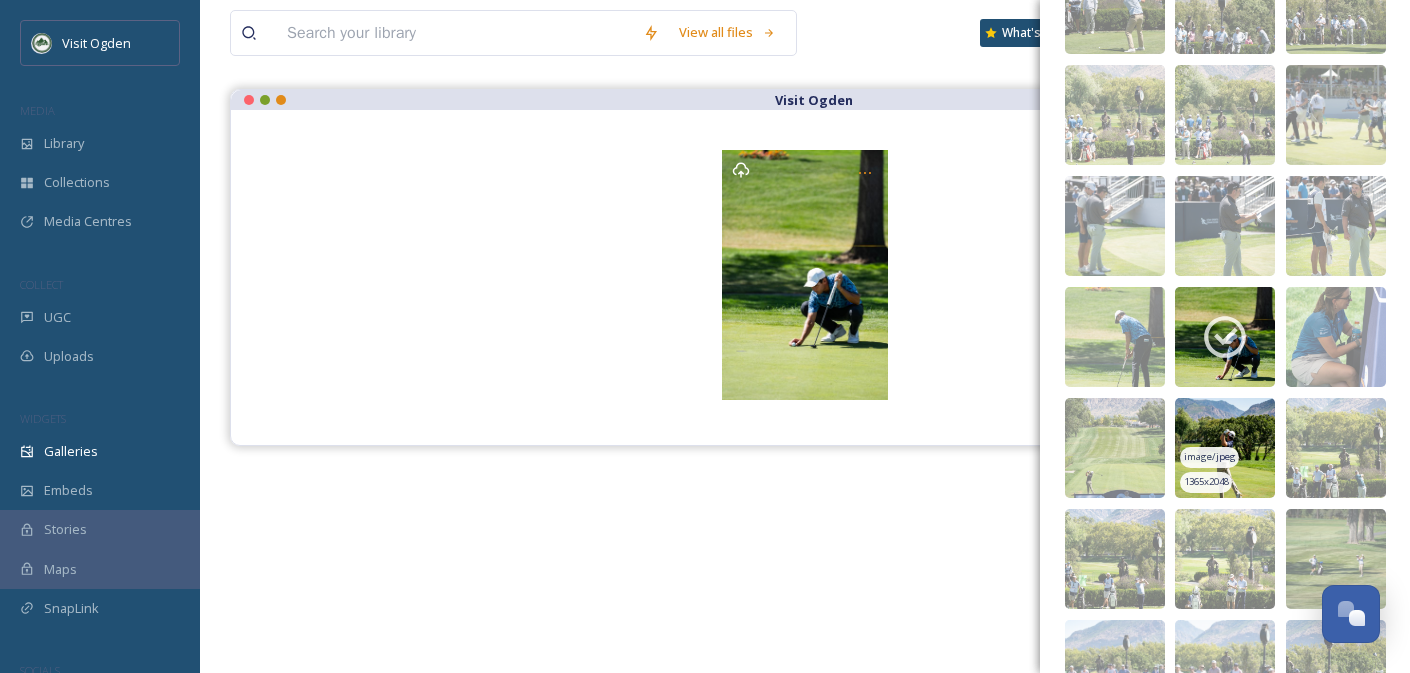 scroll, scrollTop: 286, scrollLeft: 0, axis: vertical 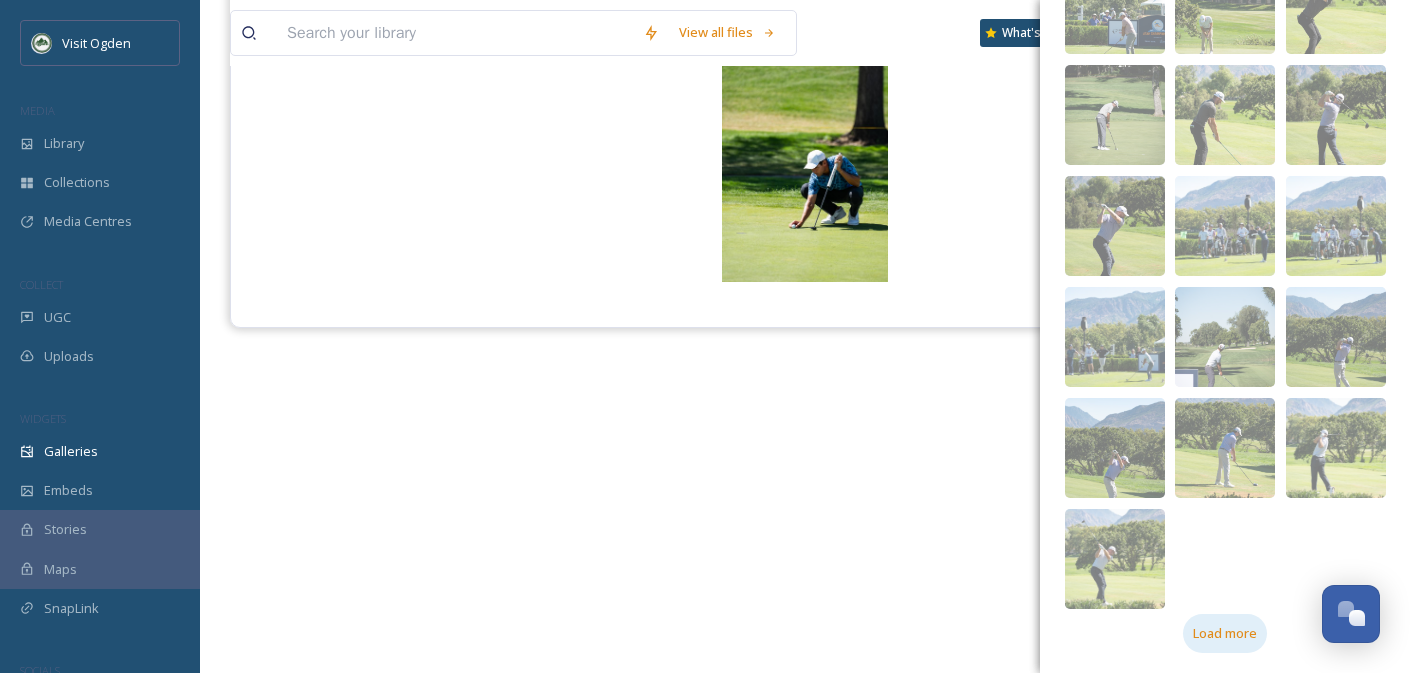 click on "Load more" at bounding box center [1225, 633] 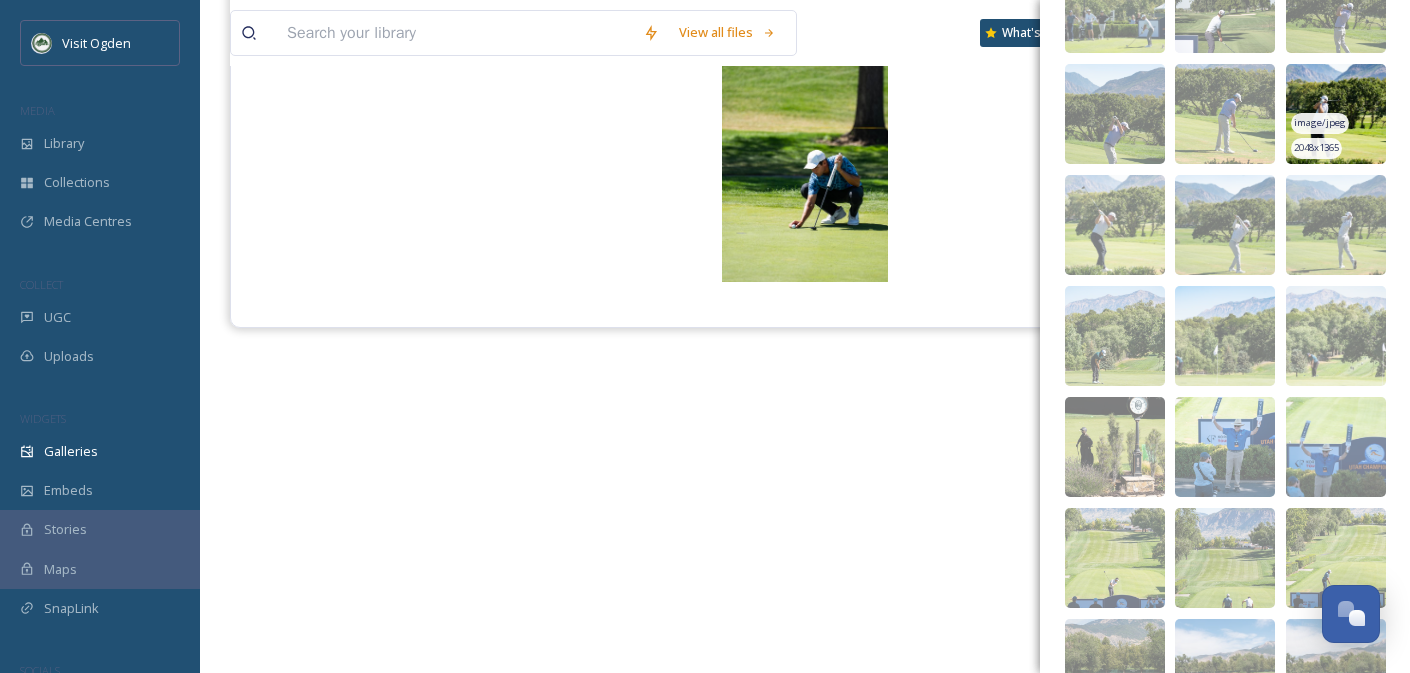 scroll, scrollTop: 1817, scrollLeft: 0, axis: vertical 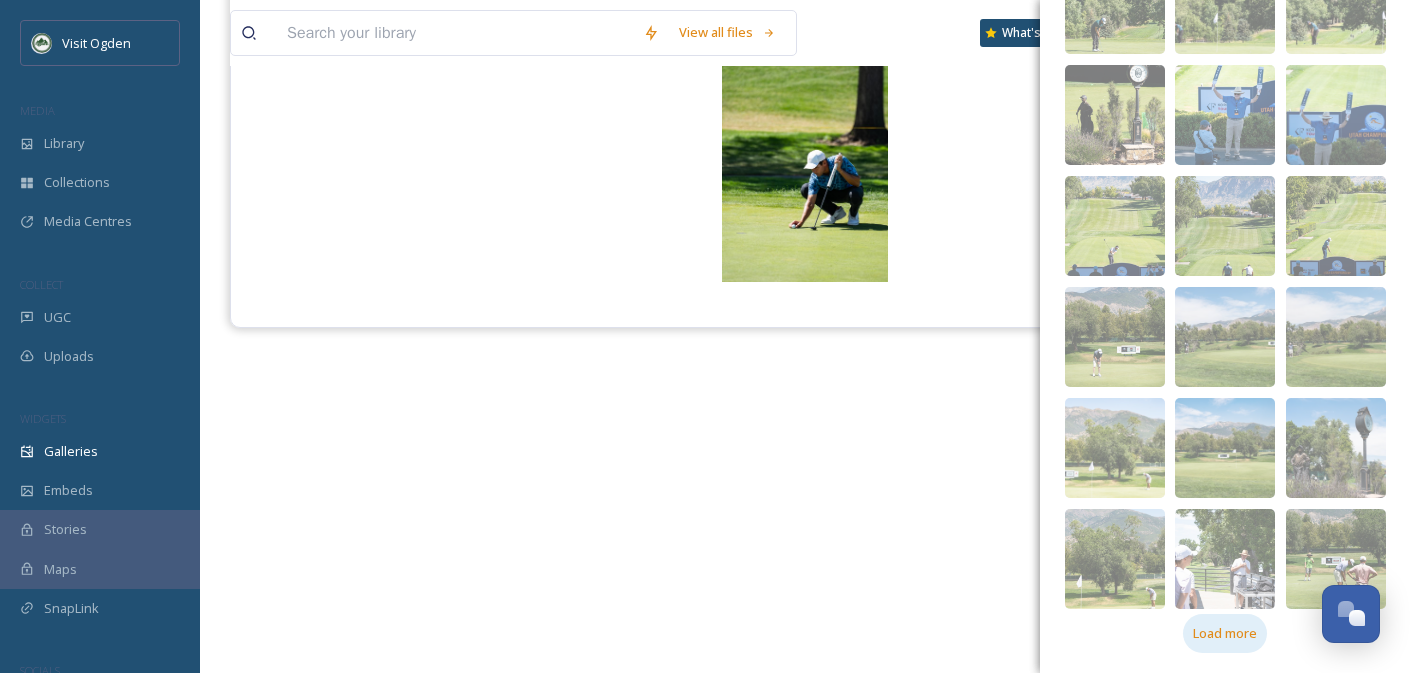 click on "Load more" at bounding box center (1225, 633) 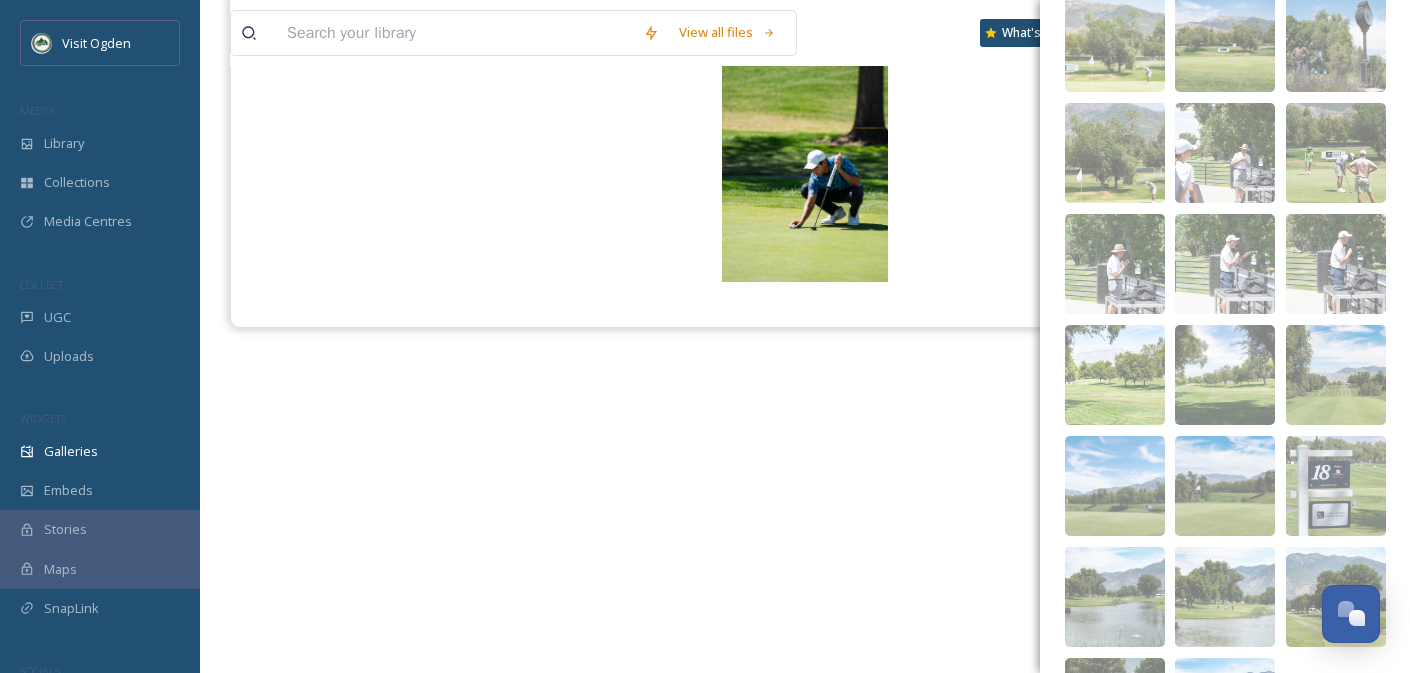 scroll, scrollTop: 2332, scrollLeft: 0, axis: vertical 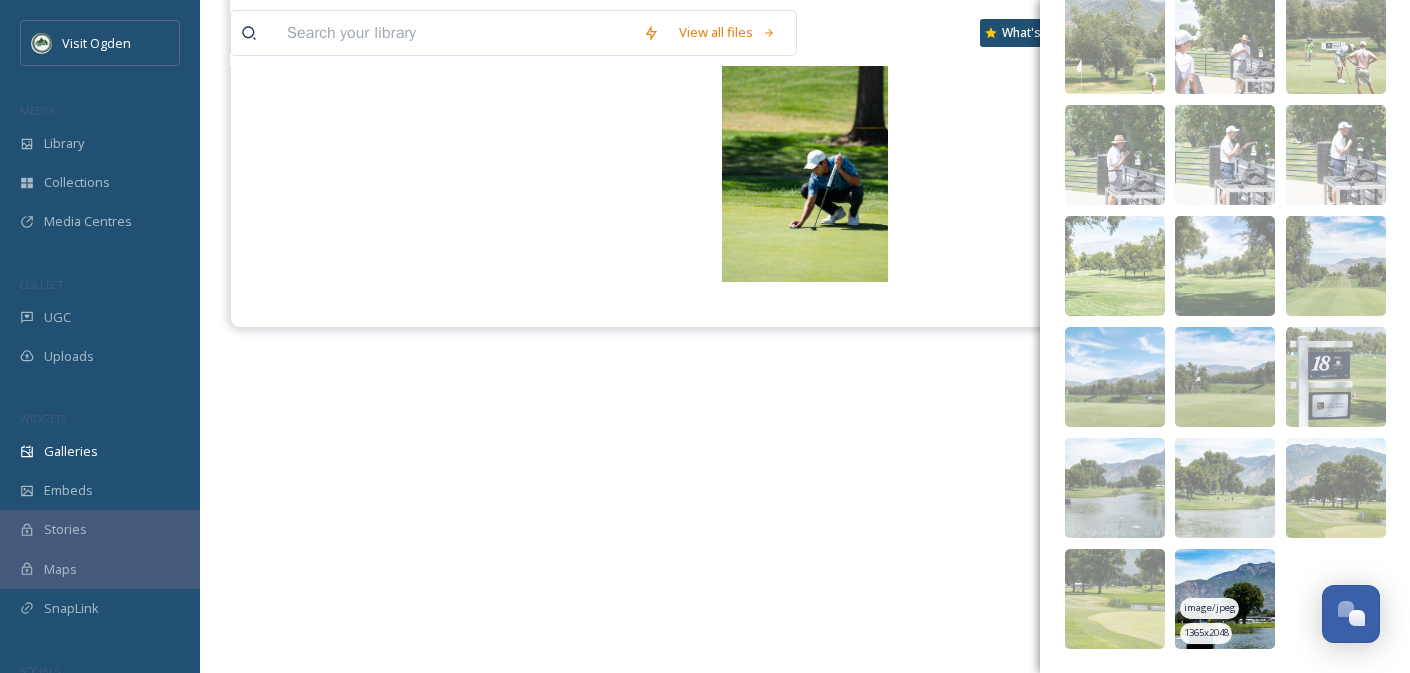 click at bounding box center [1225, 599] 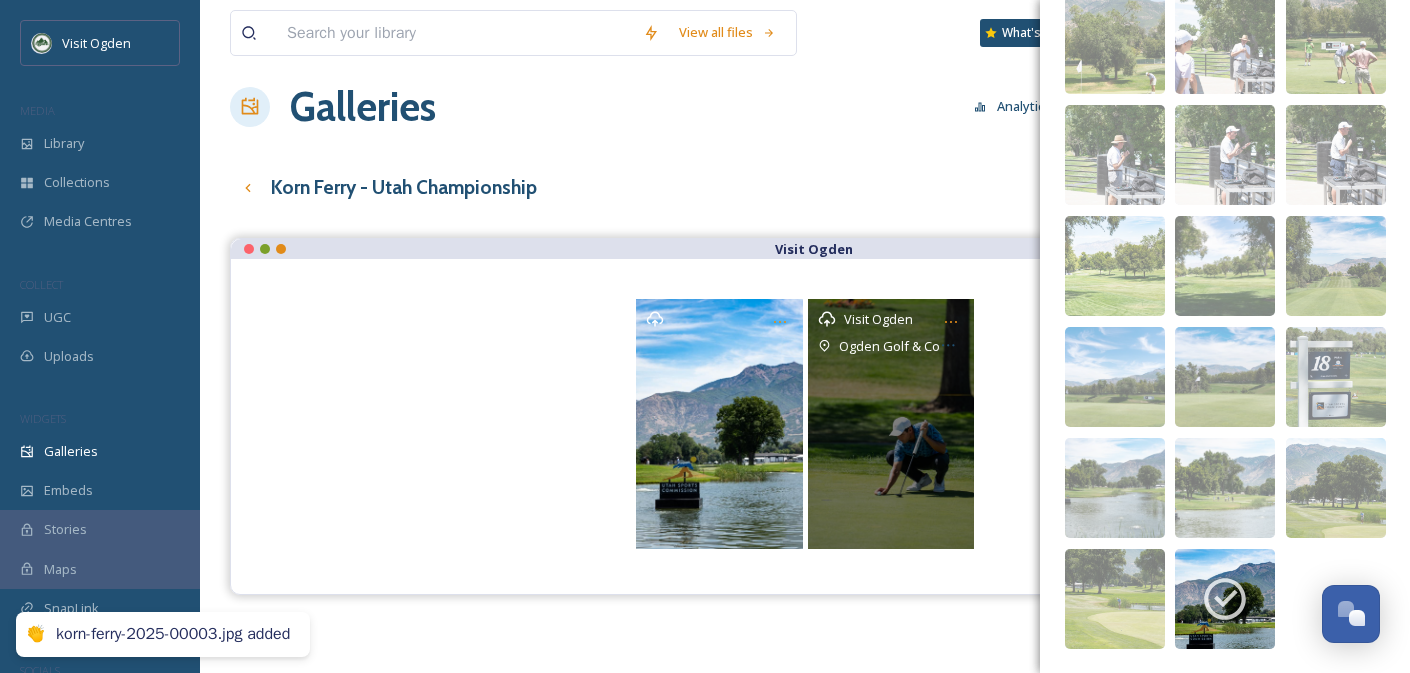 scroll, scrollTop: 0, scrollLeft: 0, axis: both 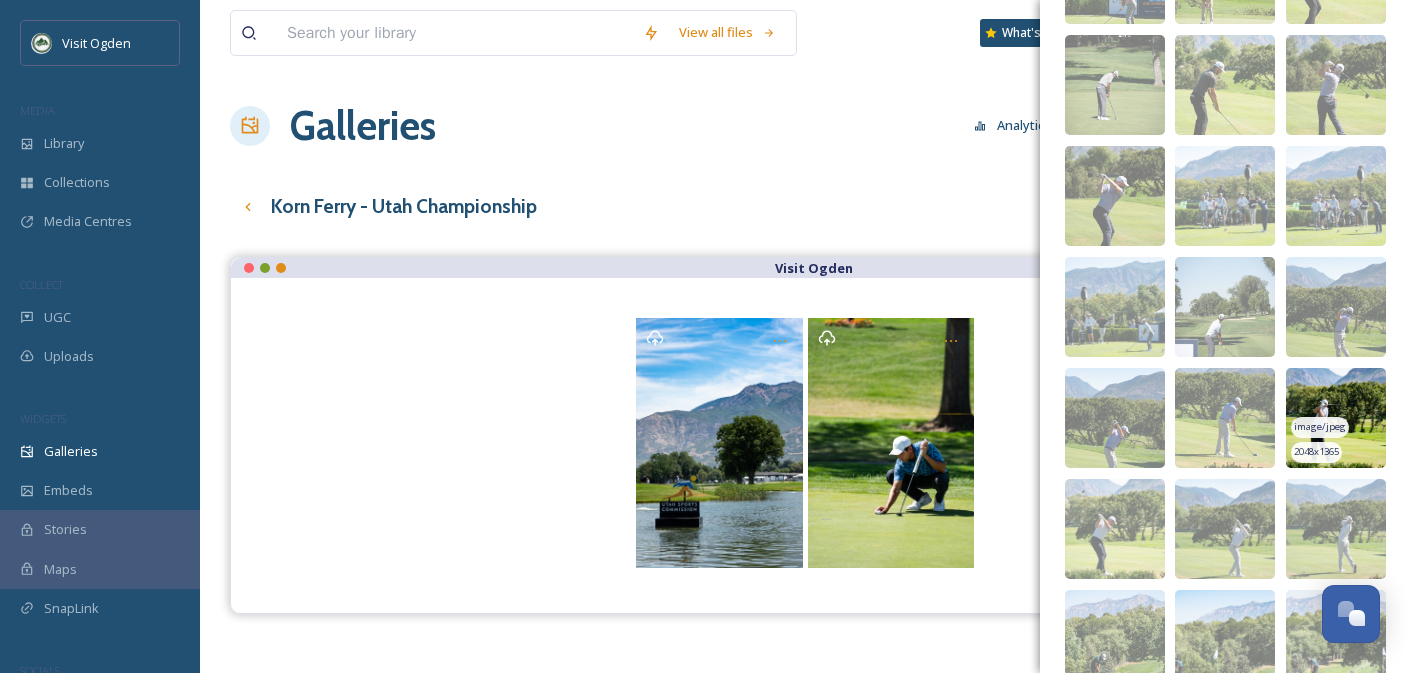 click at bounding box center [1336, 418] 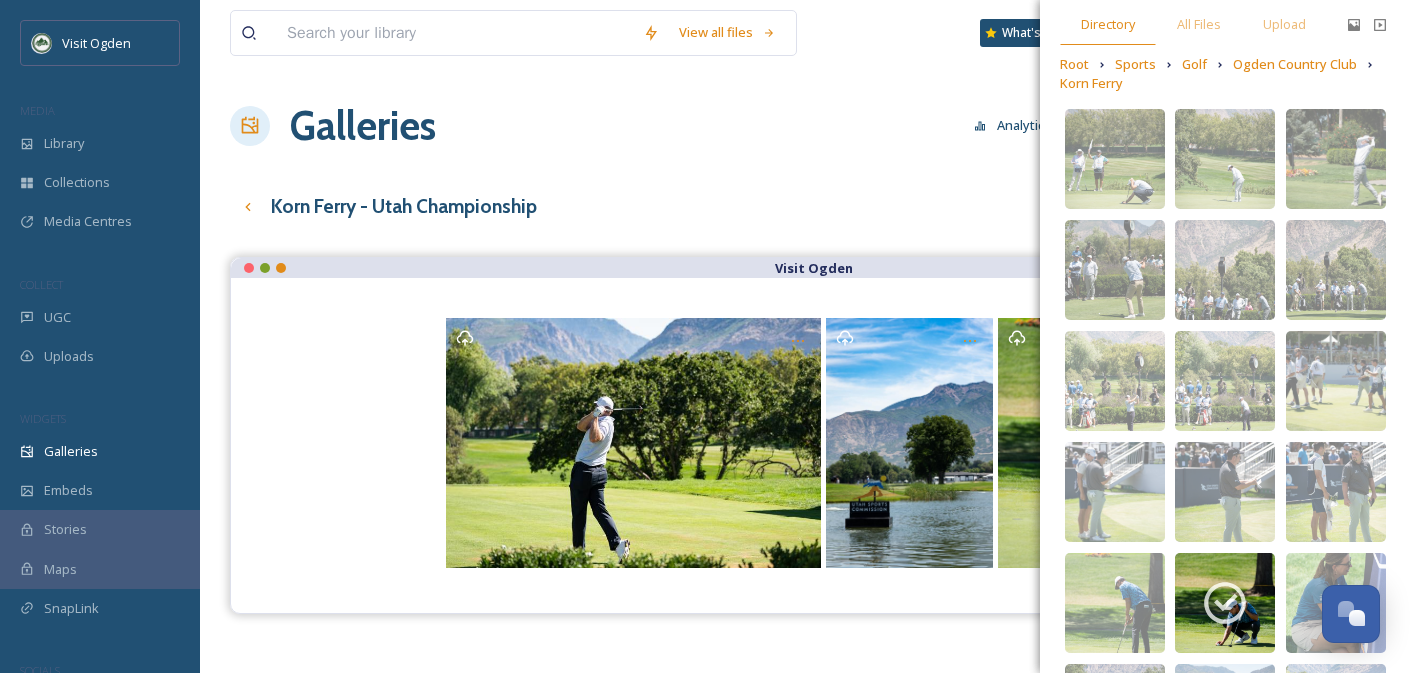 scroll, scrollTop: 106, scrollLeft: 0, axis: vertical 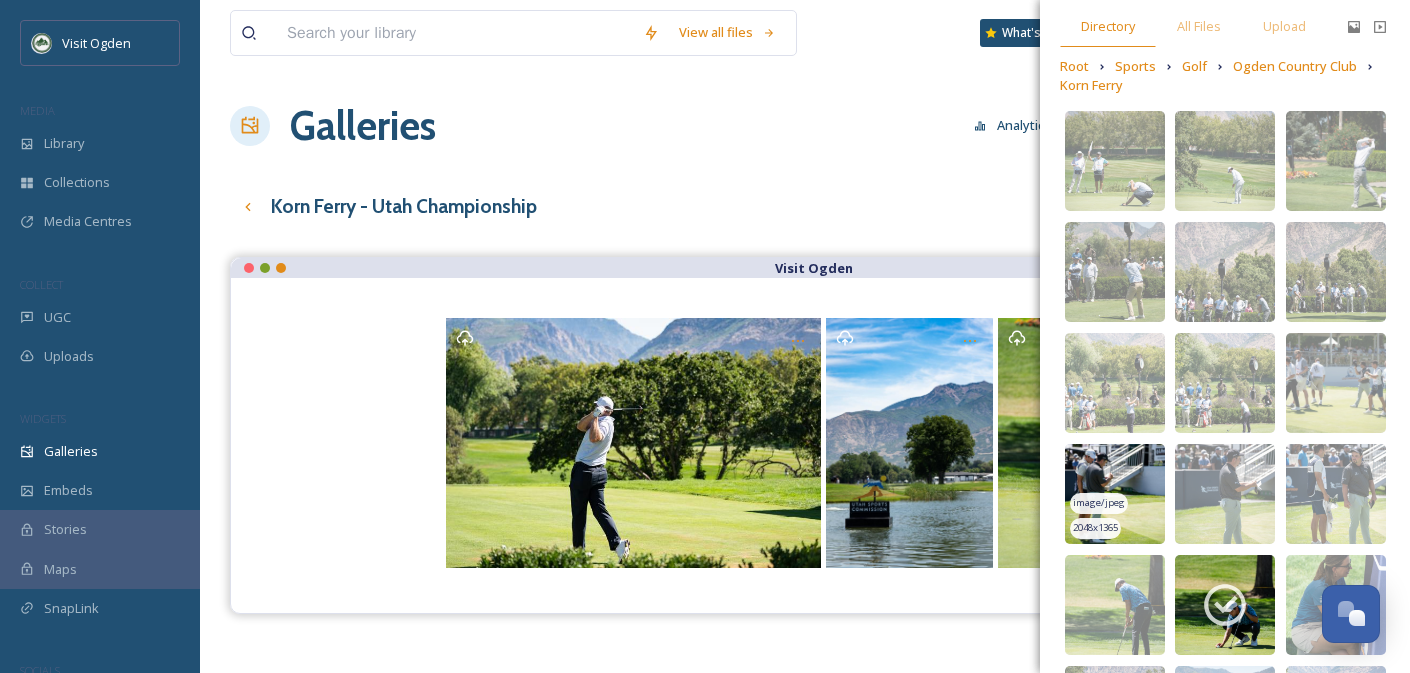 click at bounding box center [1115, 494] 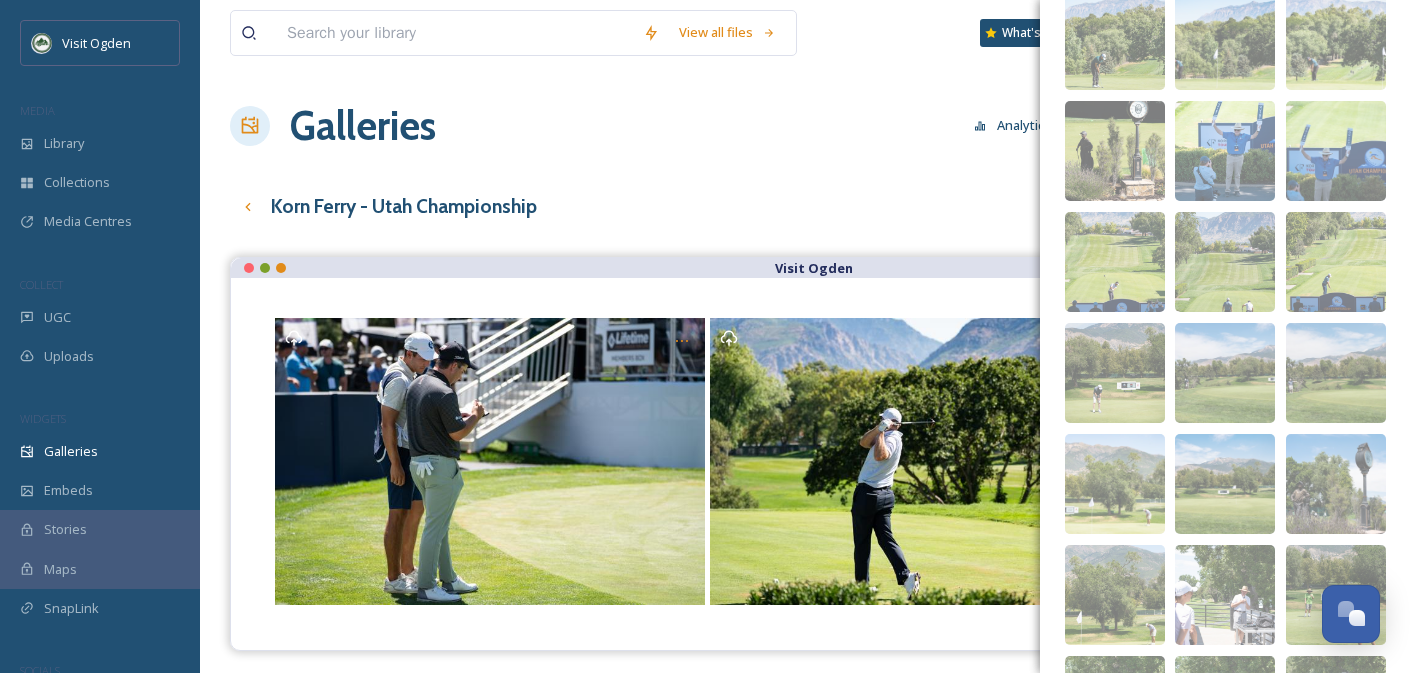 scroll, scrollTop: 1805, scrollLeft: 0, axis: vertical 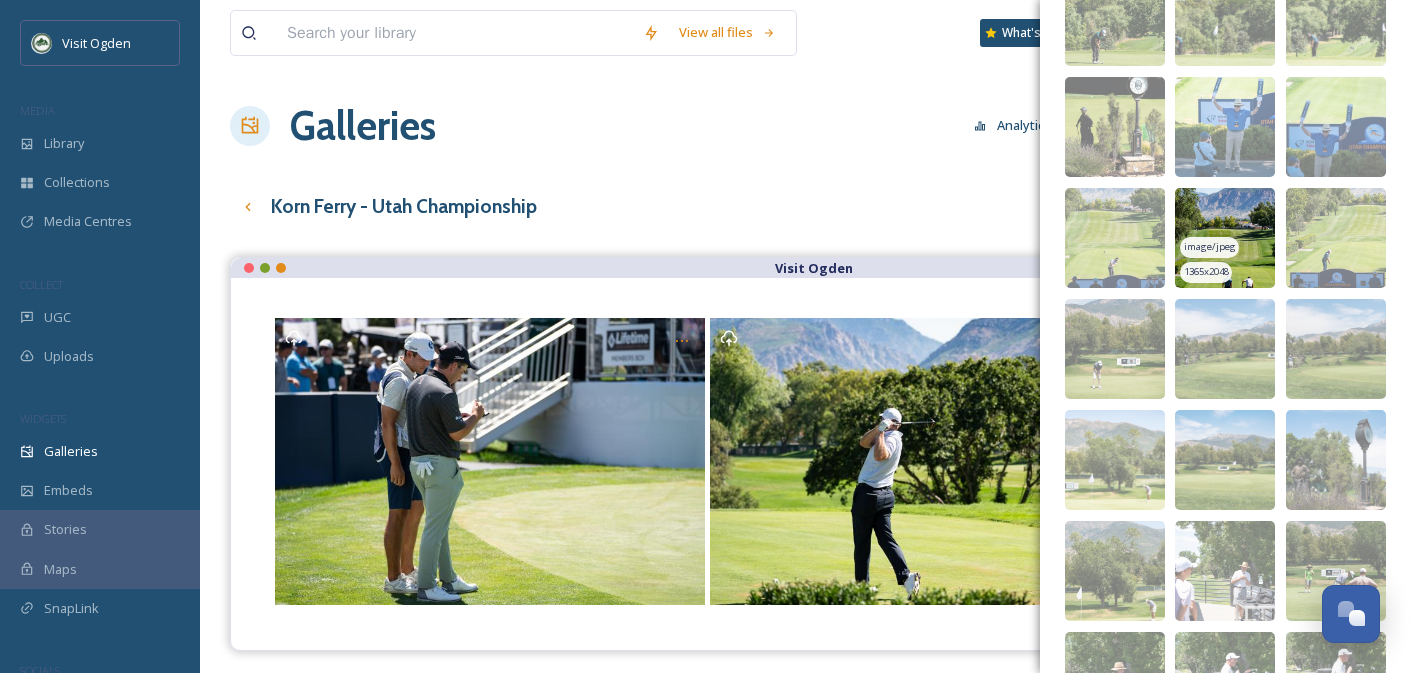 click at bounding box center (1225, 238) 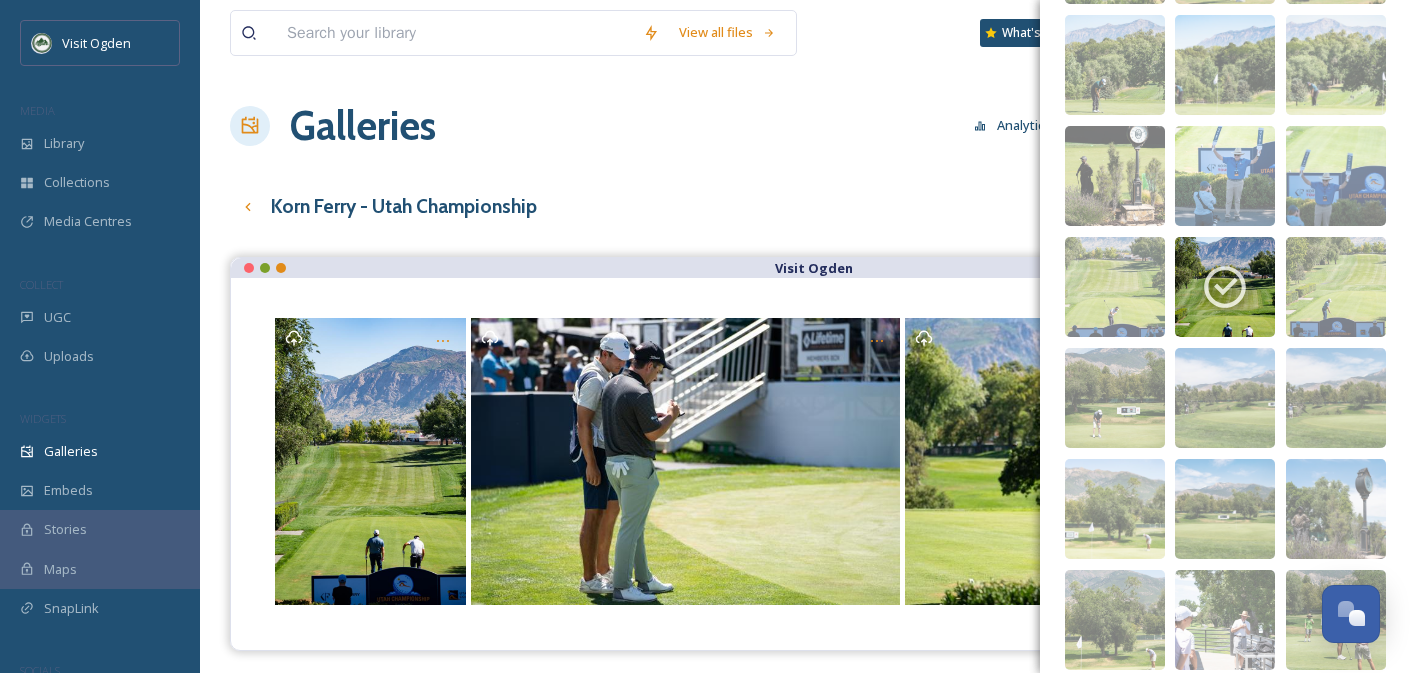 scroll, scrollTop: 1751, scrollLeft: 0, axis: vertical 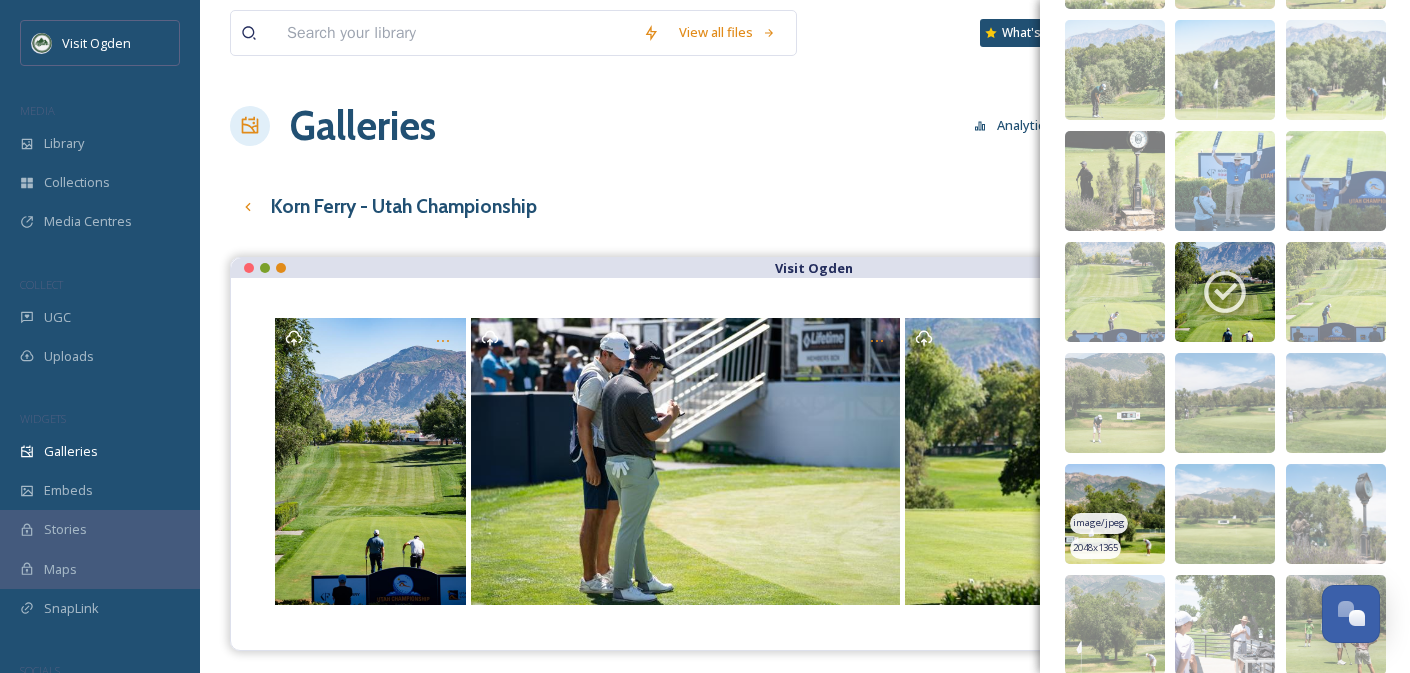 click at bounding box center [1115, 514] 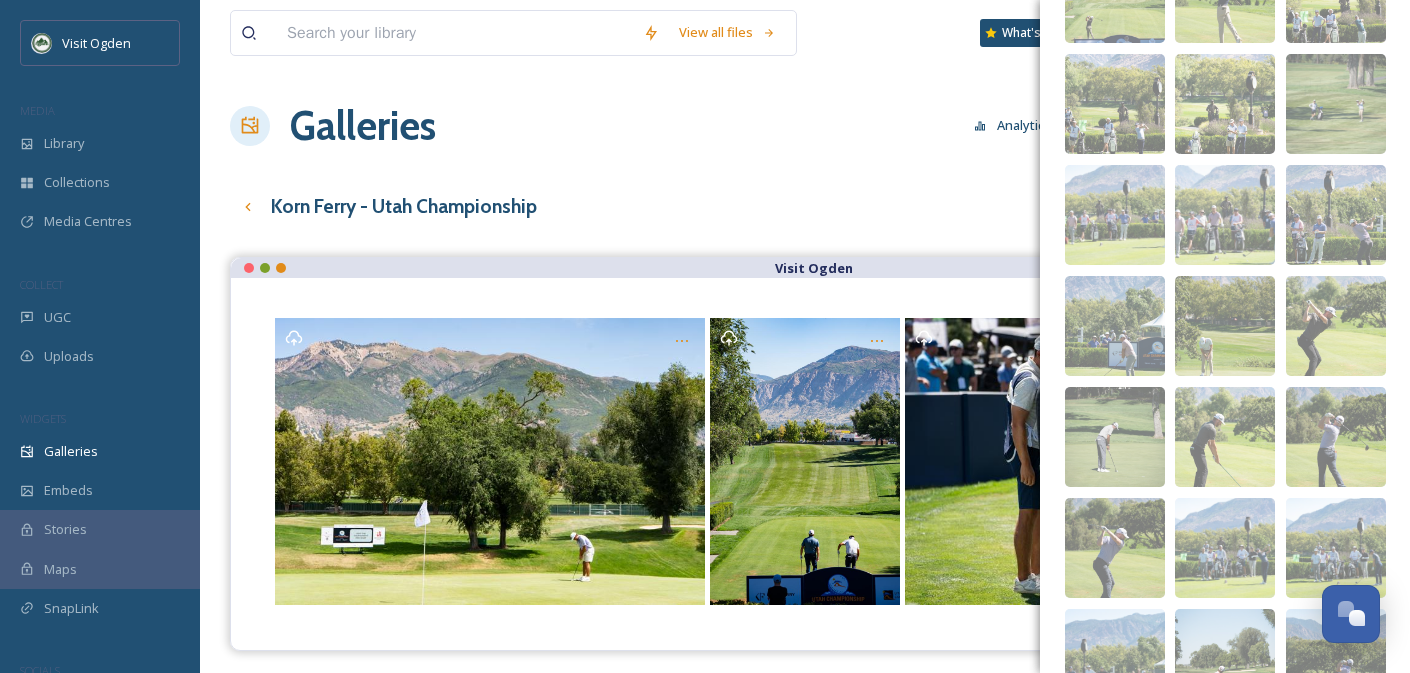 scroll, scrollTop: 828, scrollLeft: 0, axis: vertical 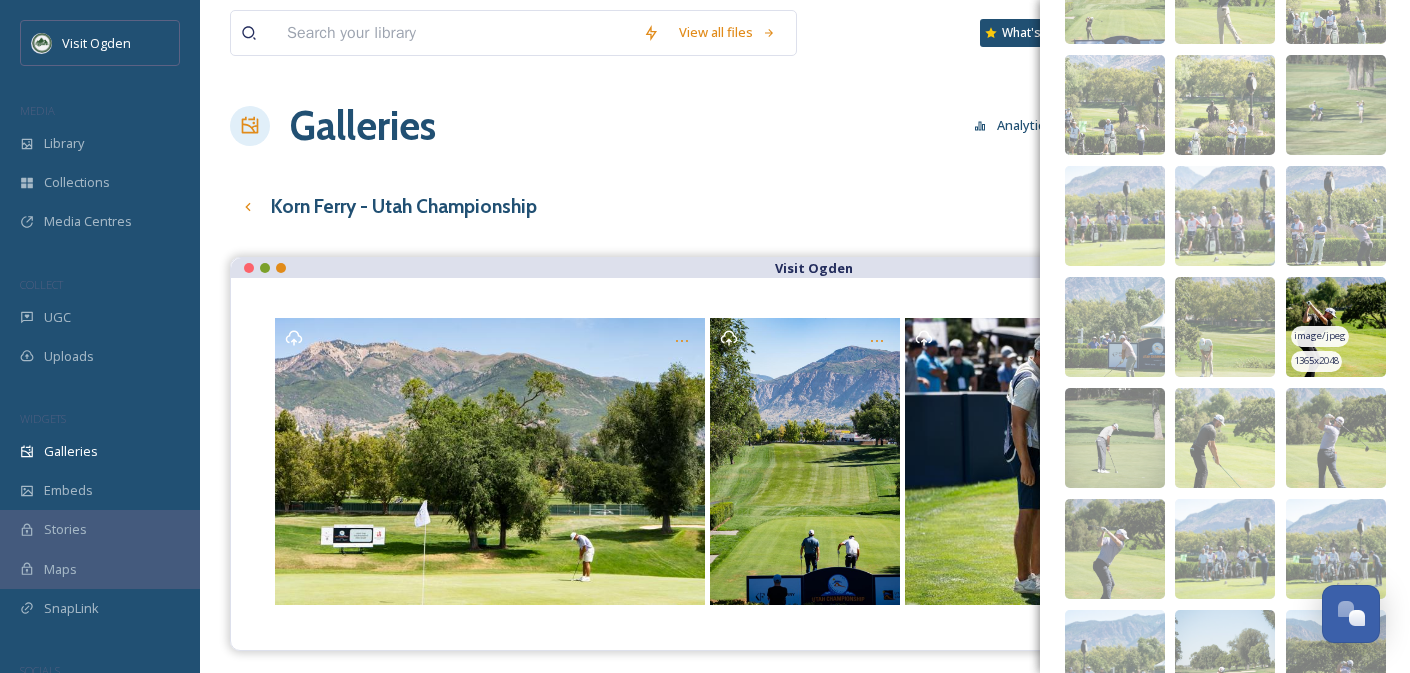 click at bounding box center (1336, 327) 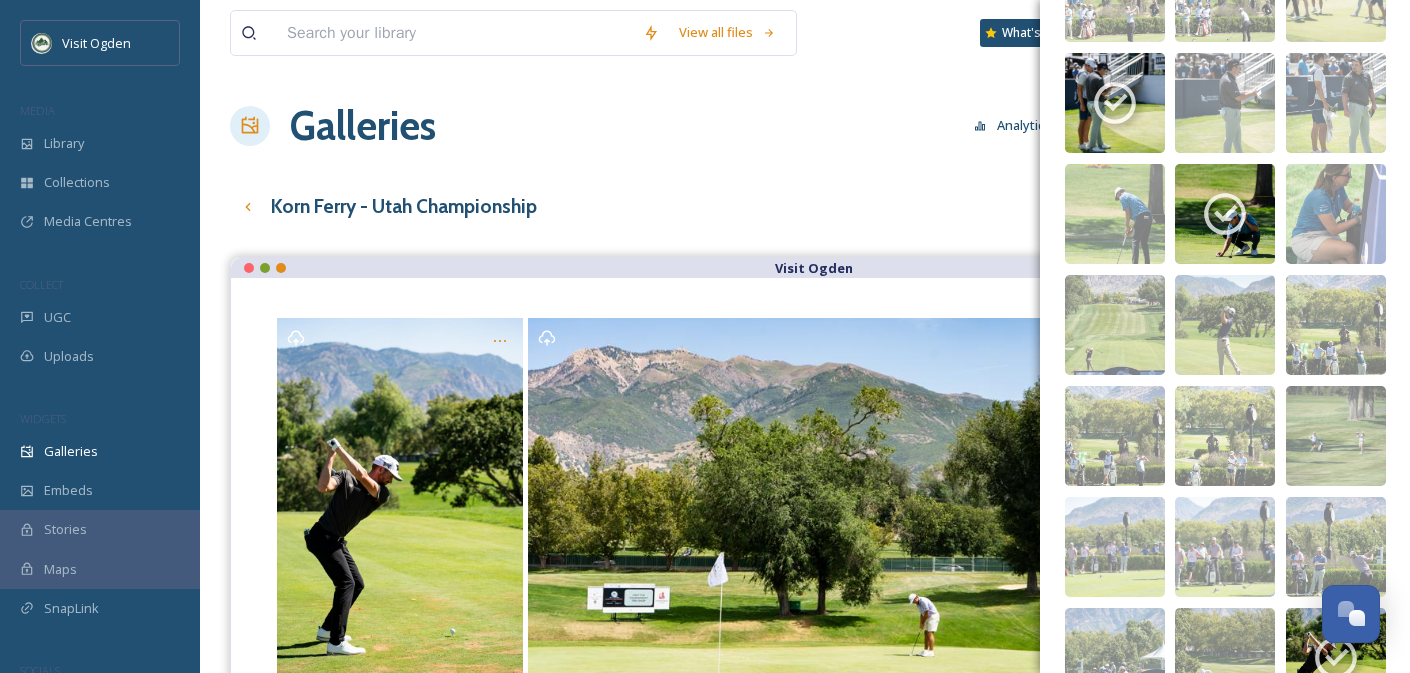 scroll, scrollTop: 487, scrollLeft: 0, axis: vertical 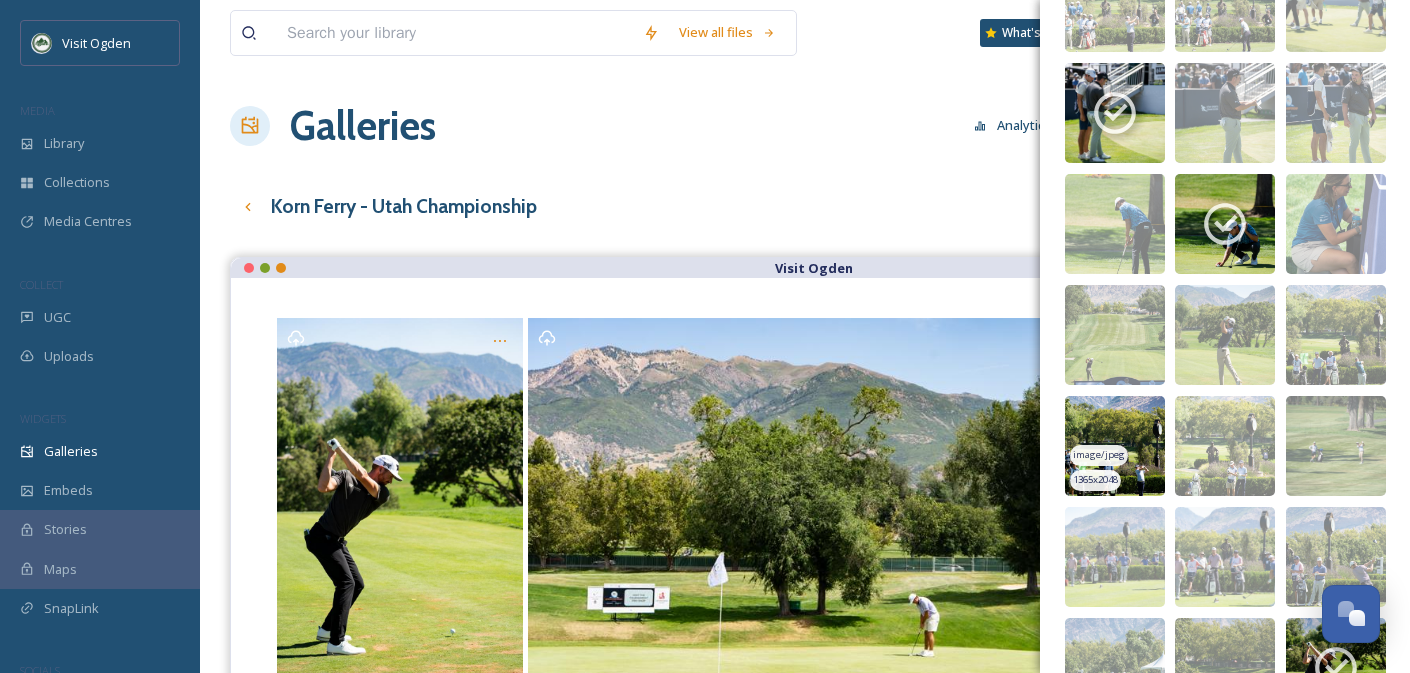 click at bounding box center (1115, 446) 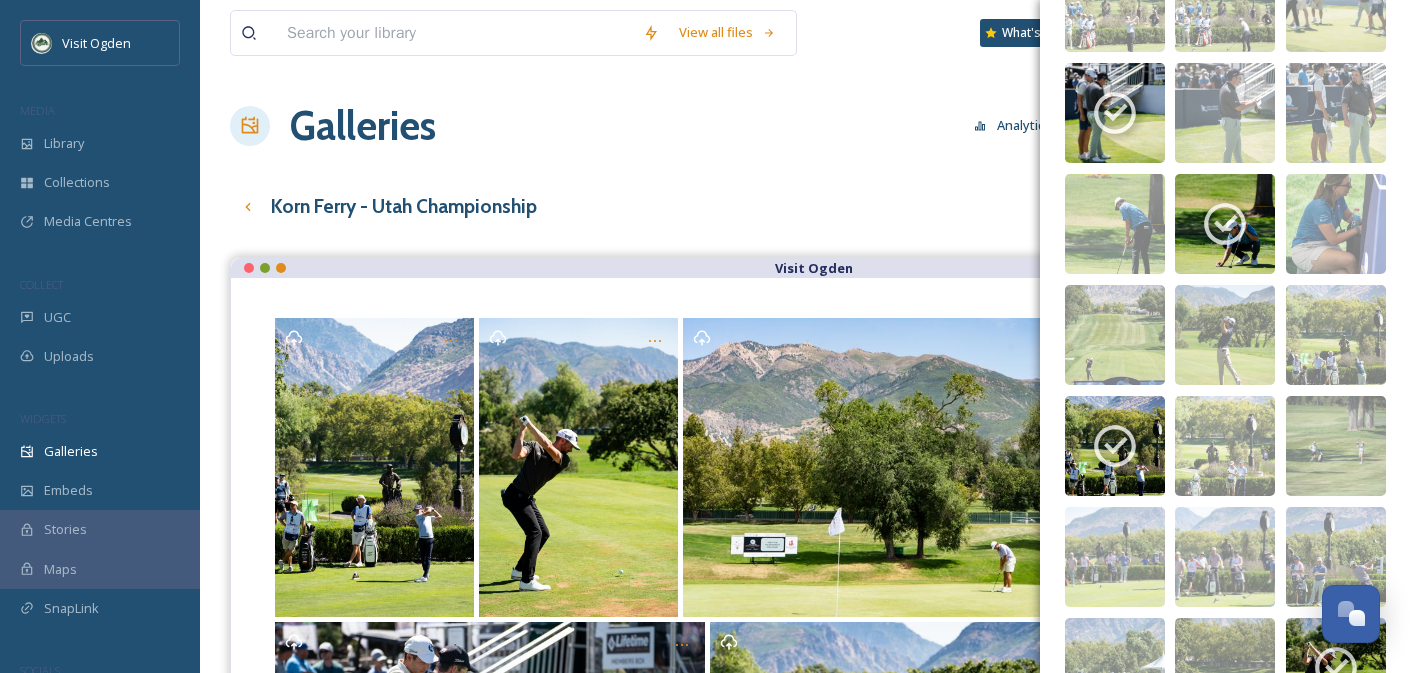 click at bounding box center [805, 615] 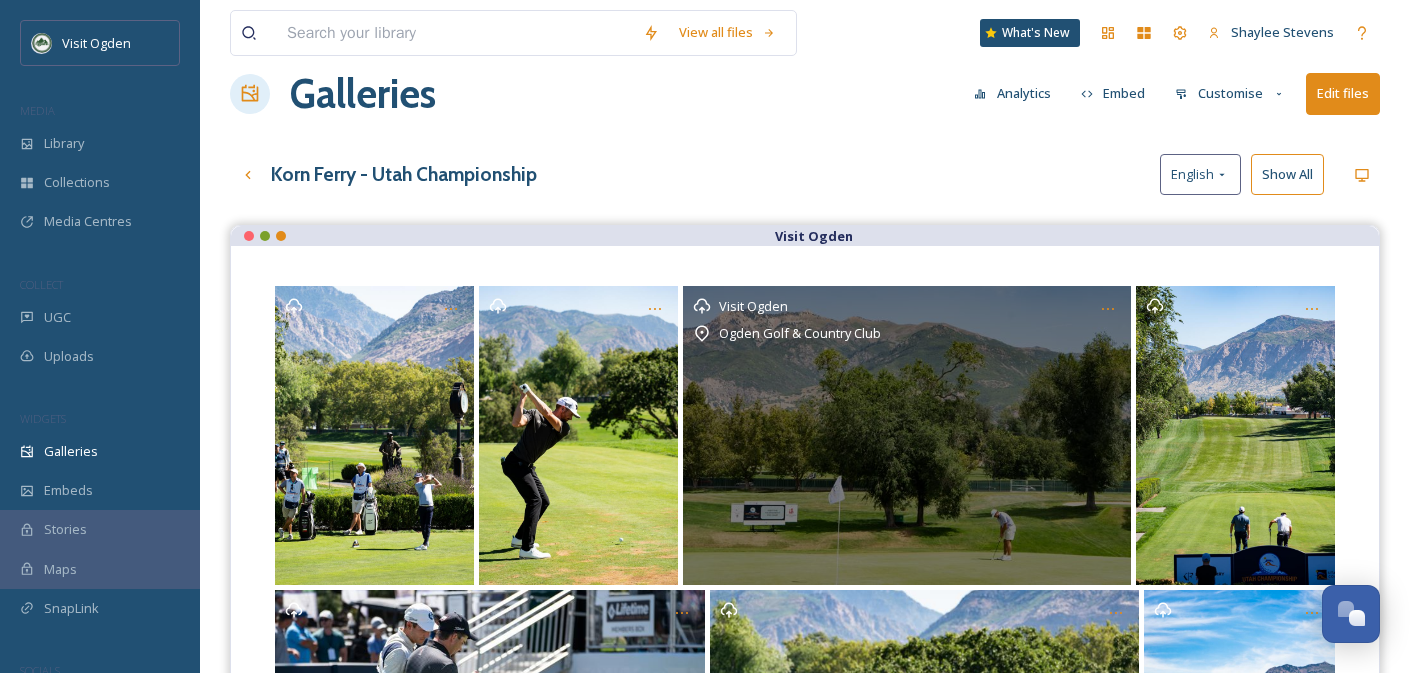 scroll, scrollTop: 0, scrollLeft: 0, axis: both 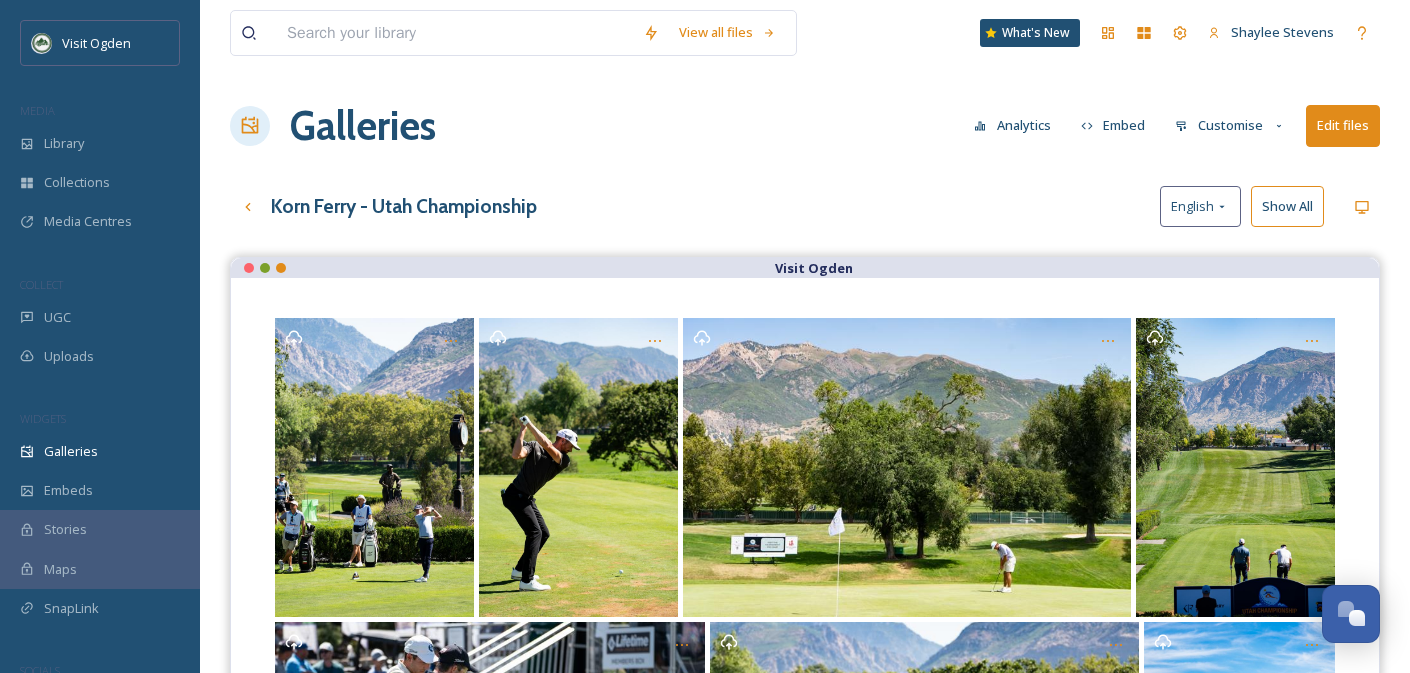 click on "Customise" at bounding box center (1230, 125) 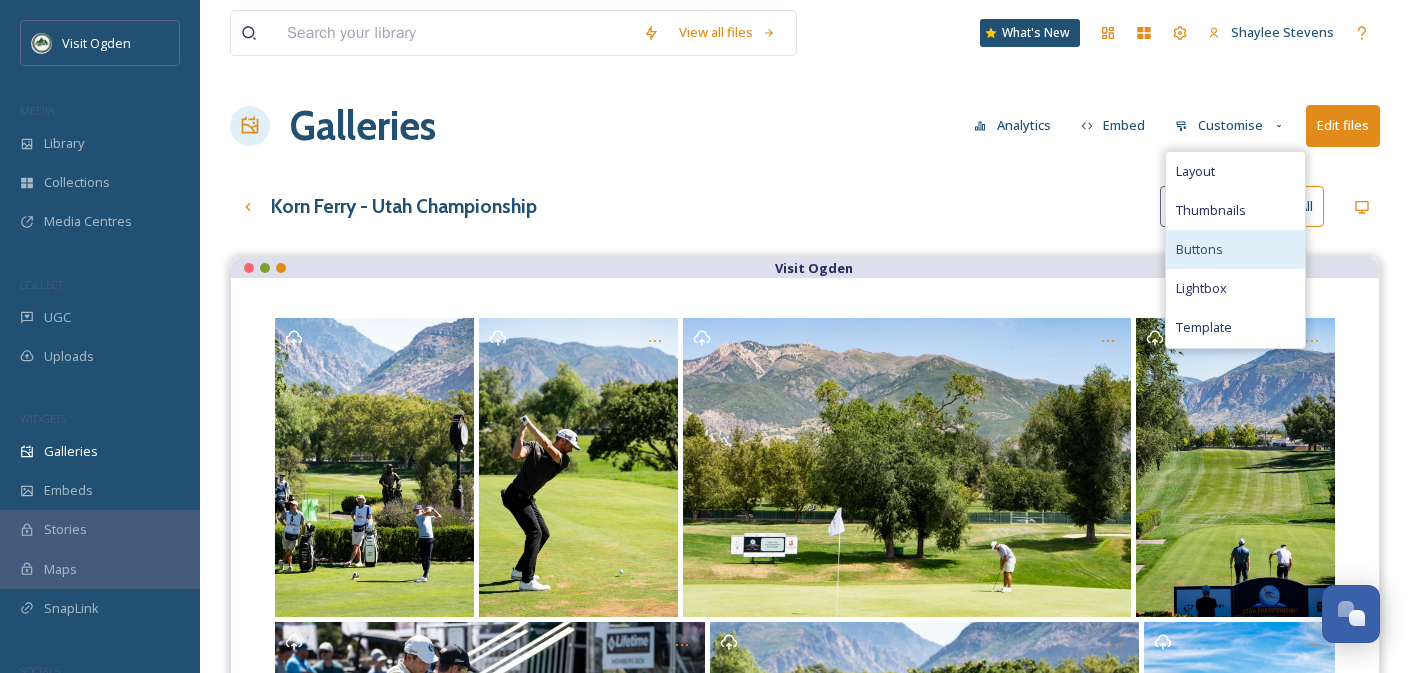 click on "Buttons" at bounding box center [1235, 249] 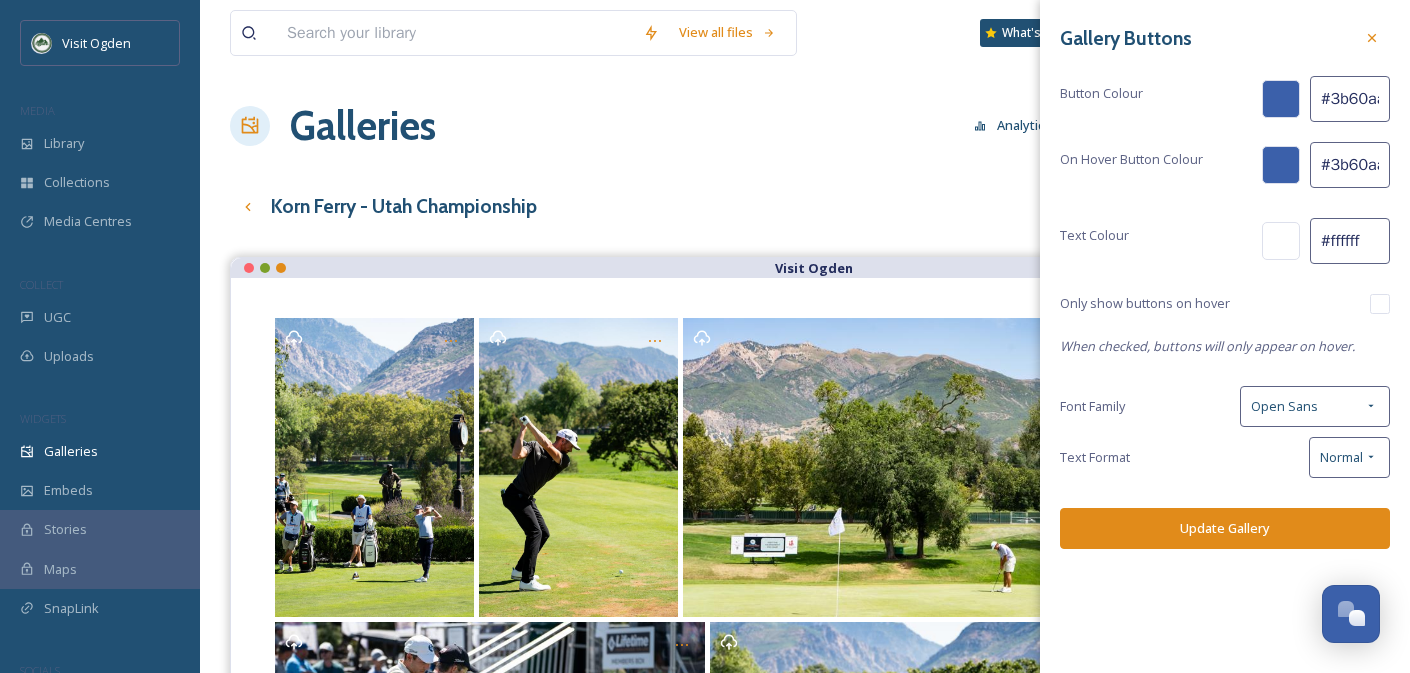 click on "#3b60aa" at bounding box center (1350, 99) 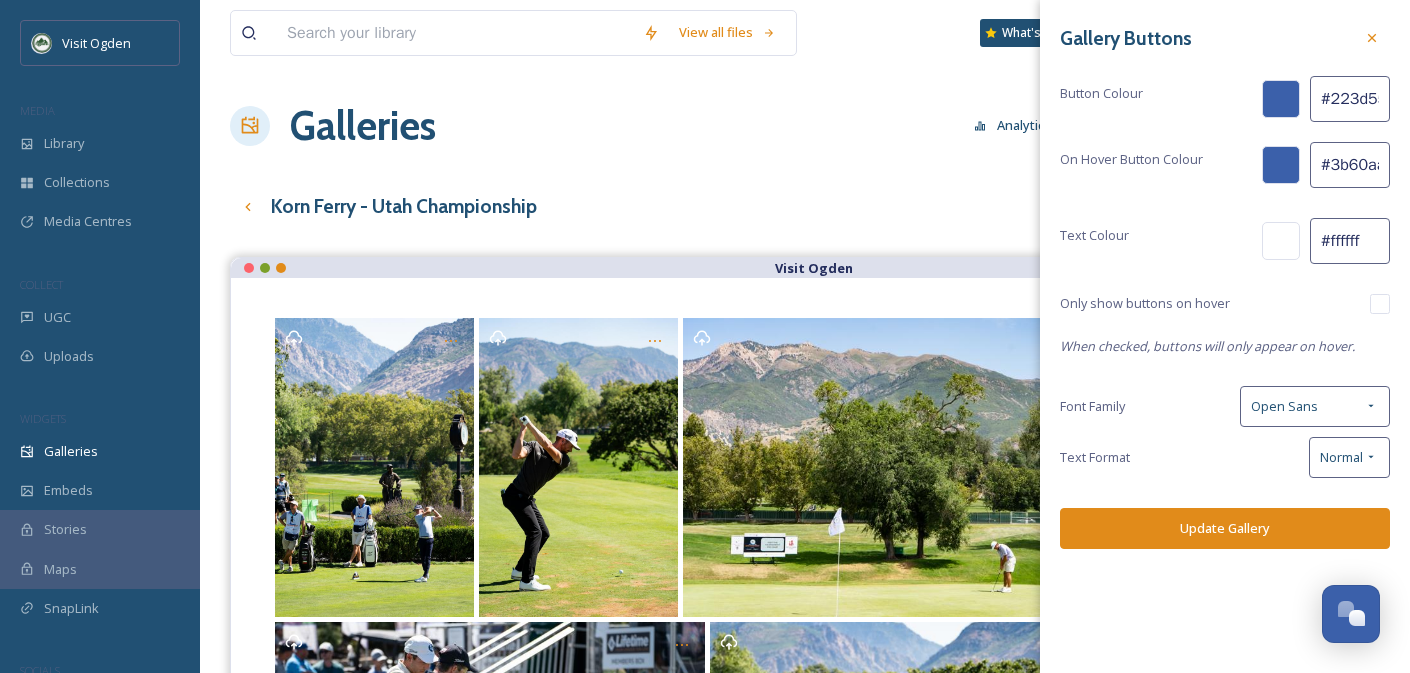 scroll, scrollTop: 0, scrollLeft: 7, axis: horizontal 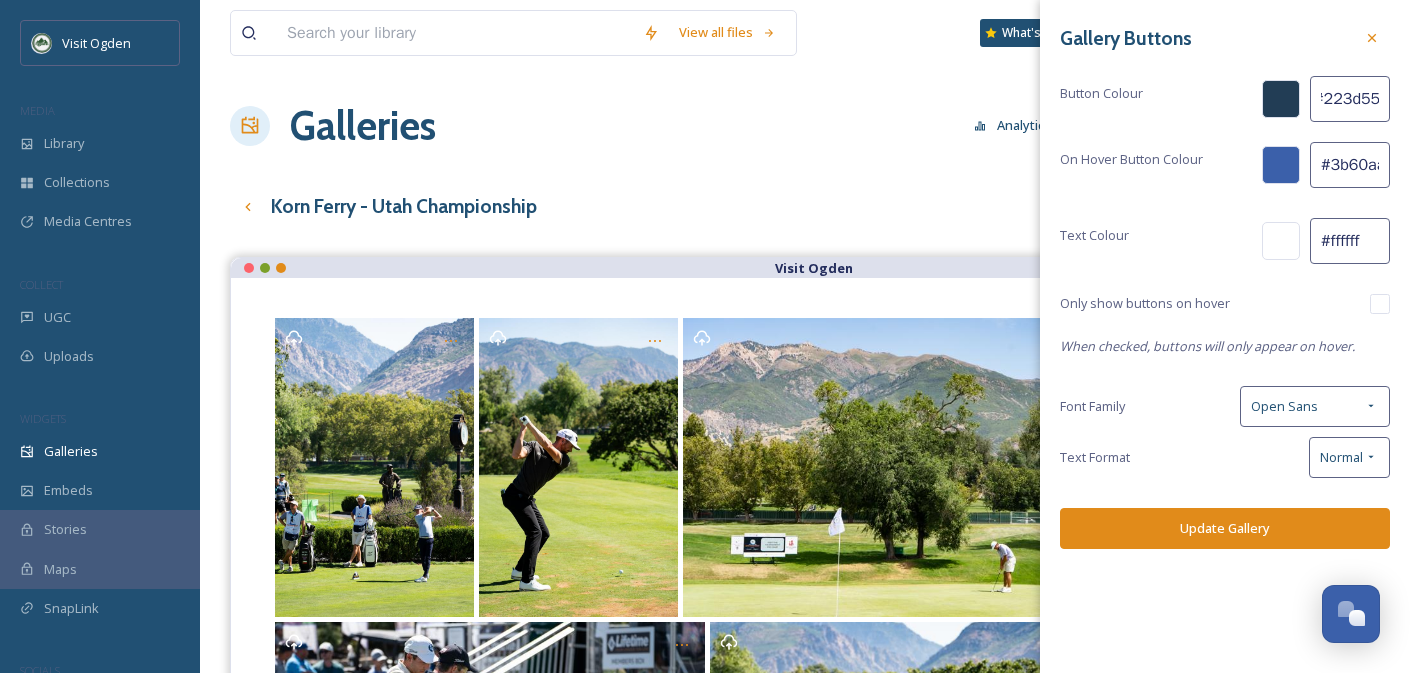 type on "#223d55" 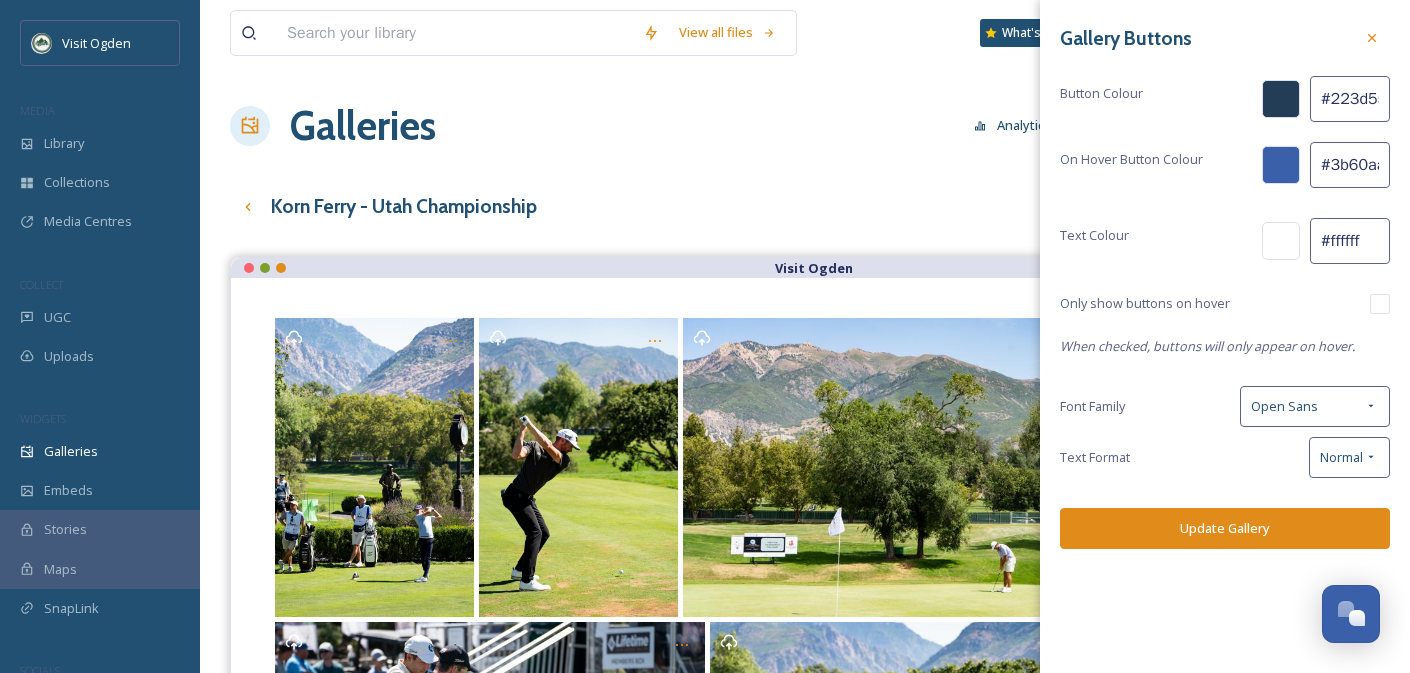 click on "#3b60aa" at bounding box center [1350, 165] 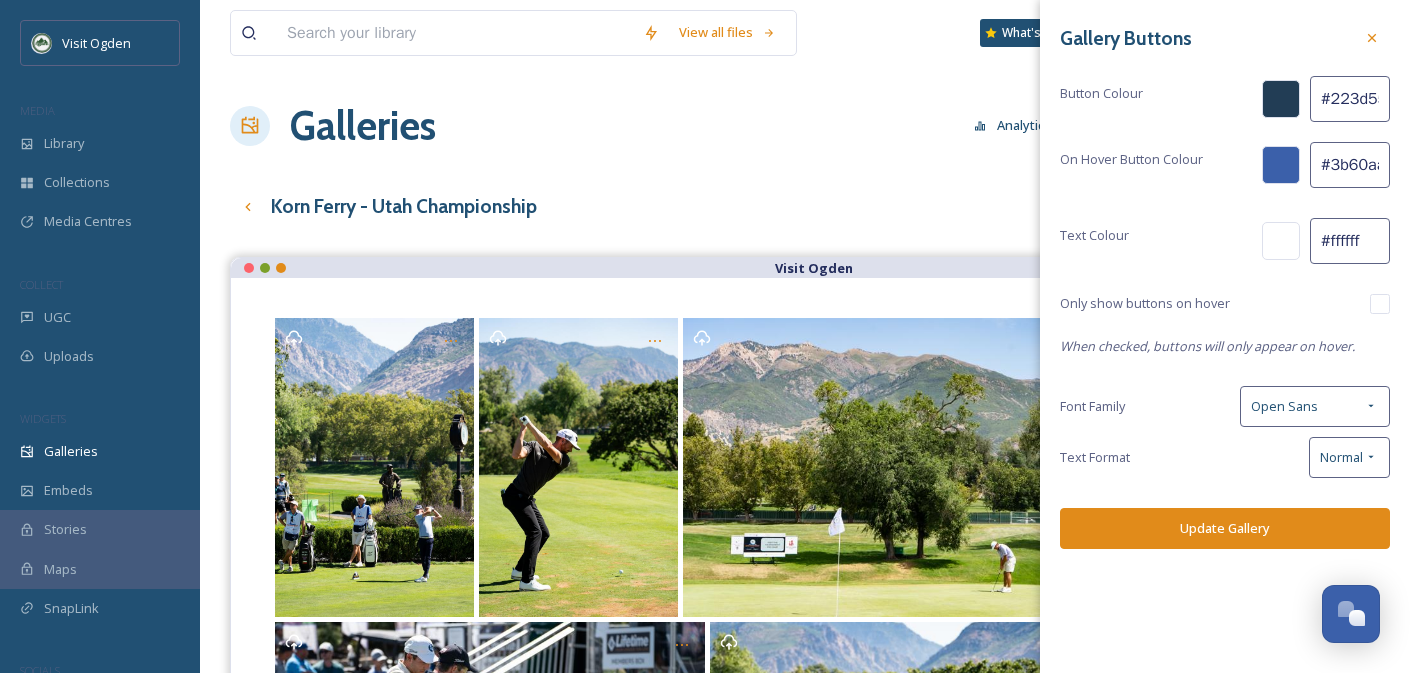 paste on "#223d55" 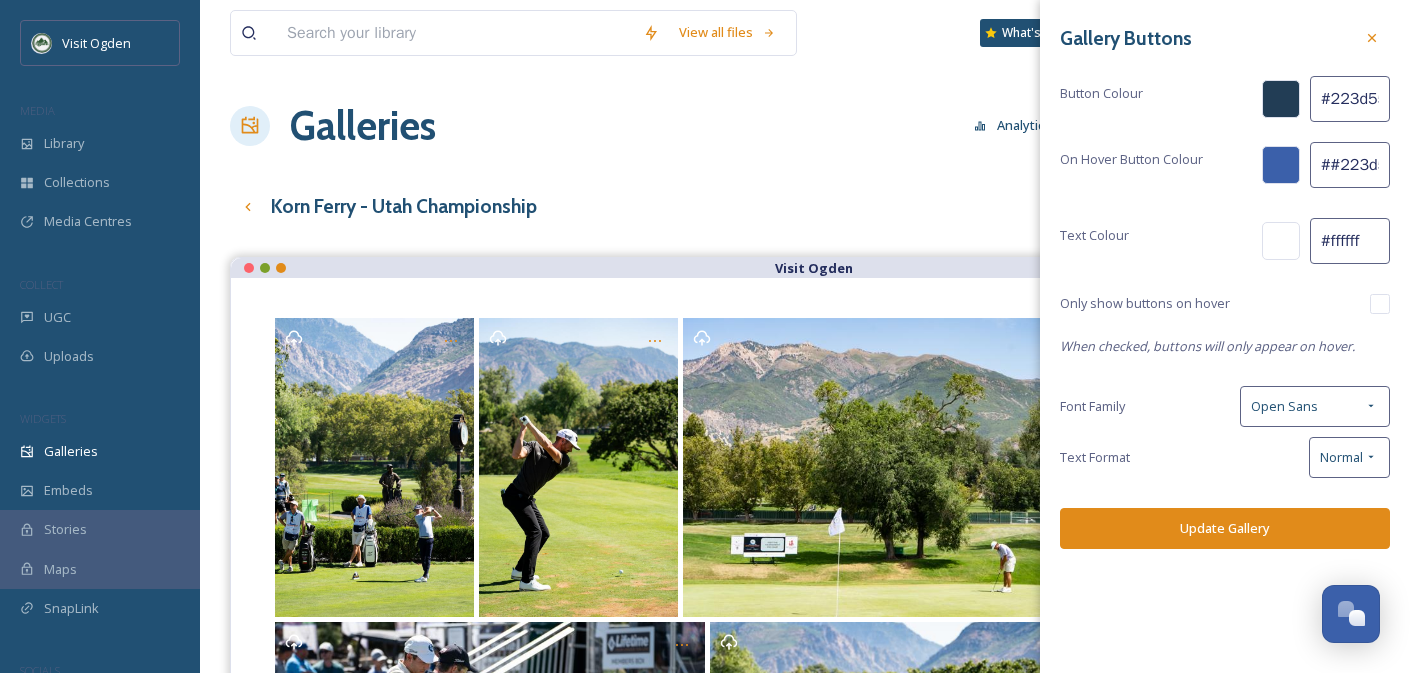 scroll, scrollTop: 0, scrollLeft: 17, axis: horizontal 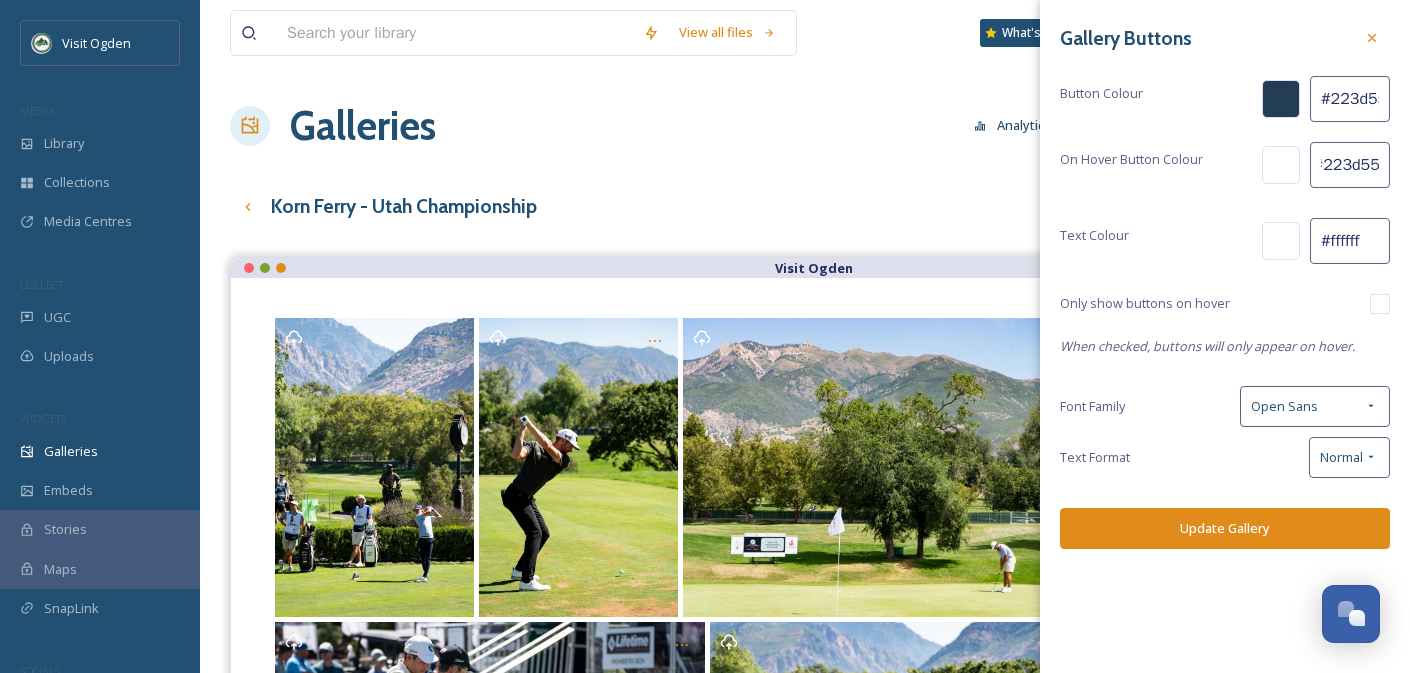type on "##223d55" 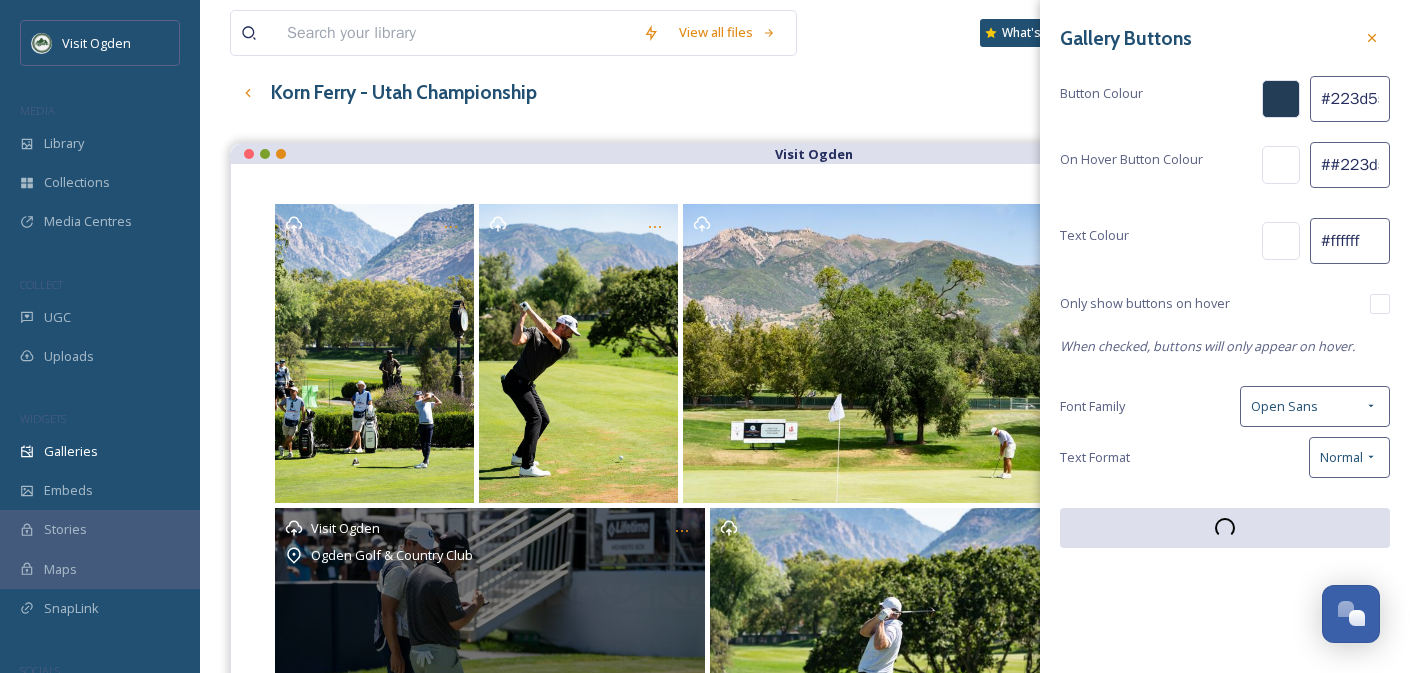 scroll, scrollTop: 0, scrollLeft: 0, axis: both 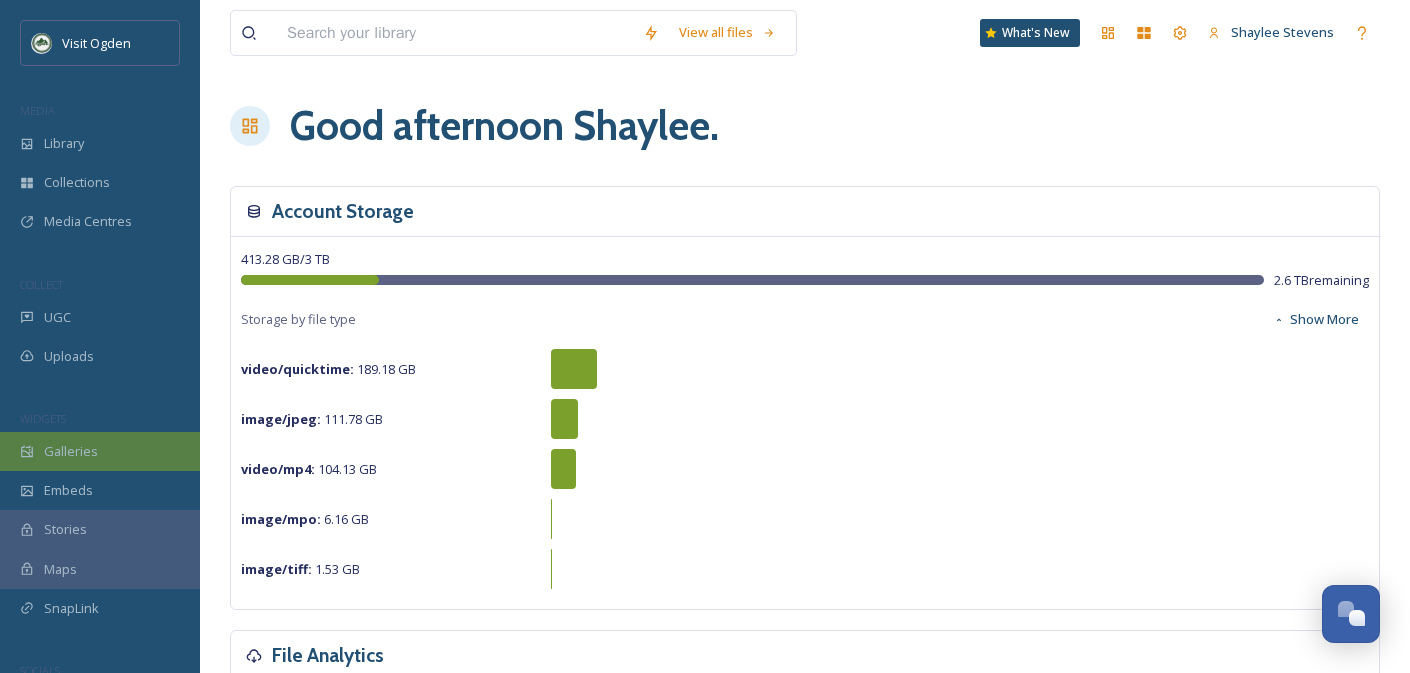 click on "Galleries" at bounding box center (100, 451) 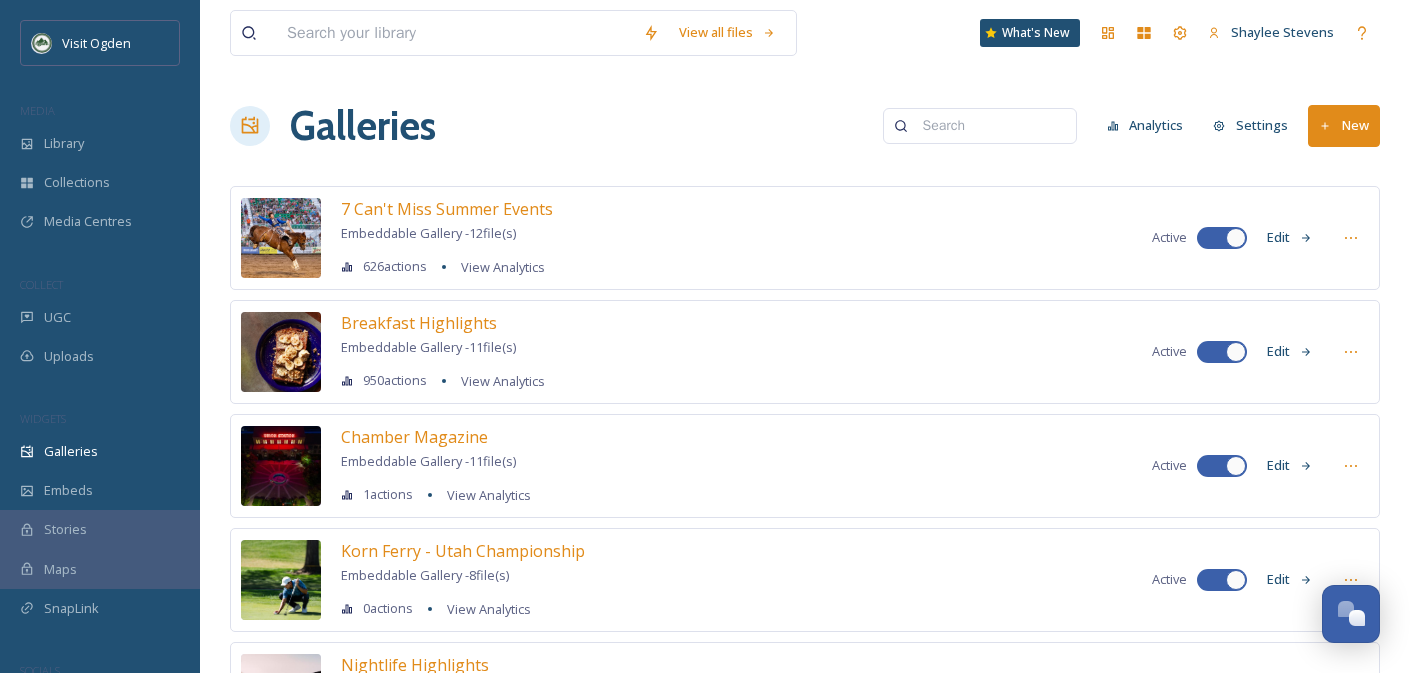 click at bounding box center [989, 126] 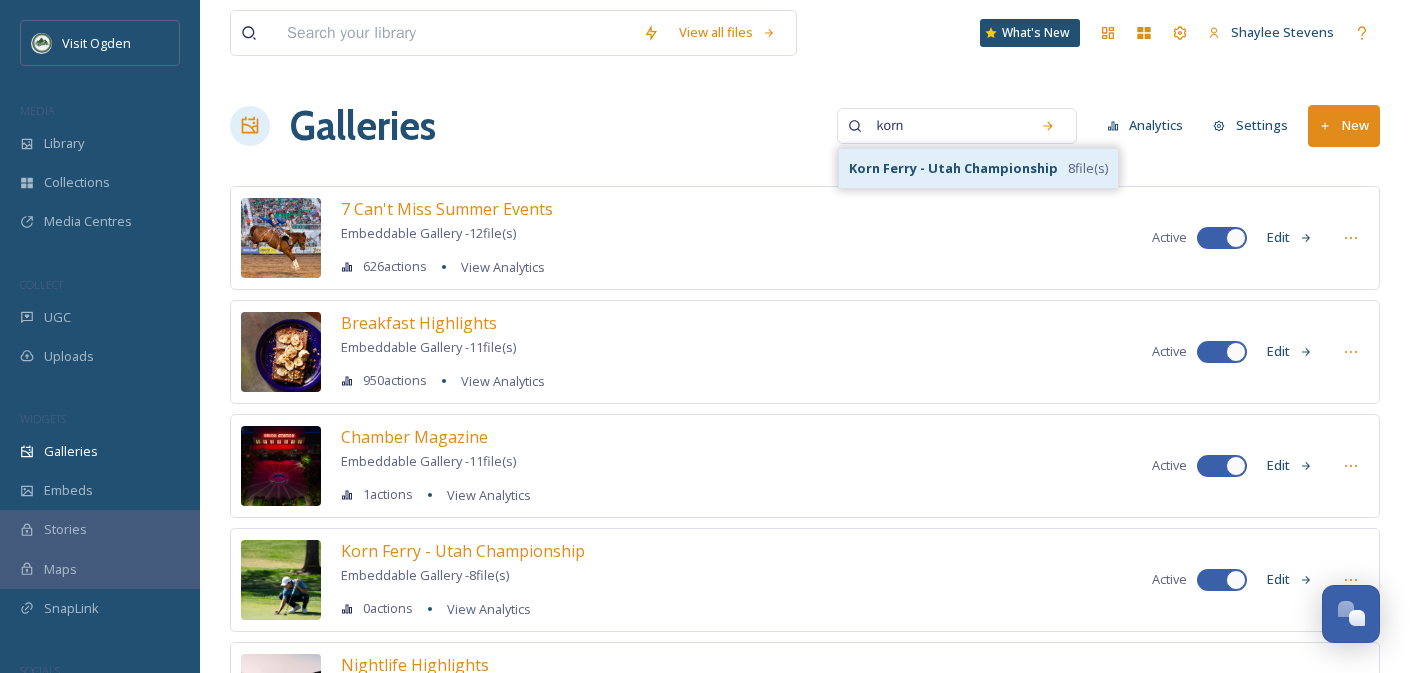 type on "korn" 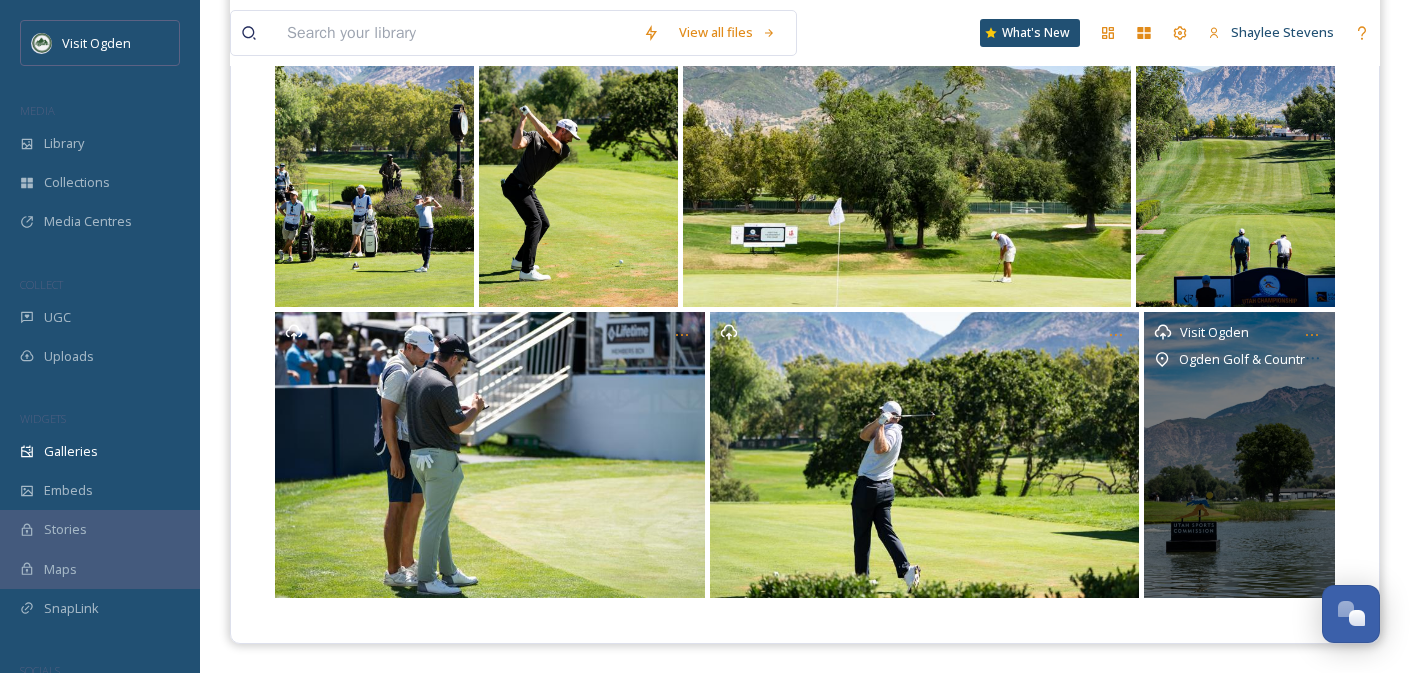 scroll, scrollTop: 0, scrollLeft: 0, axis: both 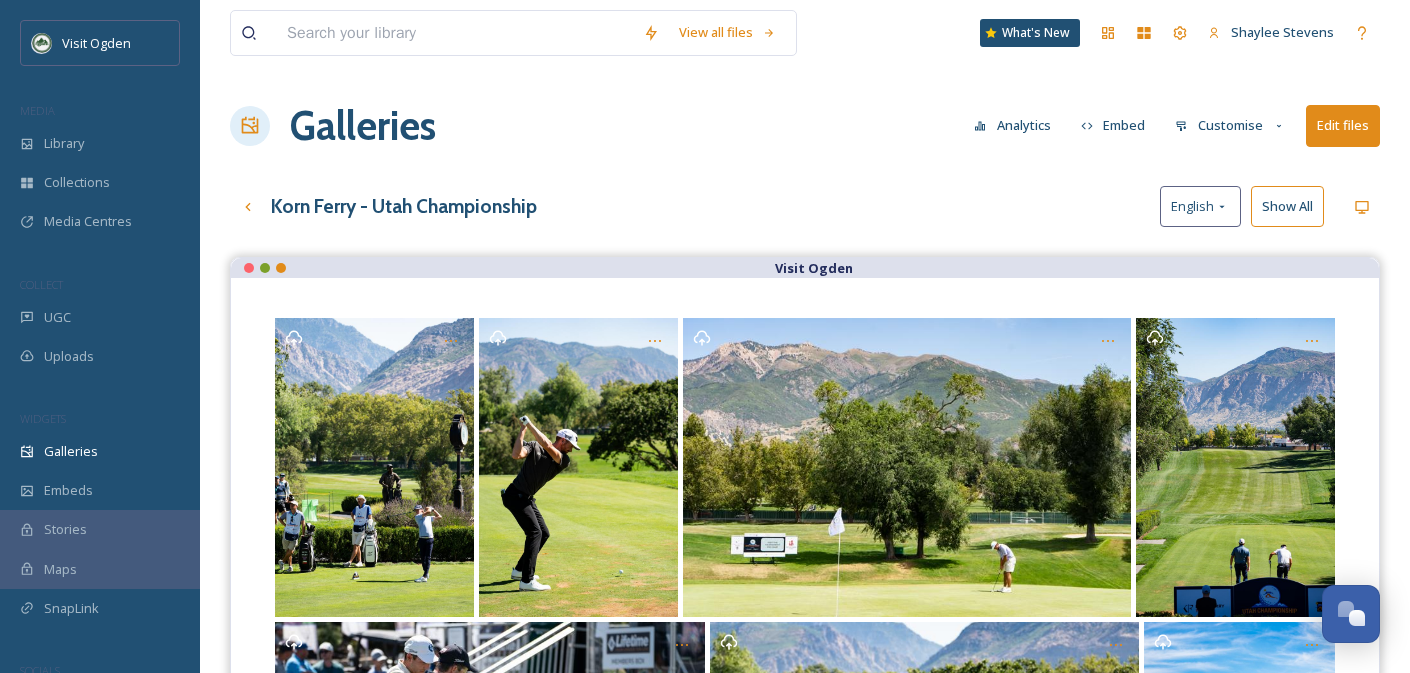click on "Customise" at bounding box center (1230, 125) 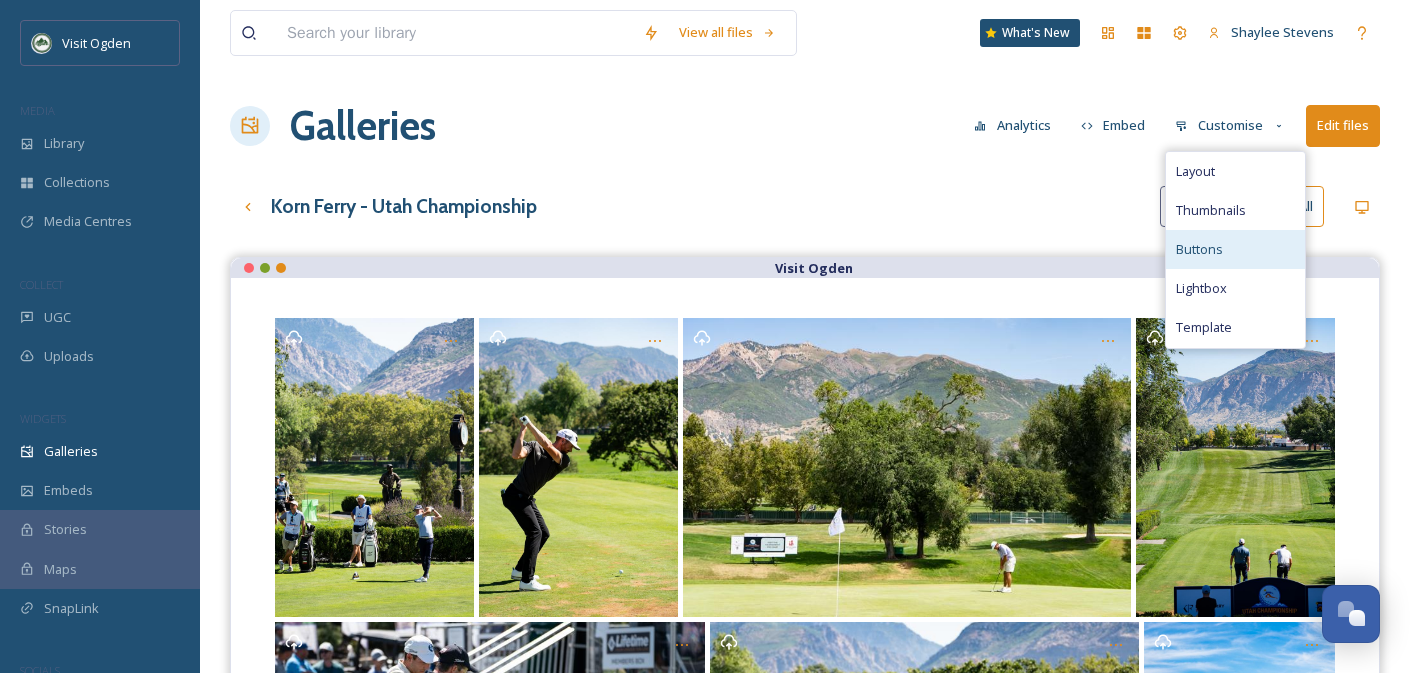 click on "Buttons" at bounding box center [1235, 249] 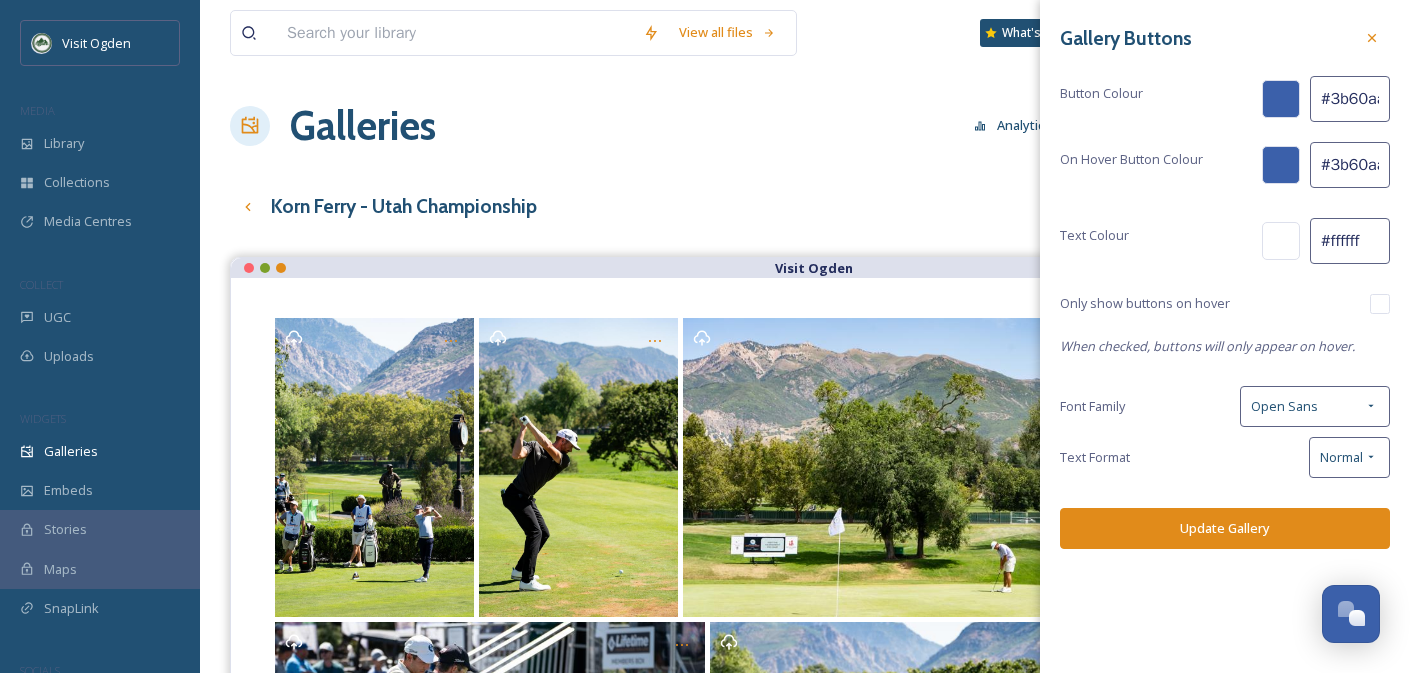 click on "#3b60aa" at bounding box center [1350, 99] 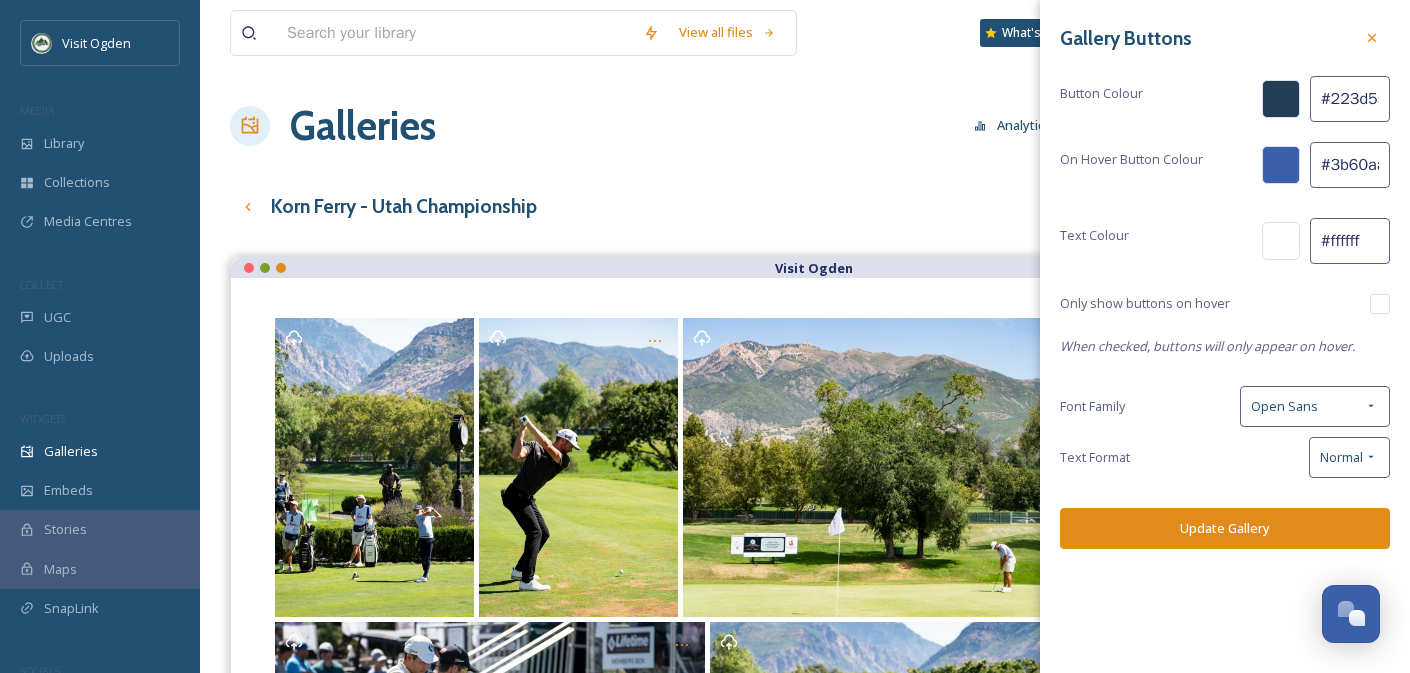 scroll, scrollTop: 0, scrollLeft: 7, axis: horizontal 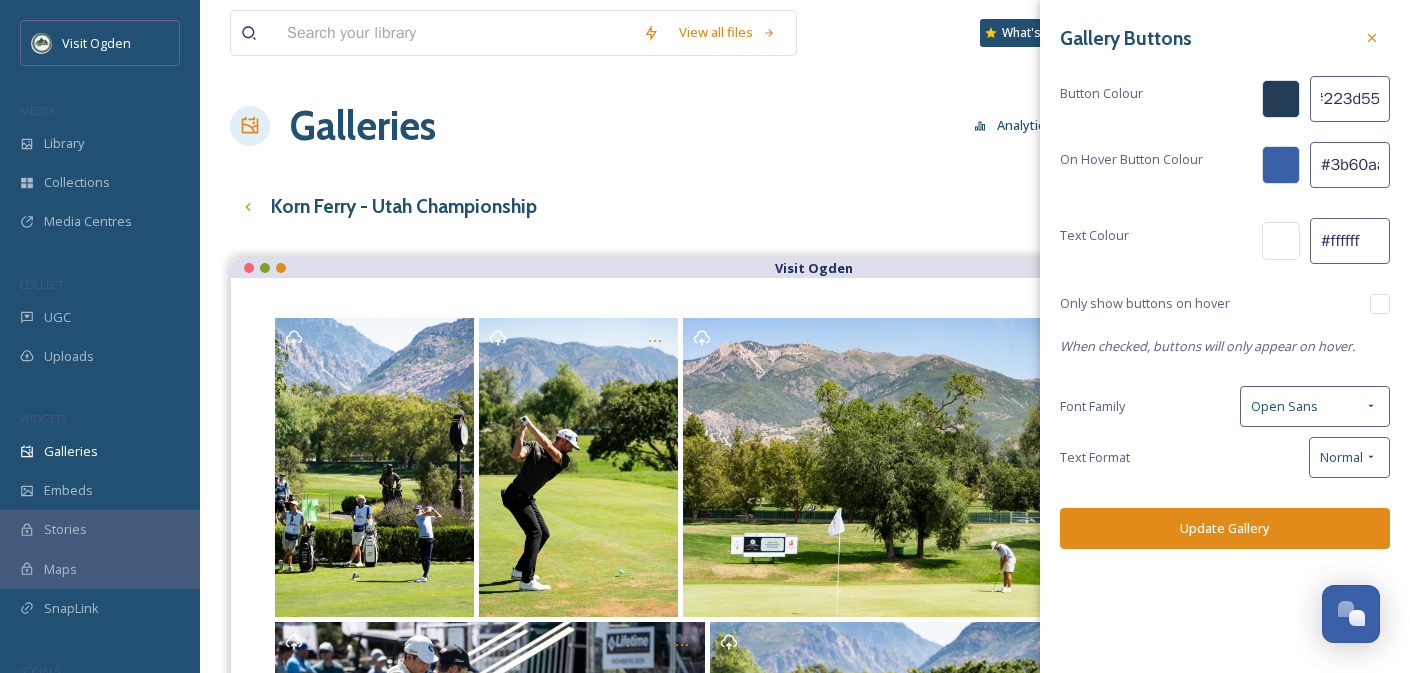type on "#223d55" 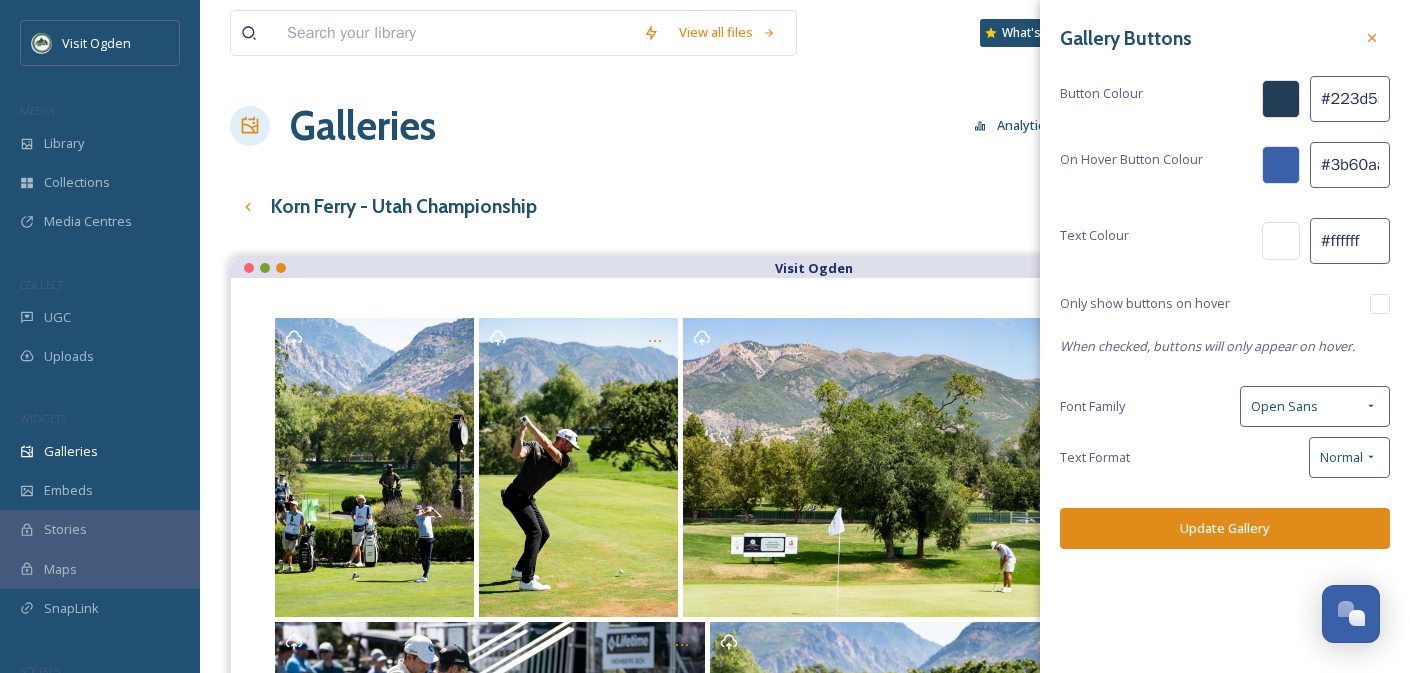click on "#3b60aa" at bounding box center [1350, 165] 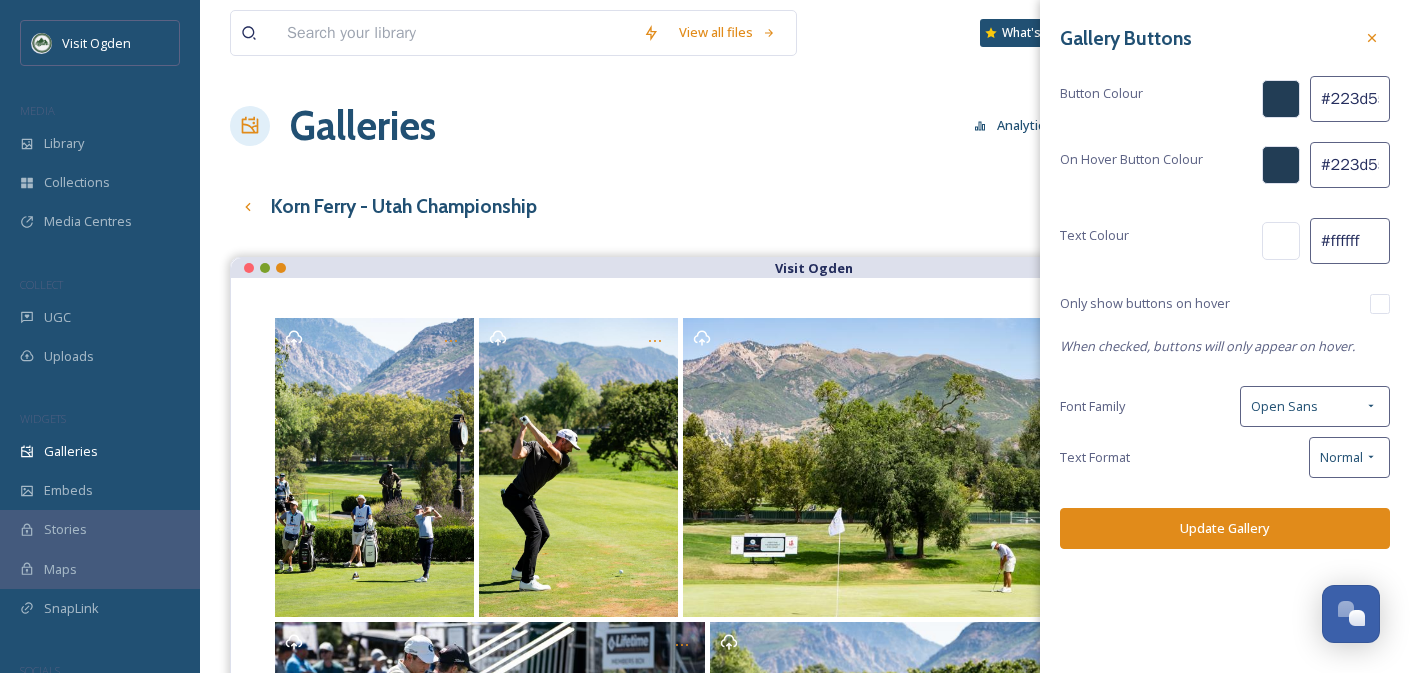 scroll, scrollTop: 0, scrollLeft: 7, axis: horizontal 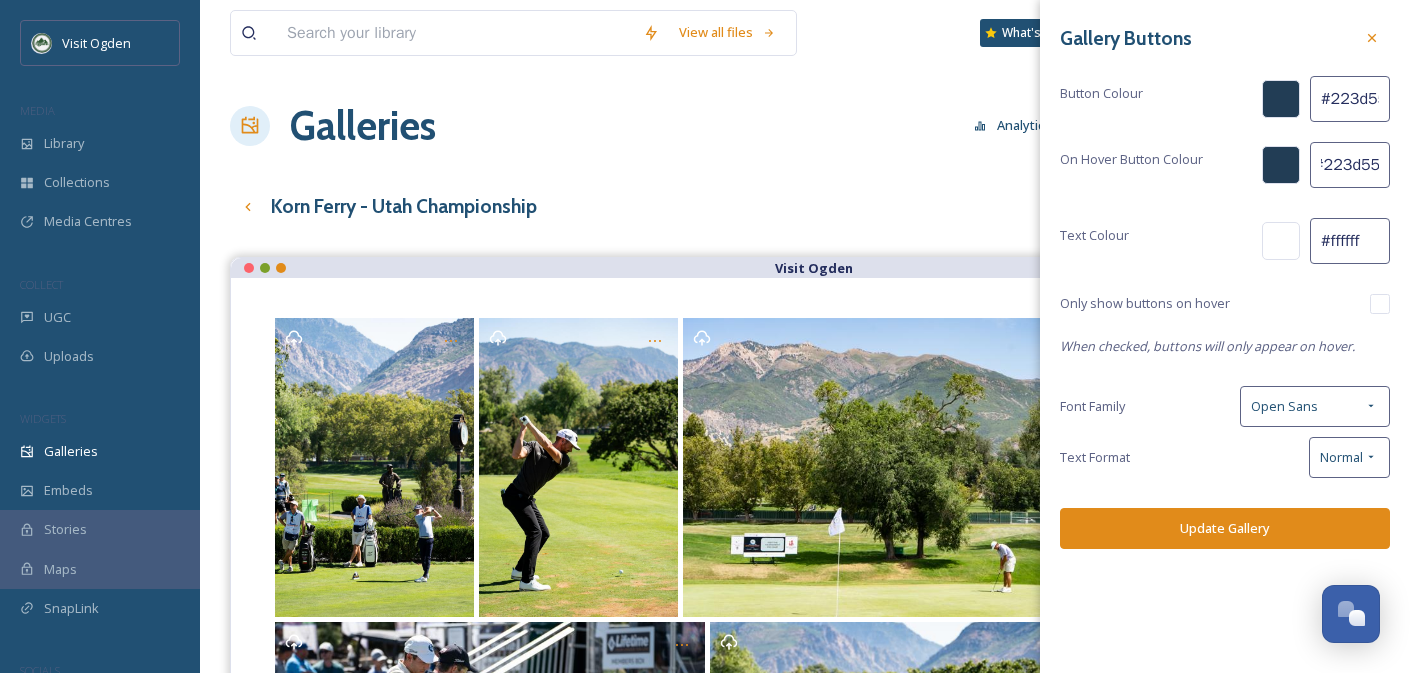 type on "#223d55" 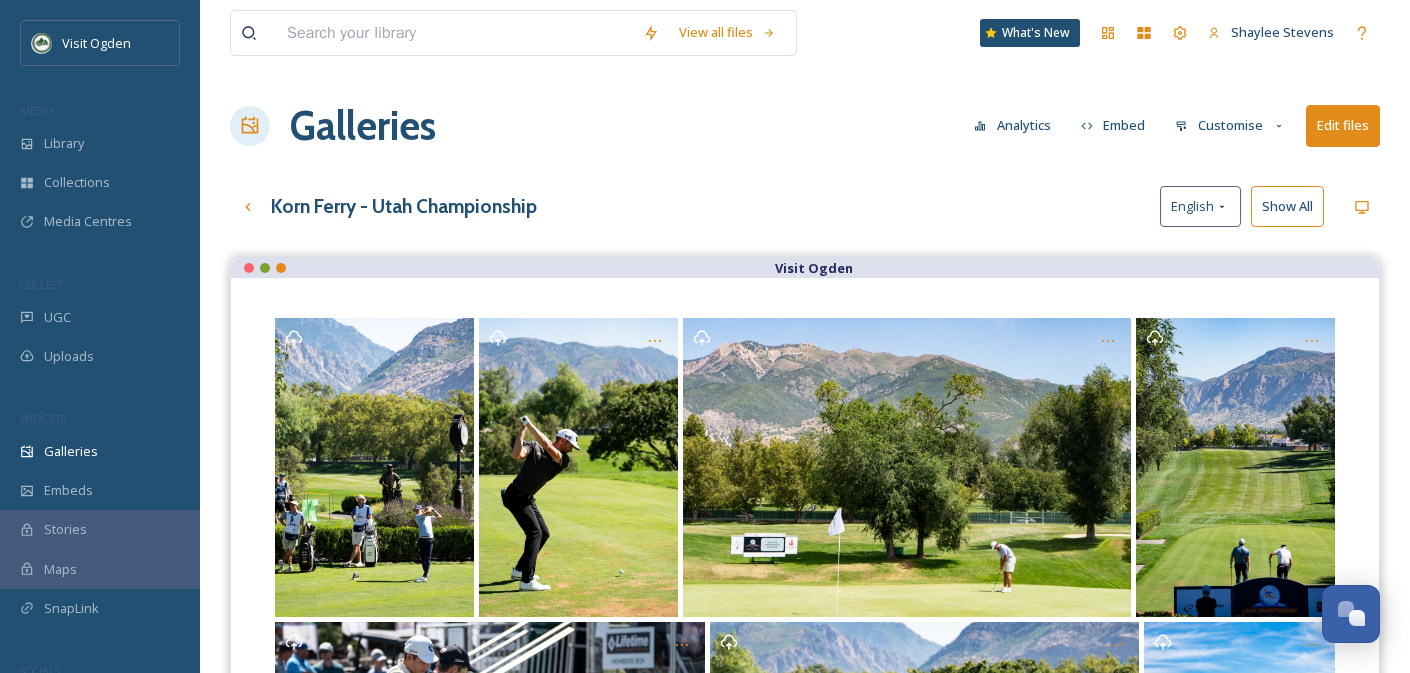 click on "View all files What's New Shaylee Stevens Galleries Analytics Embed Customise Edit files Korn Ferry - Utah Championship English Show All Visit Ogden" at bounding box center (805, 492) 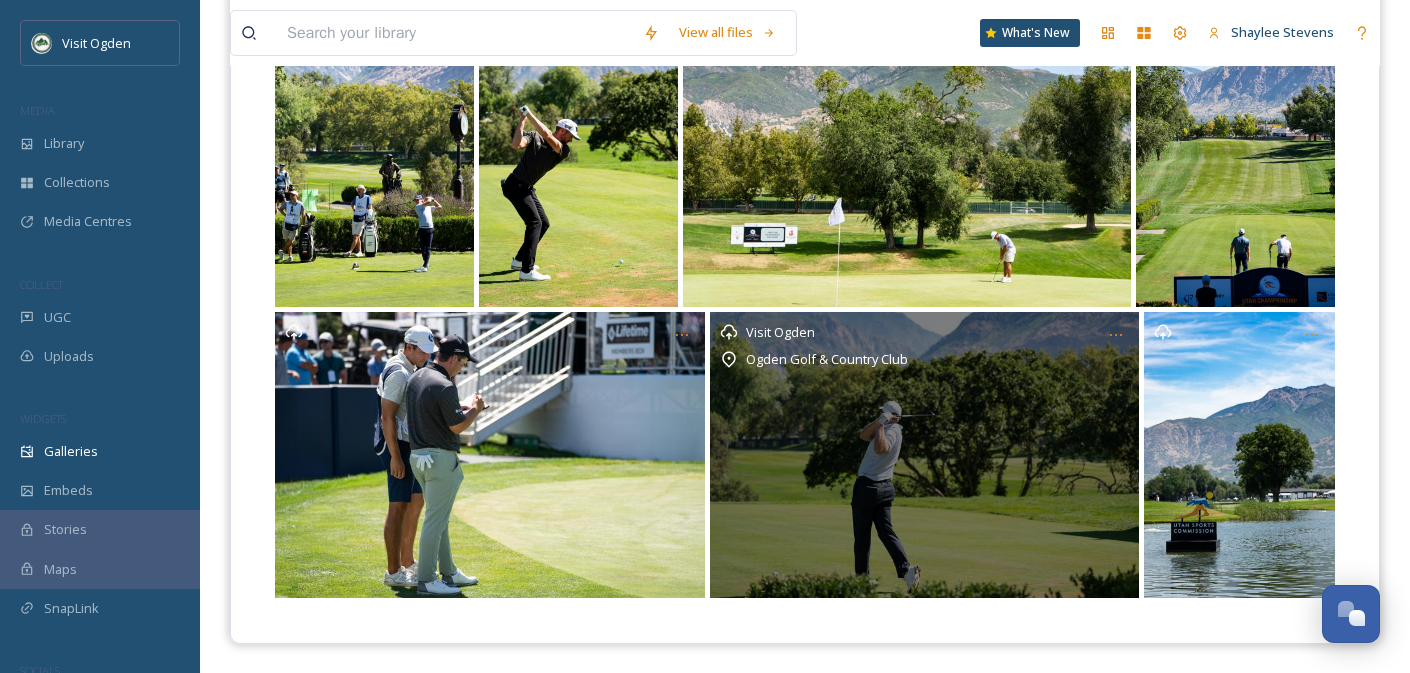 scroll, scrollTop: 0, scrollLeft: 0, axis: both 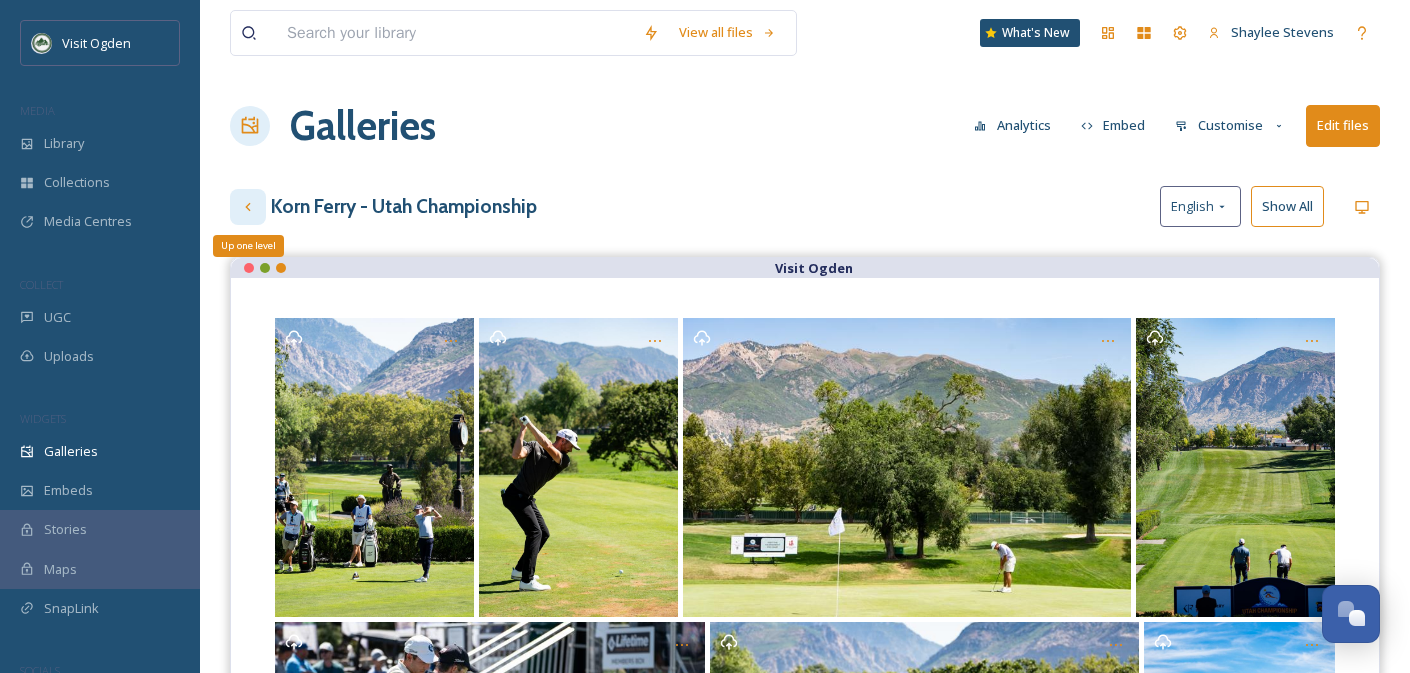 click 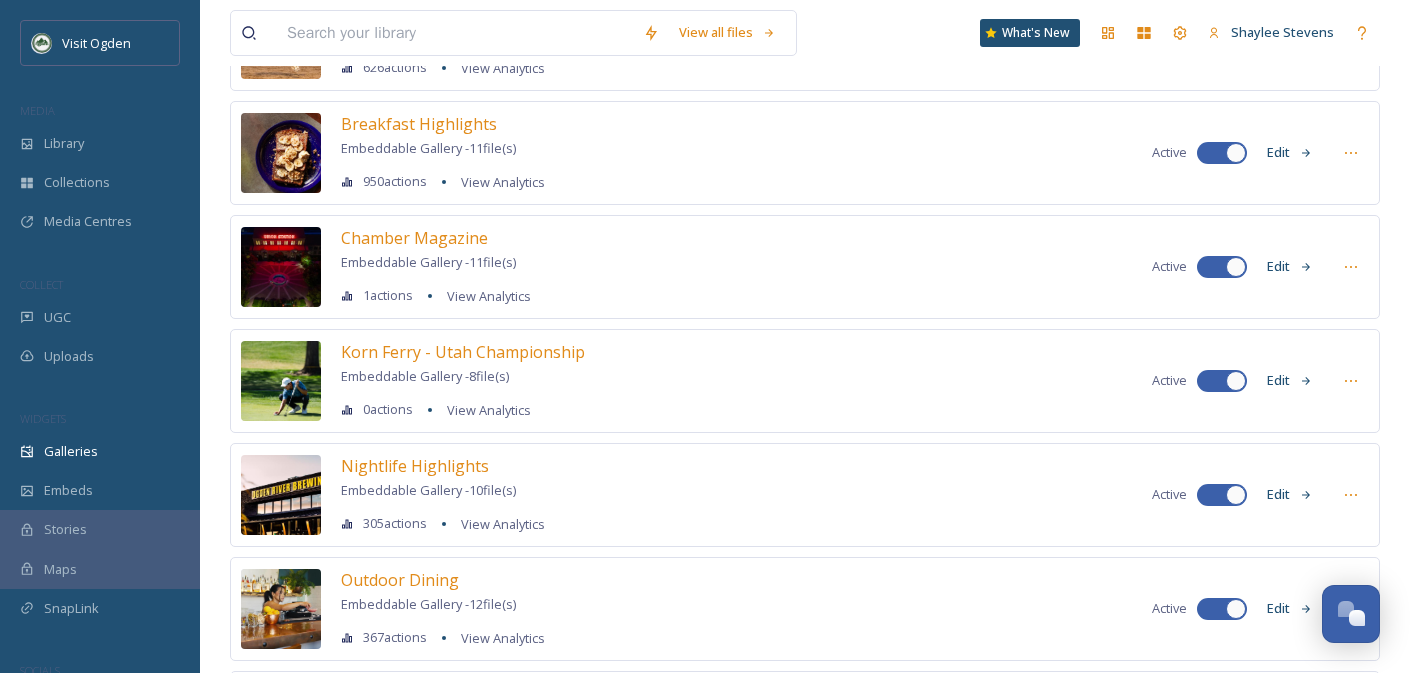 scroll, scrollTop: 175, scrollLeft: 0, axis: vertical 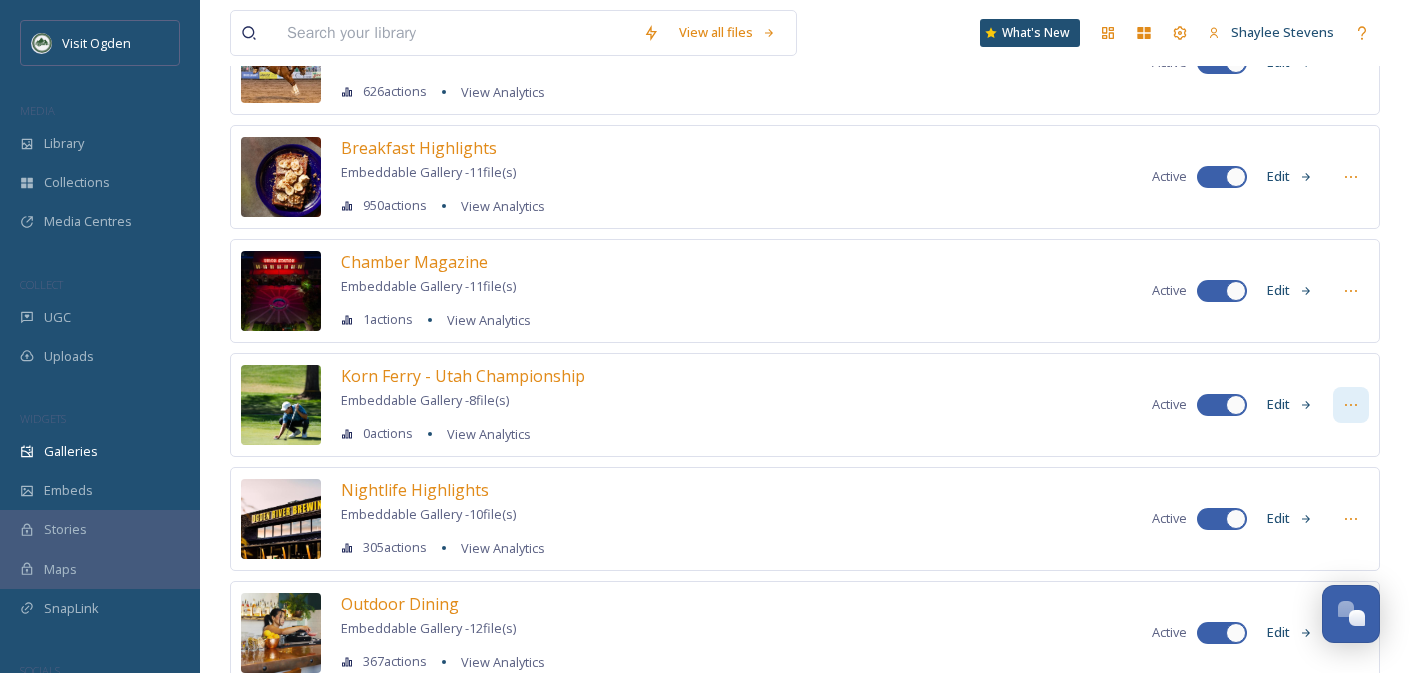 click 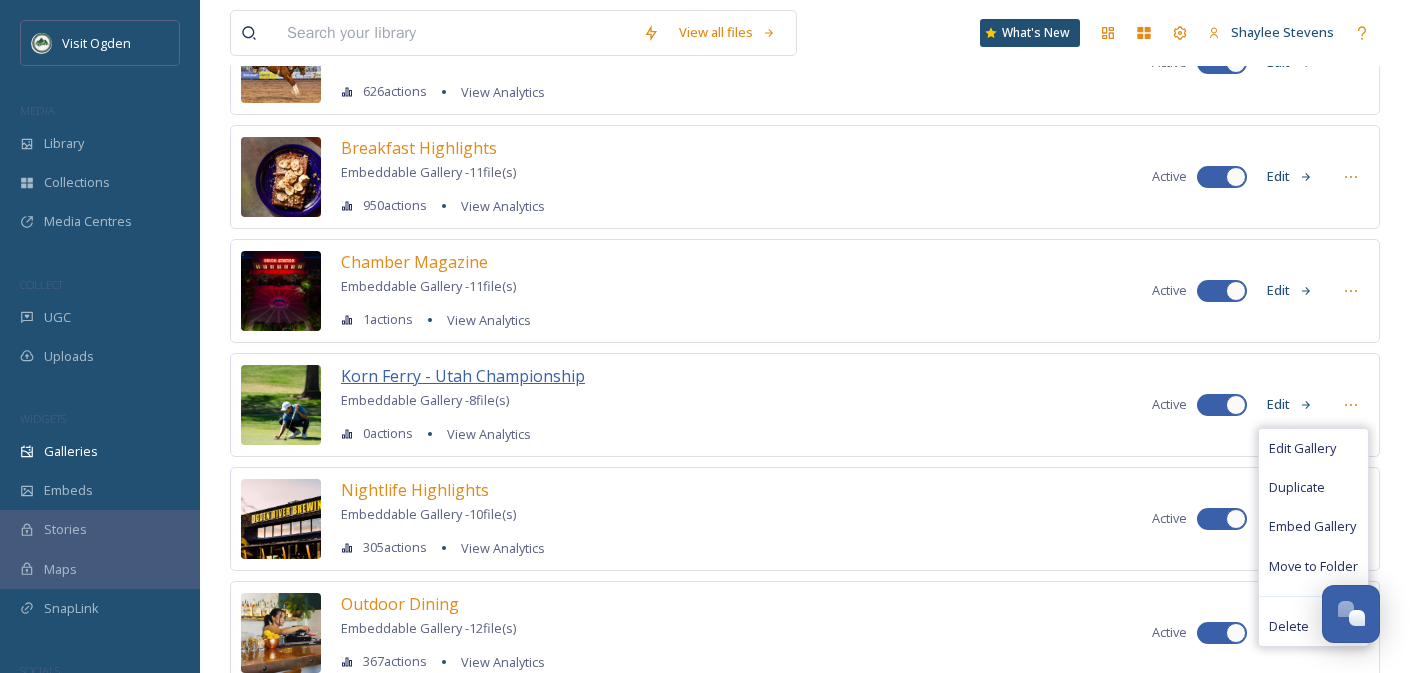 click on "Korn Ferry - Utah Championship" at bounding box center [463, 376] 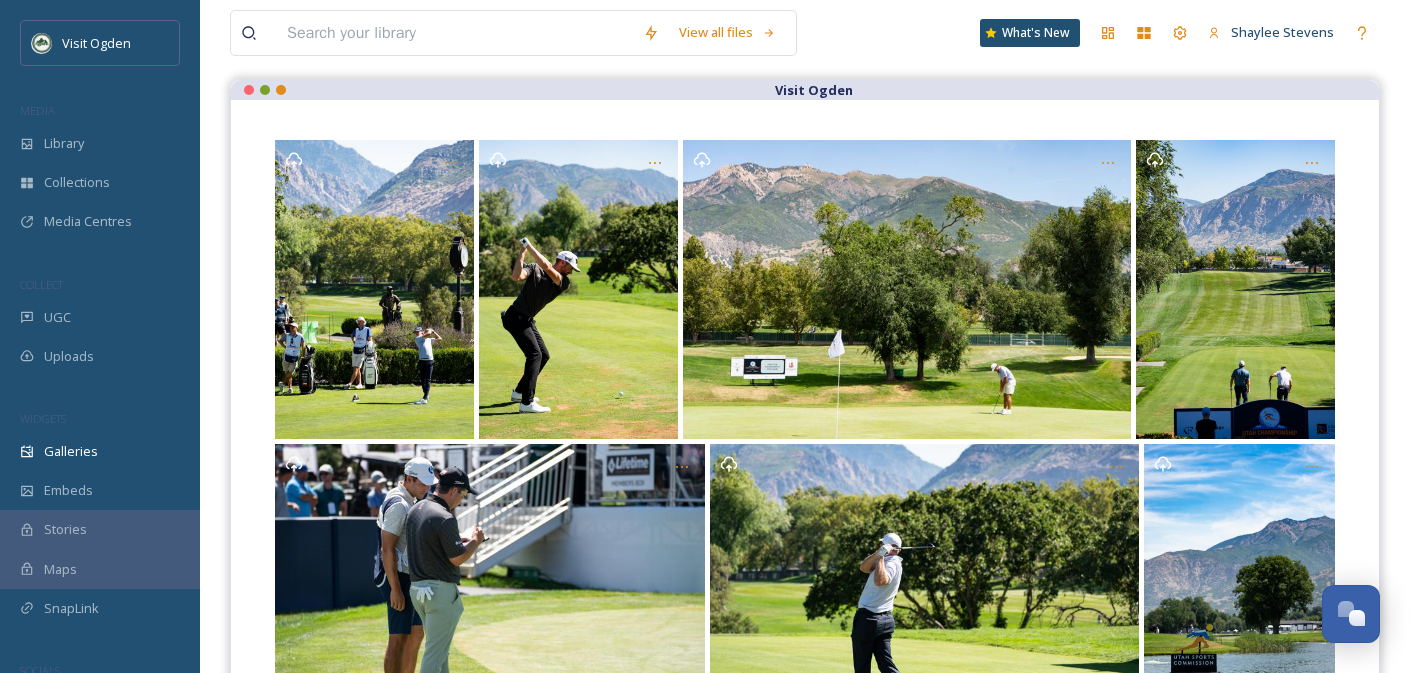 scroll, scrollTop: 0, scrollLeft: 0, axis: both 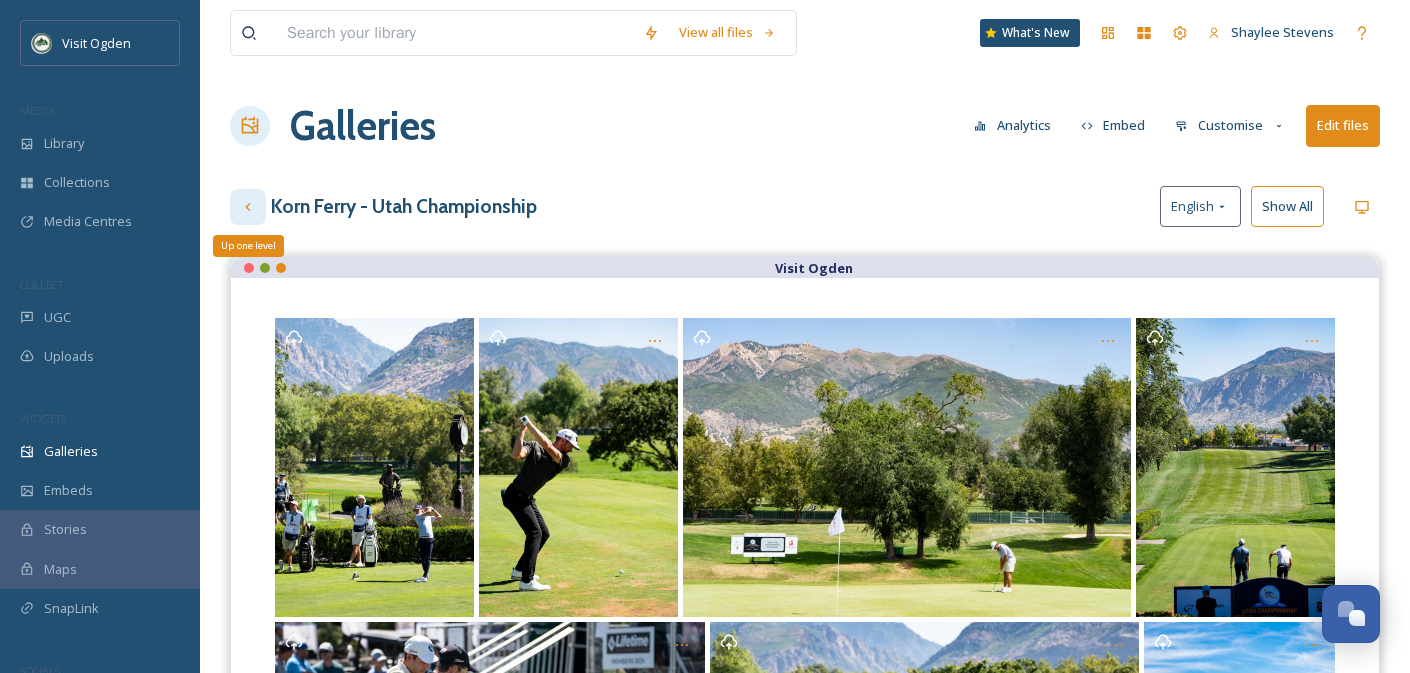 click 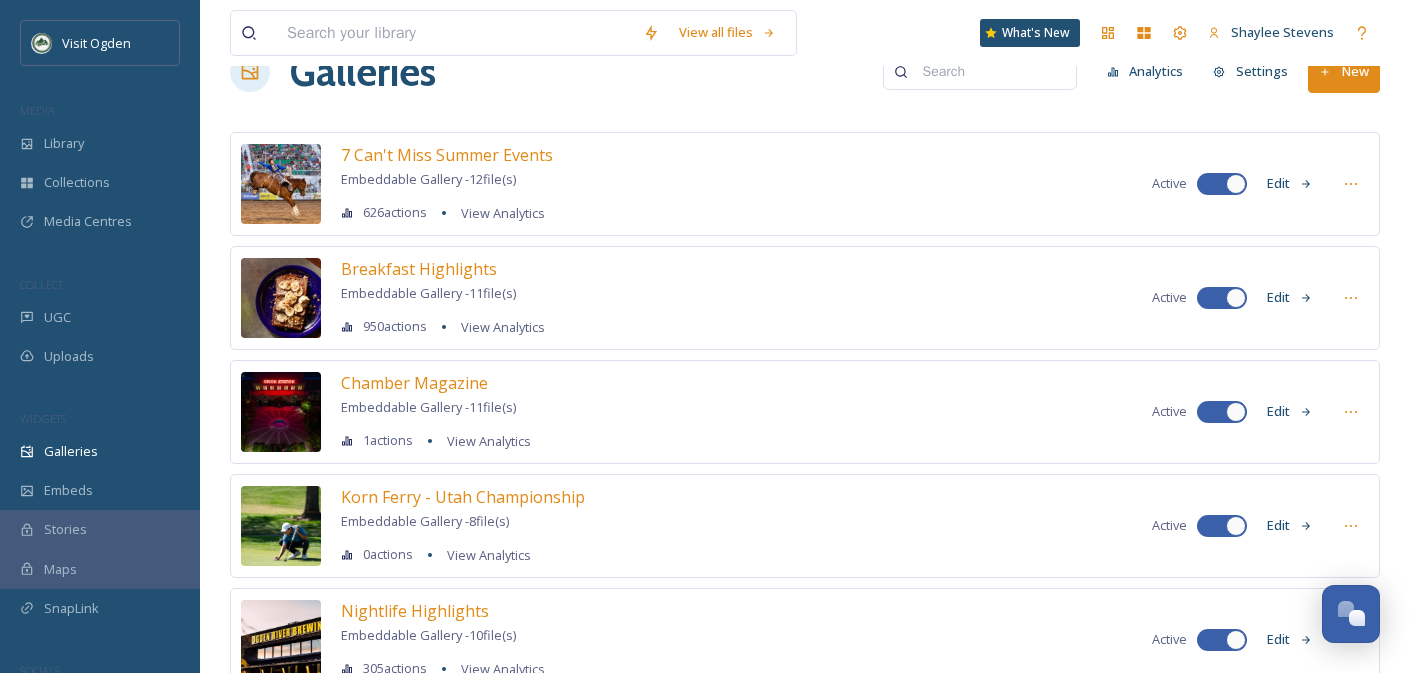 scroll, scrollTop: 56, scrollLeft: 0, axis: vertical 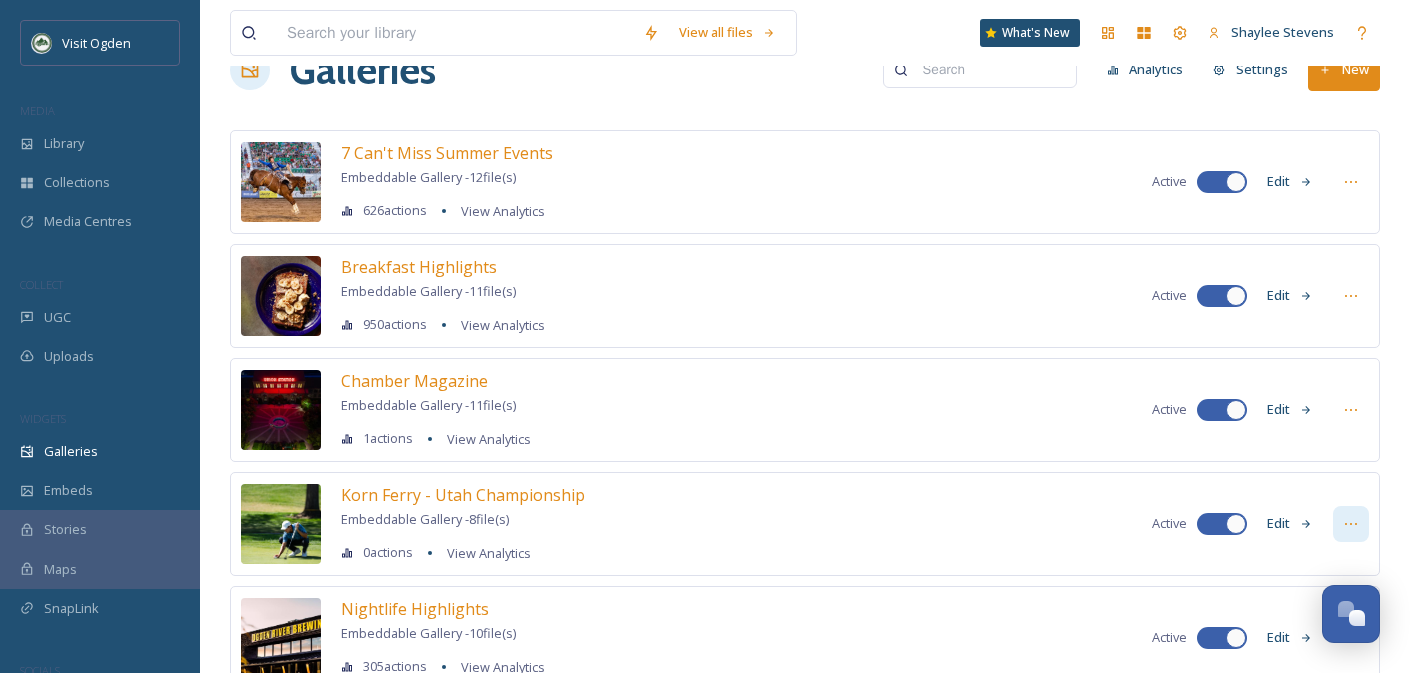 click 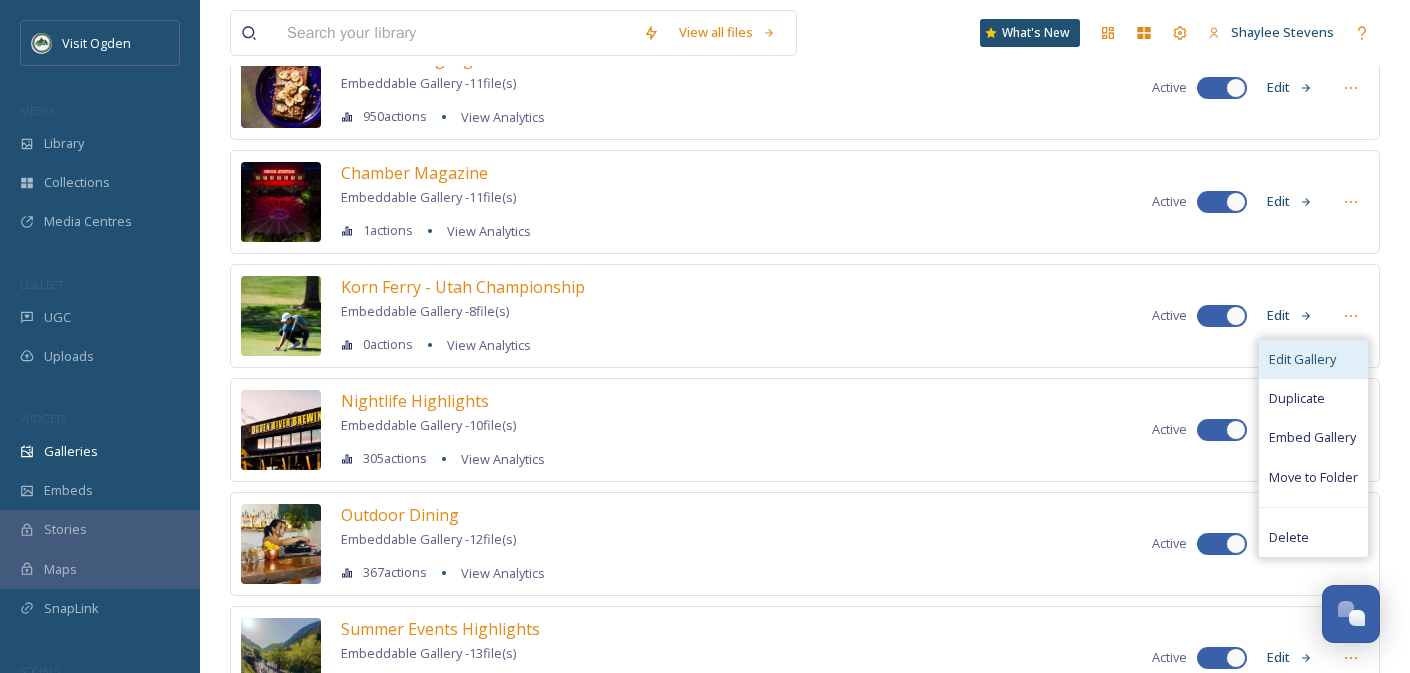 scroll, scrollTop: 272, scrollLeft: 0, axis: vertical 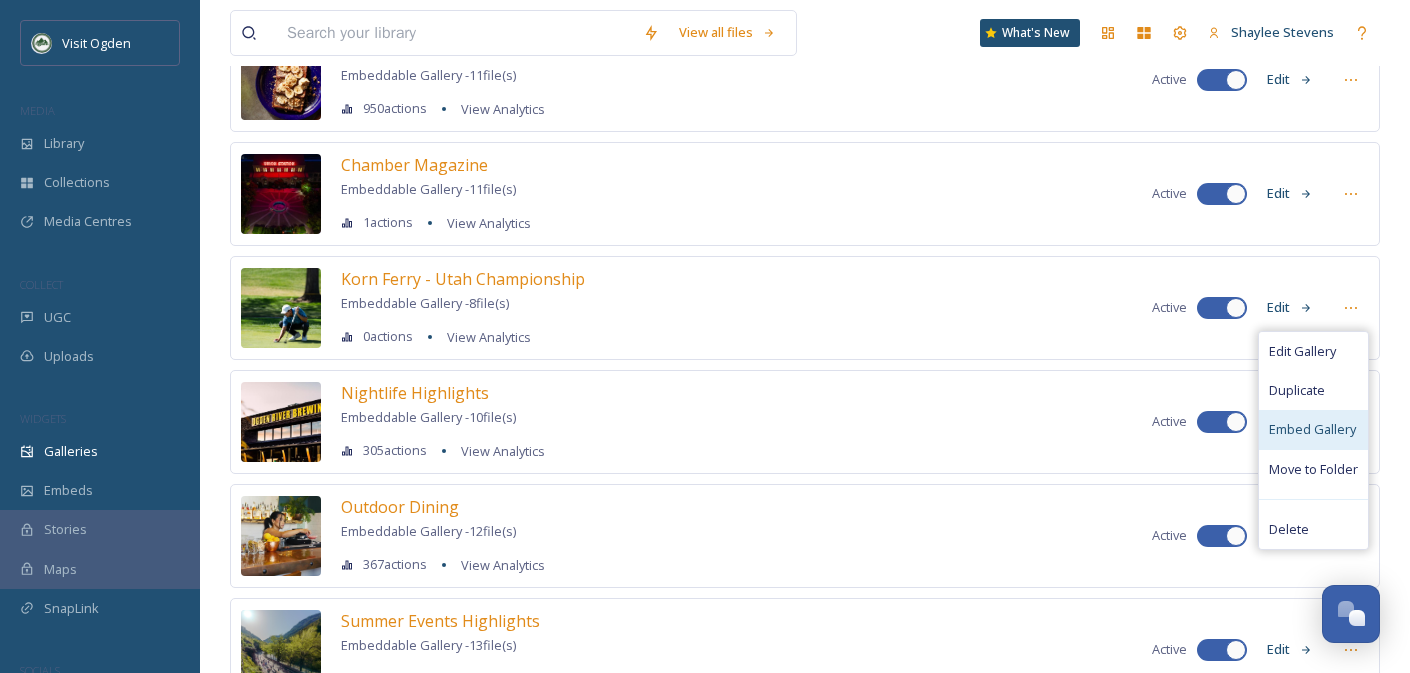 click on "Embed Gallery" at bounding box center (1312, 429) 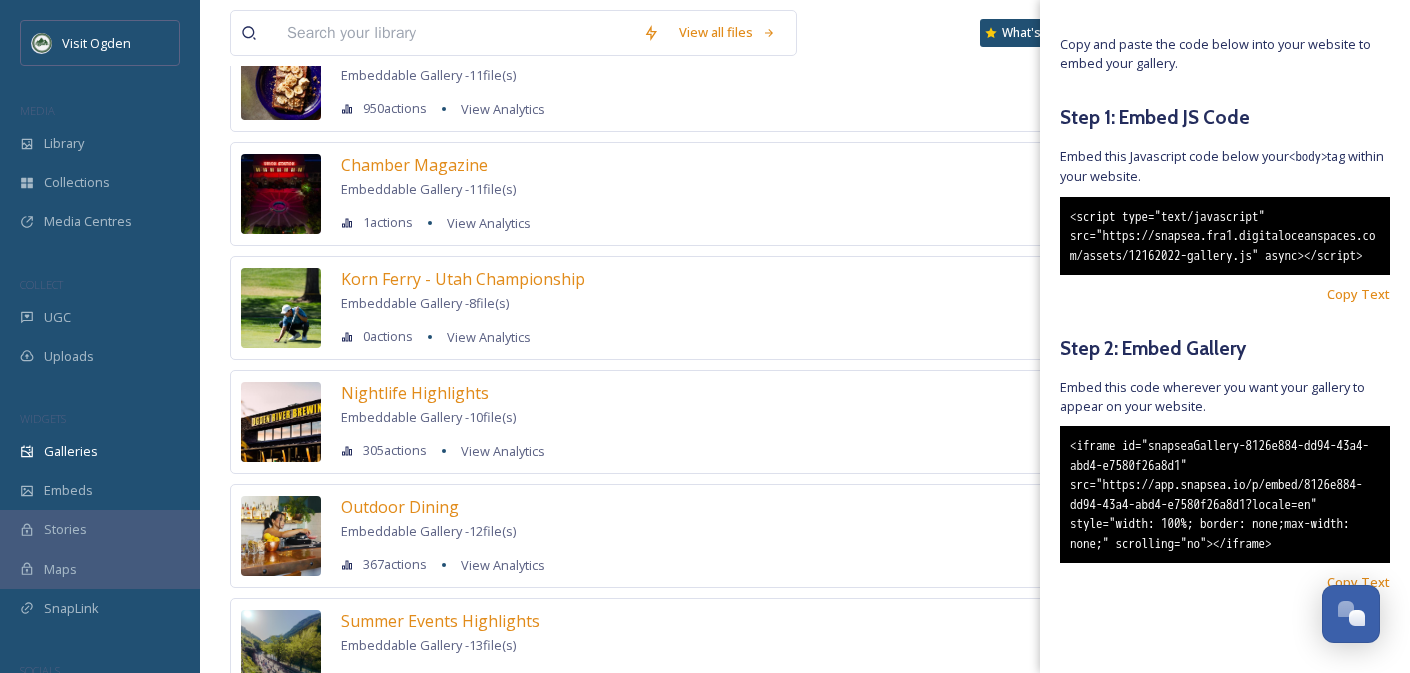 scroll, scrollTop: 0, scrollLeft: 0, axis: both 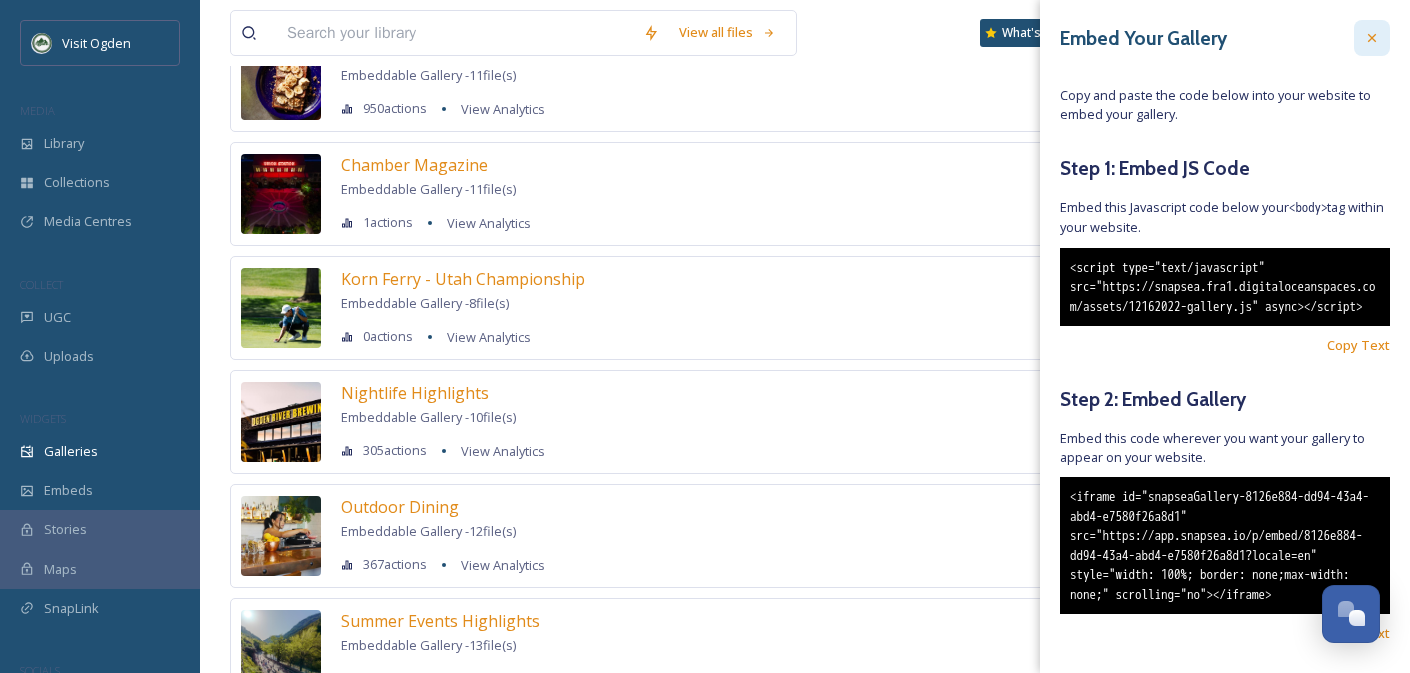 click 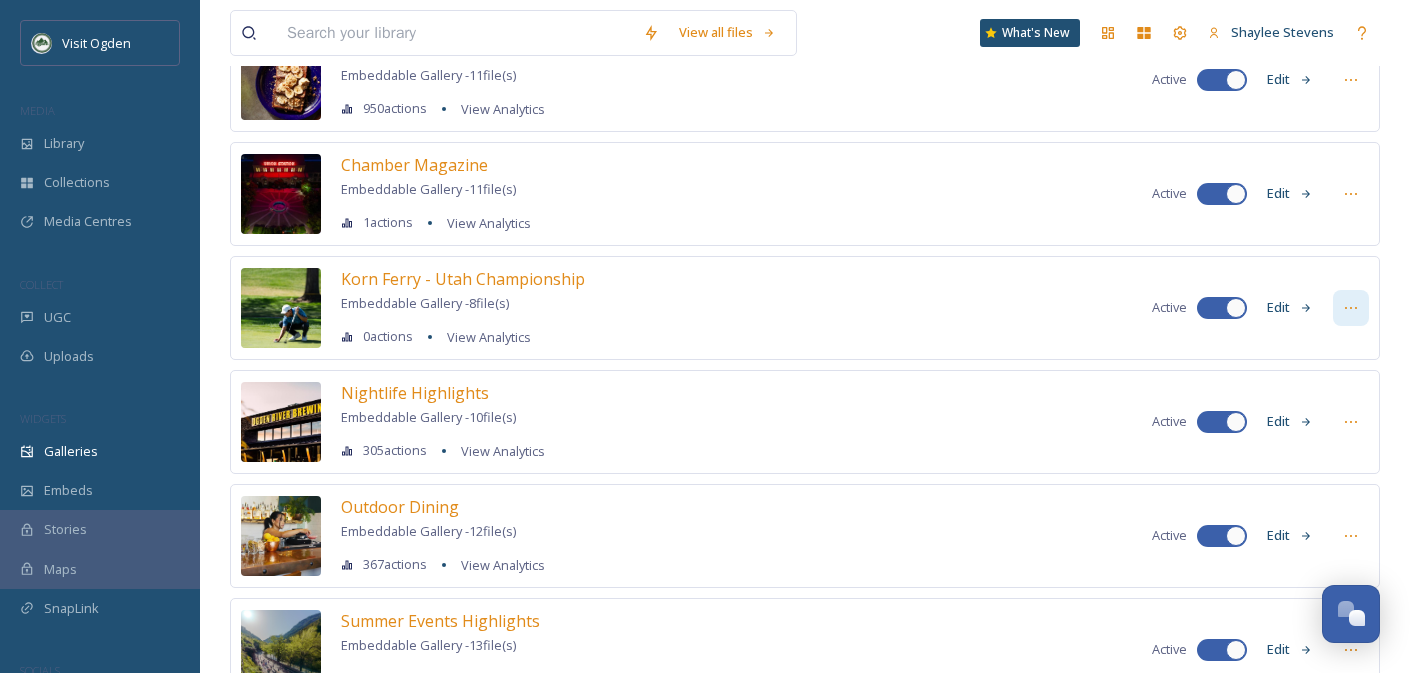 click 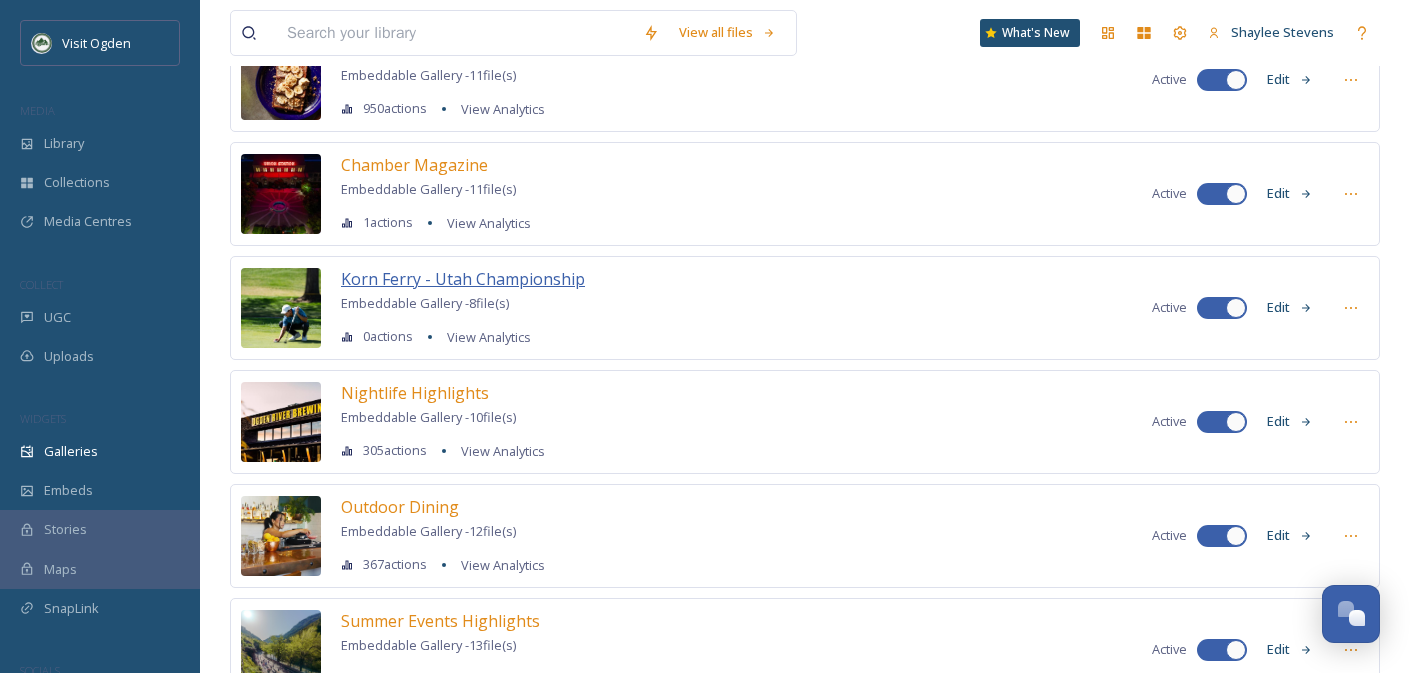 click on "Korn Ferry - Utah Championship" at bounding box center (463, 279) 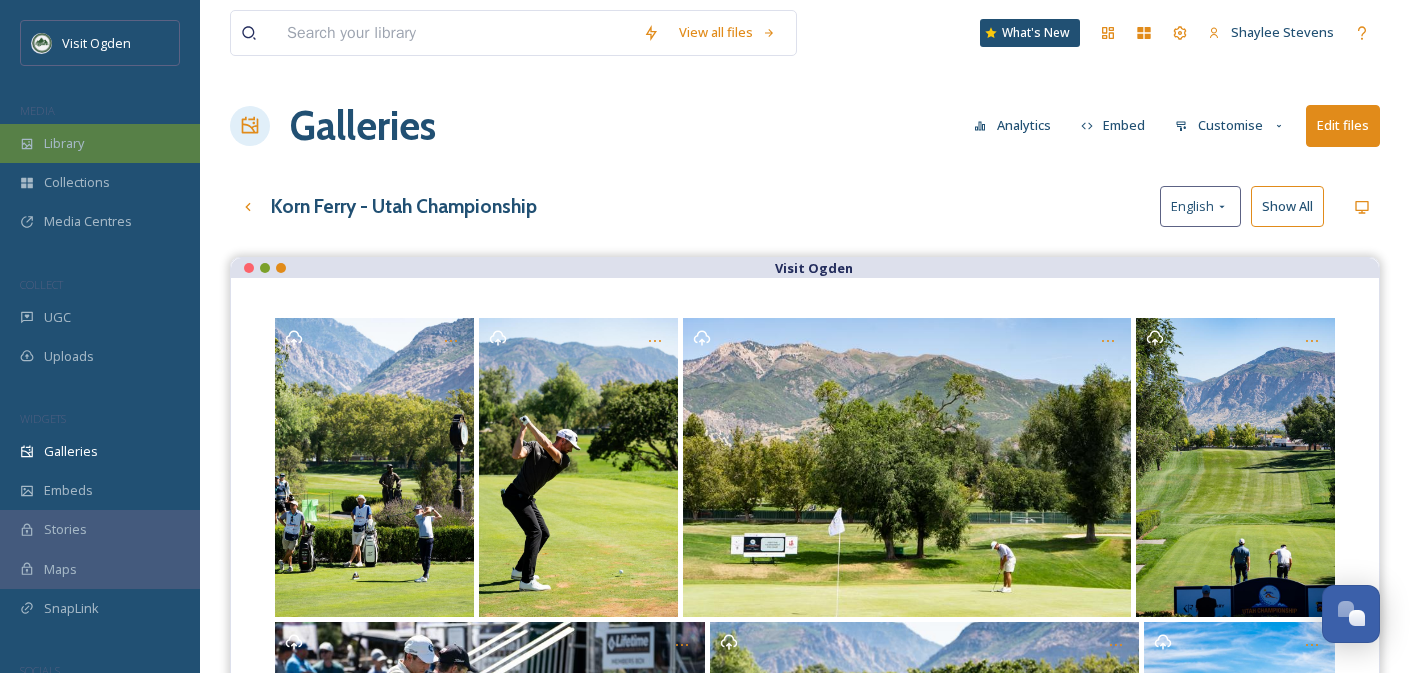 click on "Library" at bounding box center (64, 143) 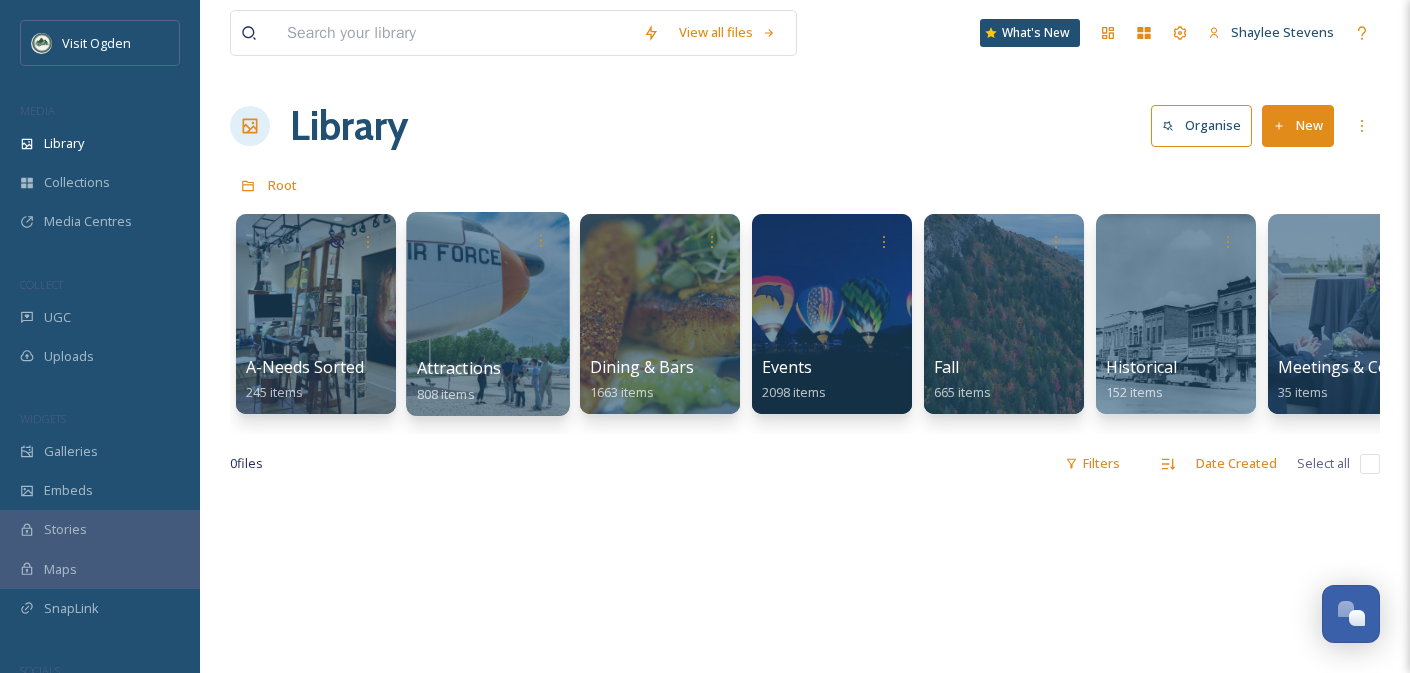 scroll, scrollTop: 0, scrollLeft: 1258, axis: horizontal 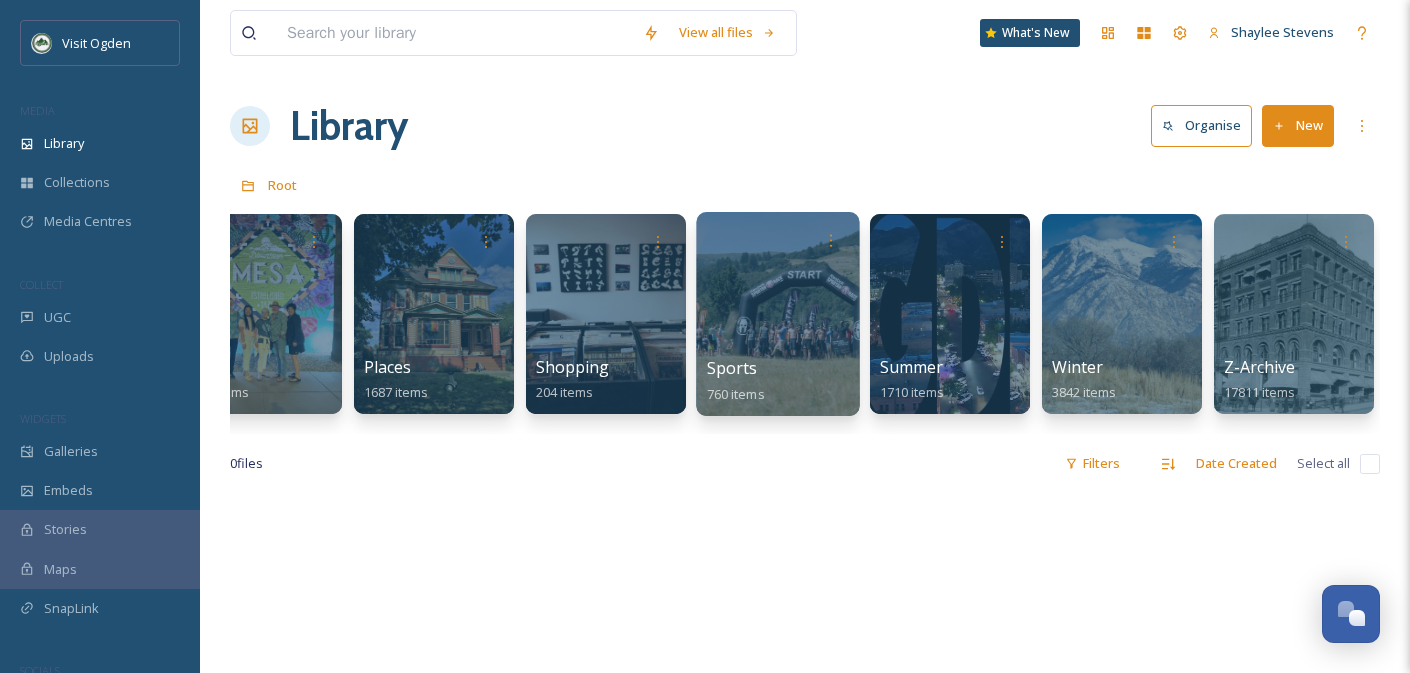 click at bounding box center (777, 314) 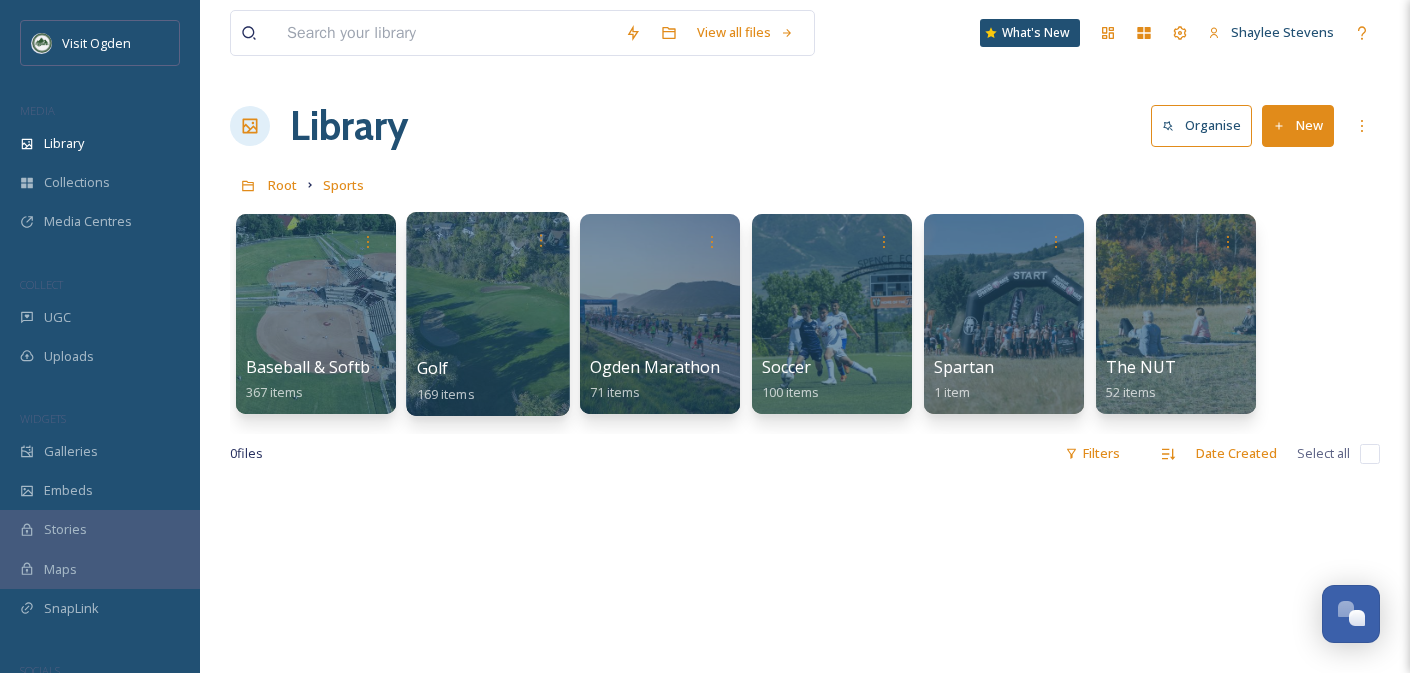 click at bounding box center [487, 314] 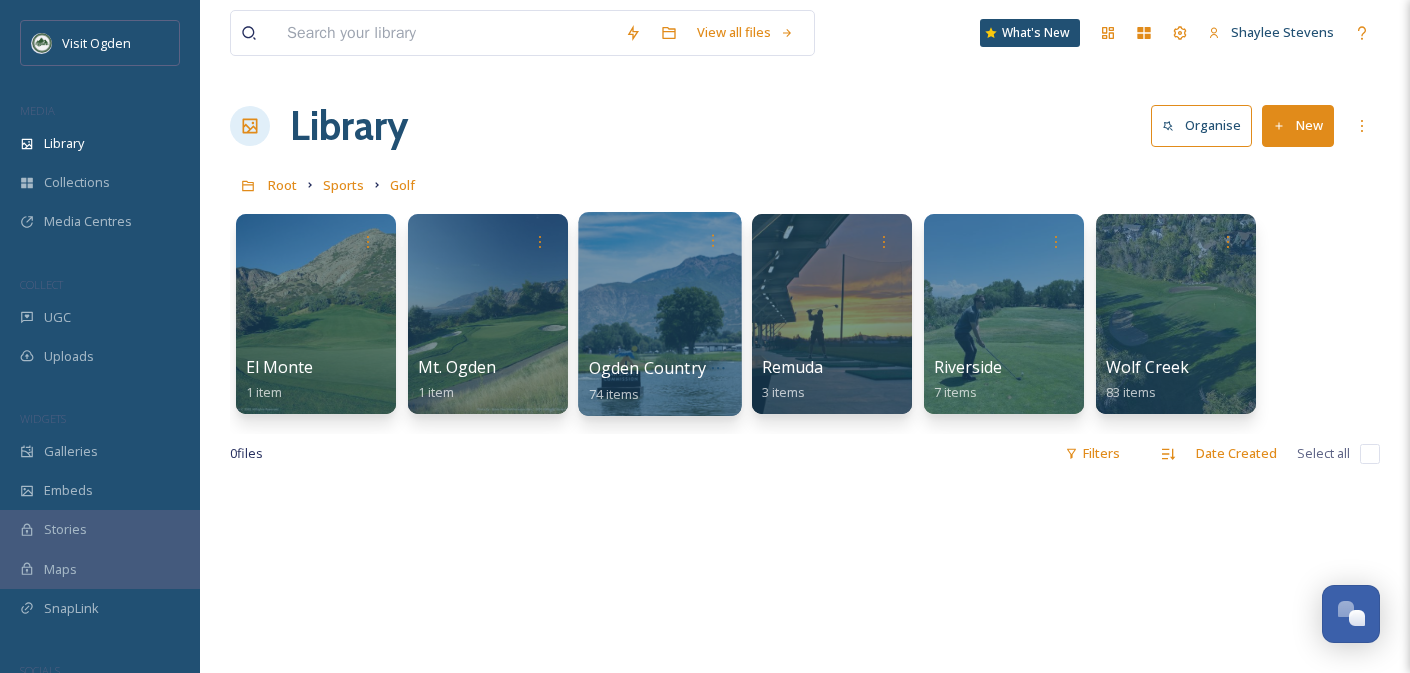 click at bounding box center [659, 314] 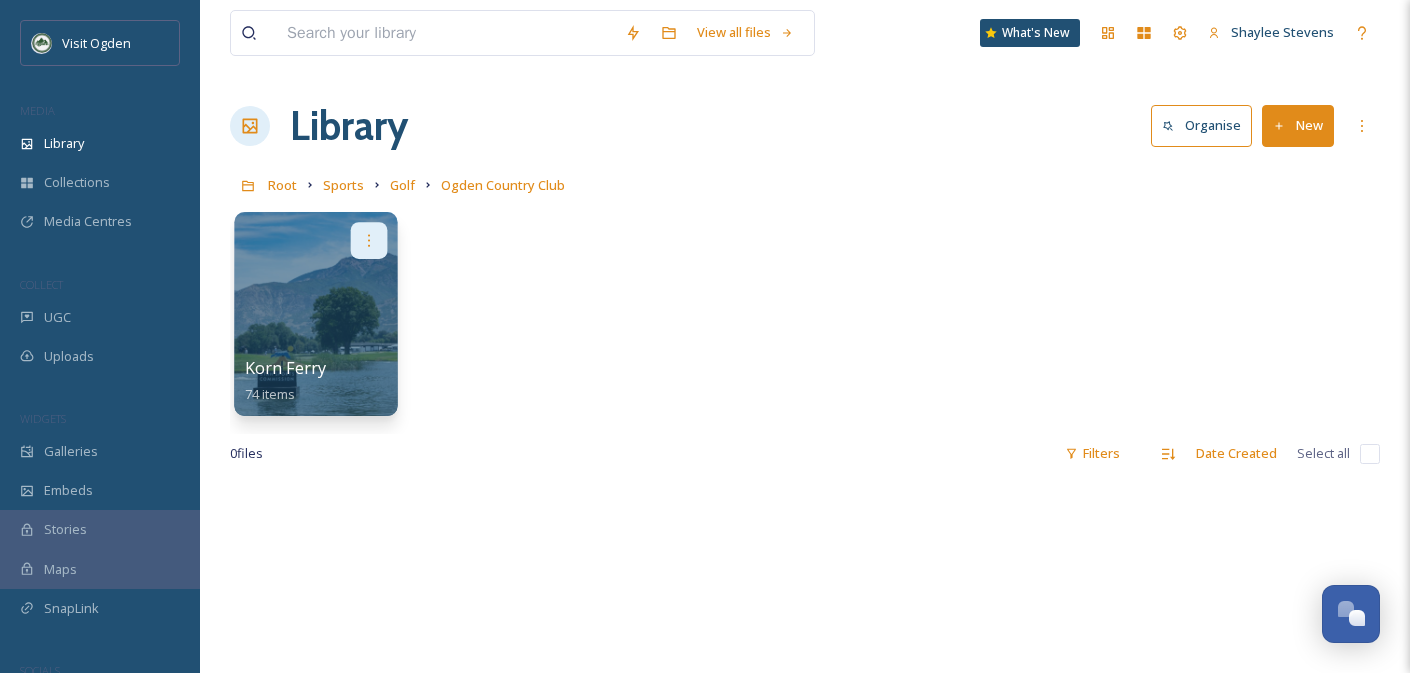 click 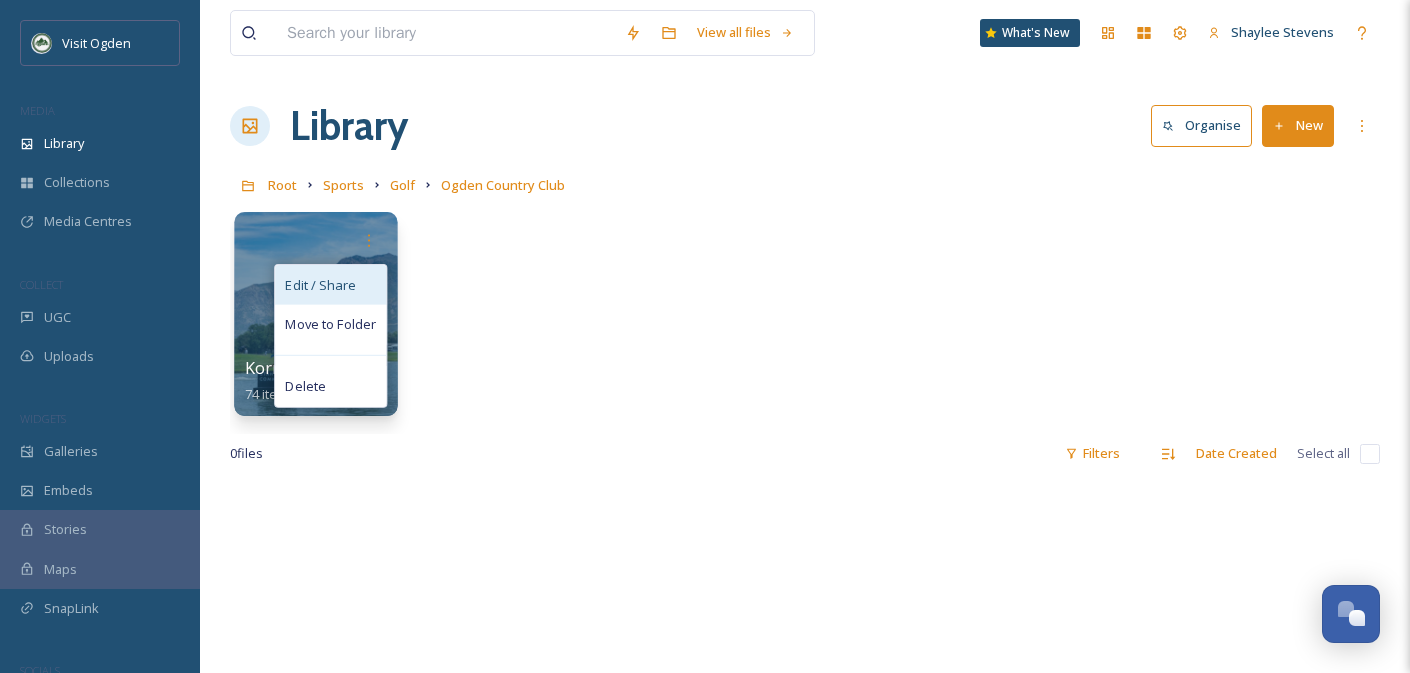 click on "Edit / Share" at bounding box center [320, 285] 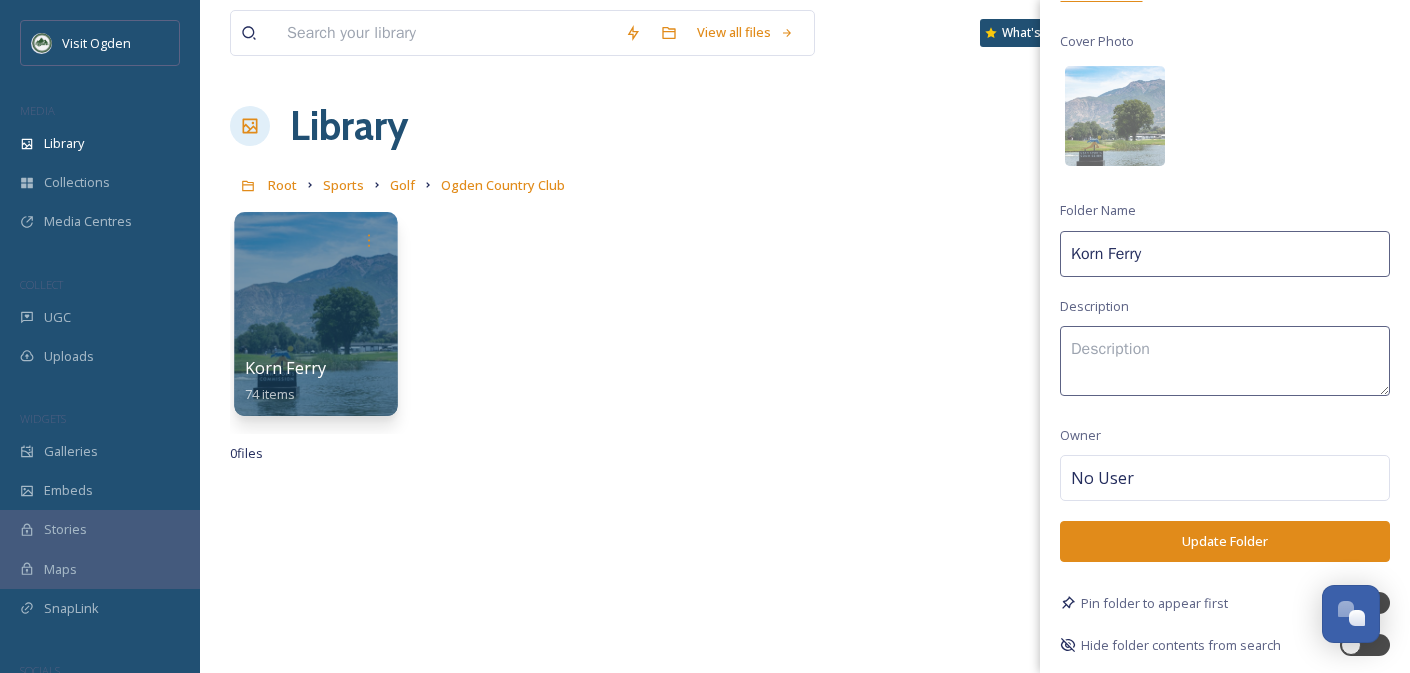 scroll, scrollTop: 0, scrollLeft: 0, axis: both 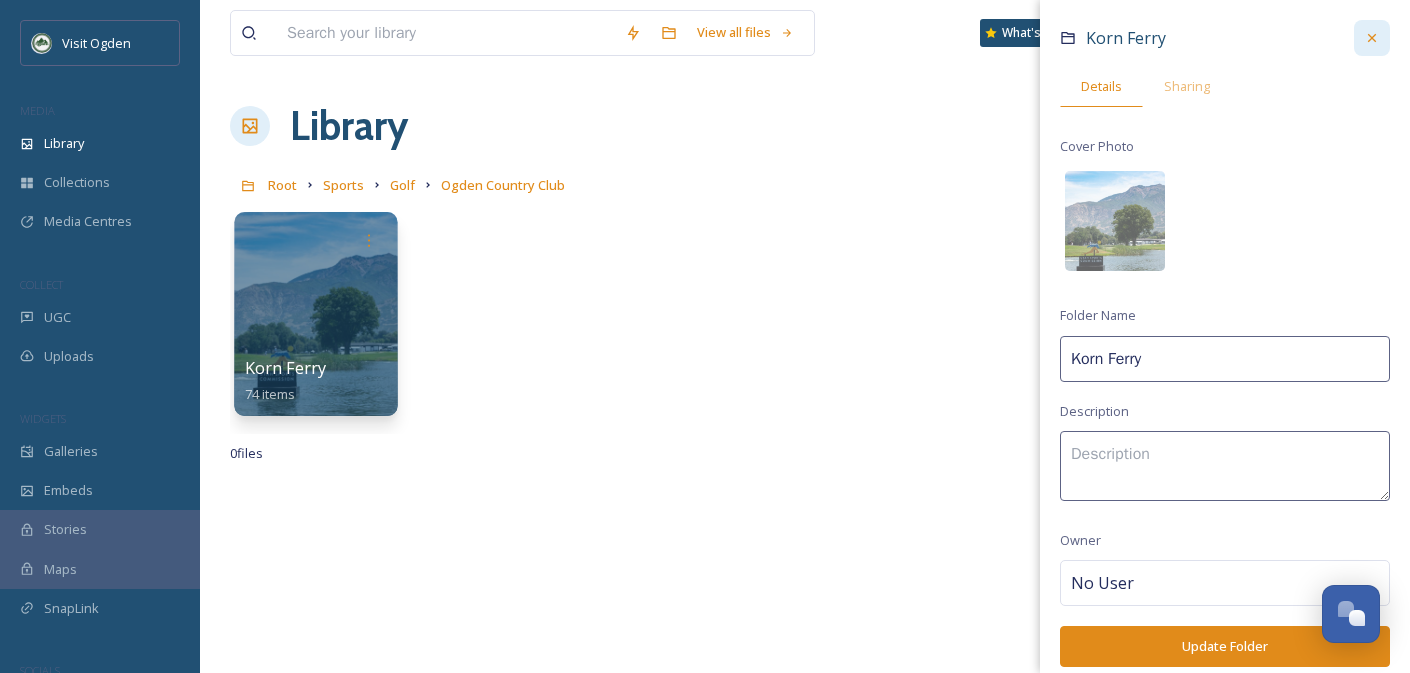 click 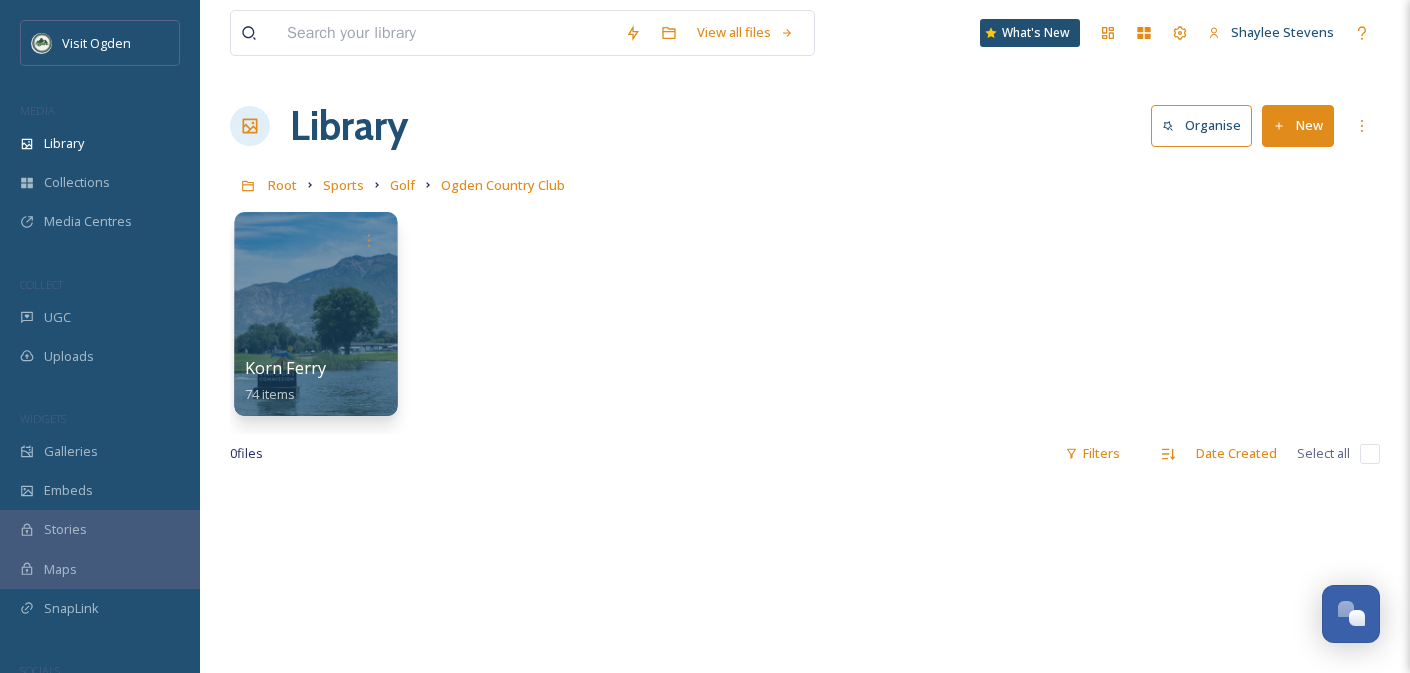 click at bounding box center (315, 314) 